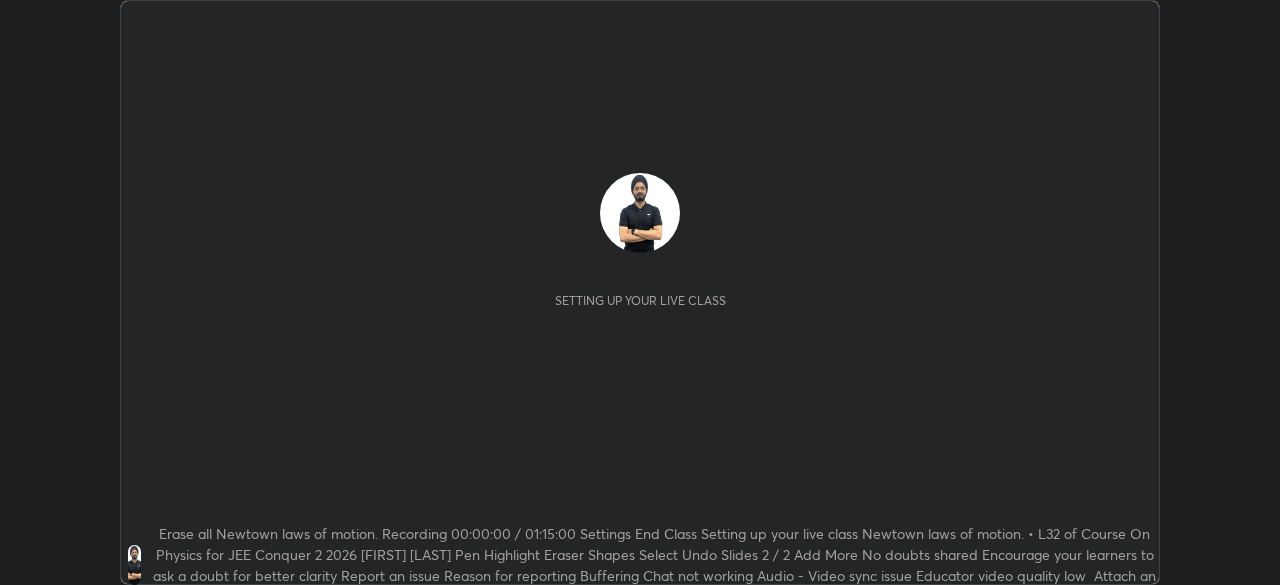 scroll, scrollTop: 0, scrollLeft: 0, axis: both 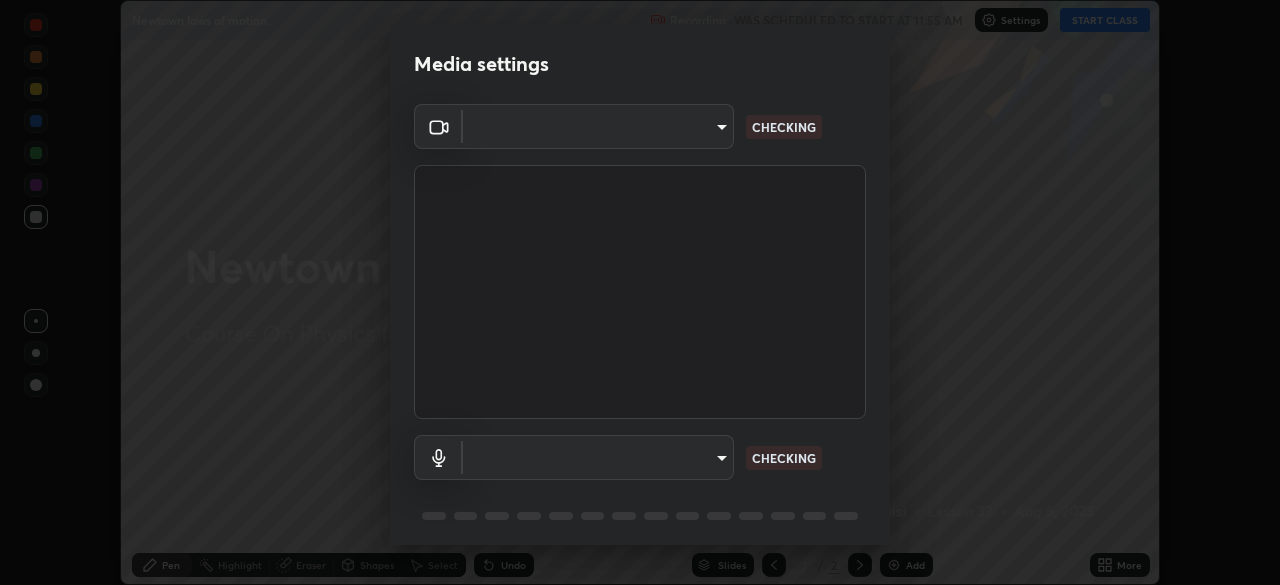 type on "bc20e2fc6b93fd010d1005ef91ca971c1aba395ea60d4cffdac10751cef8d995" 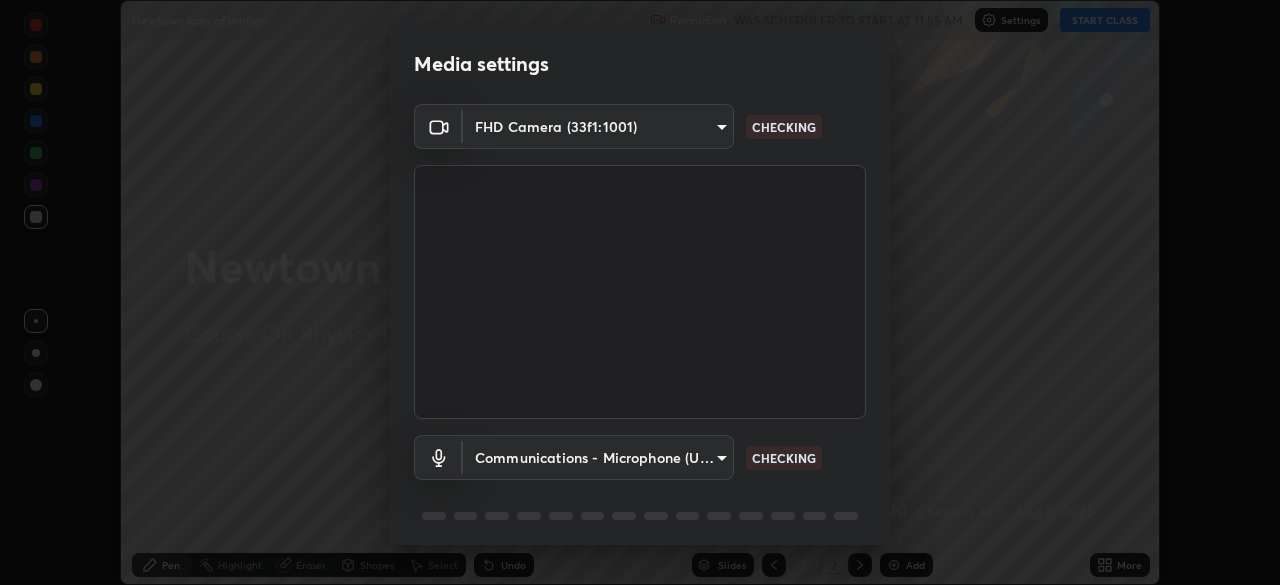 scroll, scrollTop: 71, scrollLeft: 0, axis: vertical 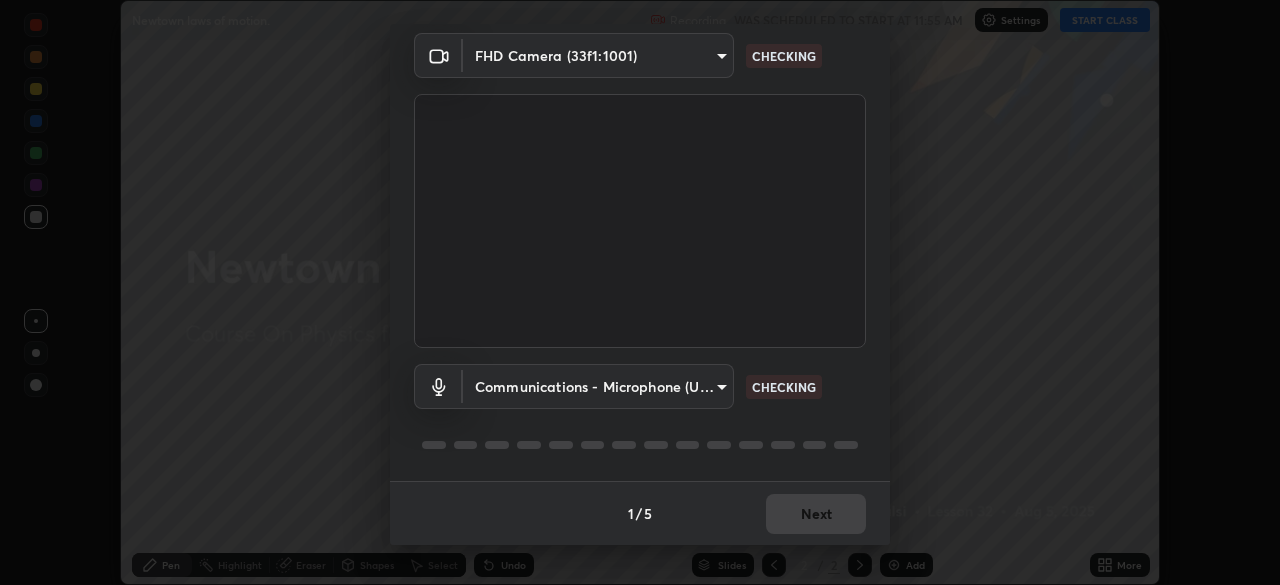 click on "Erase all Newtown laws of motion. Recording WAS SCHEDULED TO START AT  11:55 AM Settings START CLASS Setting up your live class Newtown laws of motion. • L32 of Course On Physics for JEE Conquer 2 2026 [FIRST] [LAST] Pen Highlight Eraser Shapes Select Undo Slides 2 / 2 Add More No doubts shared Encourage your learners to ask a doubt for better clarity Report an issue Reason for reporting Buffering Chat not working Audio - Video sync issue Educator video quality low ​ Attach an image Report Media settings FHD Camera (33f1:1001) bc20e2fc6b93fd010d1005ef91ca971c1aba395ea60d4cffdac10751cef8d995 CHECKING Microphone (USB PnP Sound Device) 5506f3f1e62eaa5d887a8b2994c85206c5ed2d11f2e5a66ce00494f65d89c80d CHECKING 1 / 5 Next" at bounding box center (640, 292) 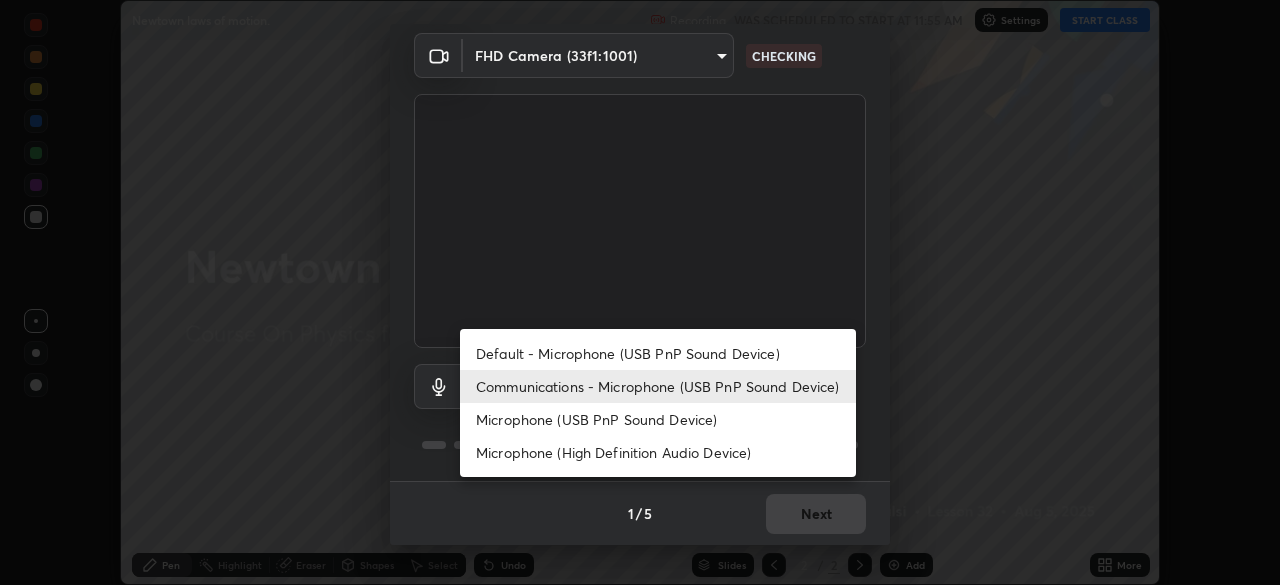 click on "Microphone (USB PnP Sound Device)" at bounding box center [658, 419] 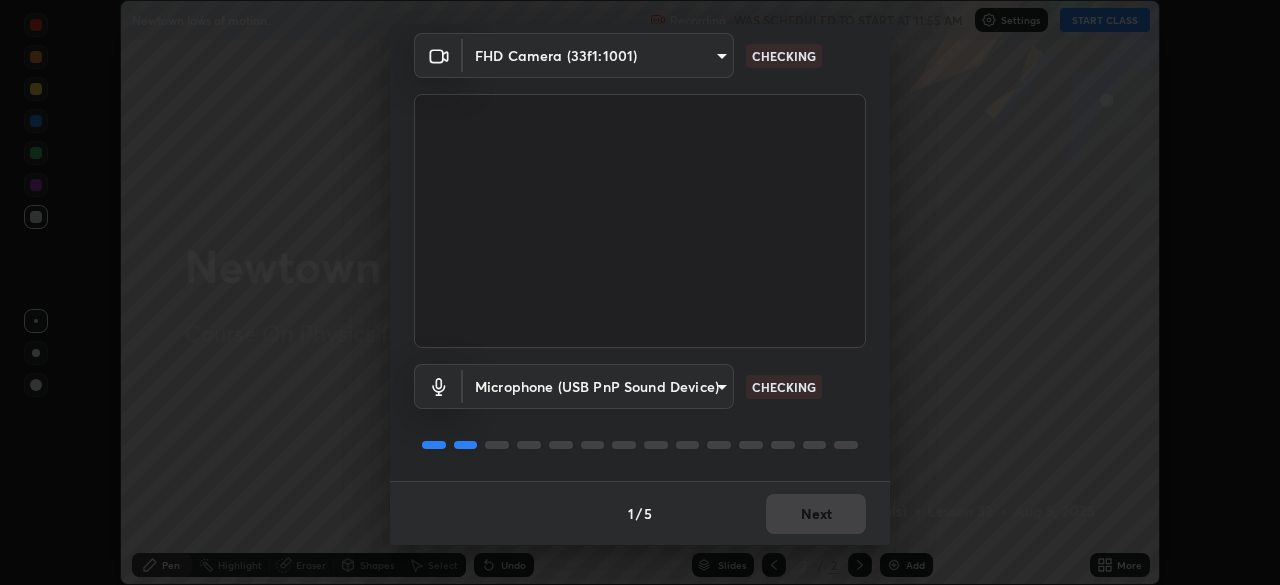 click on "Erase all Newtown laws of motion. Recording WAS SCHEDULED TO START AT  11:55 AM Settings START CLASS Setting up your live class Newtown laws of motion. • L32 of Course On Physics for JEE Conquer 2 2026 [FIRST] [LAST] Pen Highlight Eraser Shapes Select Undo Slides 2 / 2 Add More No doubts shared Encourage your learners to ask a doubt for better clarity Report an issue Reason for reporting Buffering Chat not working Audio - Video sync issue Educator video quality low ​ Attach an image Report Media settings FHD Camera (33f1:1001) bc20e2fc6b93fd010d1005ef91ca971c1aba395ea60d4cffdac10751cef8d995 CHECKING Microphone (USB PnP Sound Device) 5506f3f1e62eaa5d887a8b2994c85206c5ed2d11f2e5a66ce00494f65d89c80d CHECKING 1 / 5 Next" at bounding box center [640, 292] 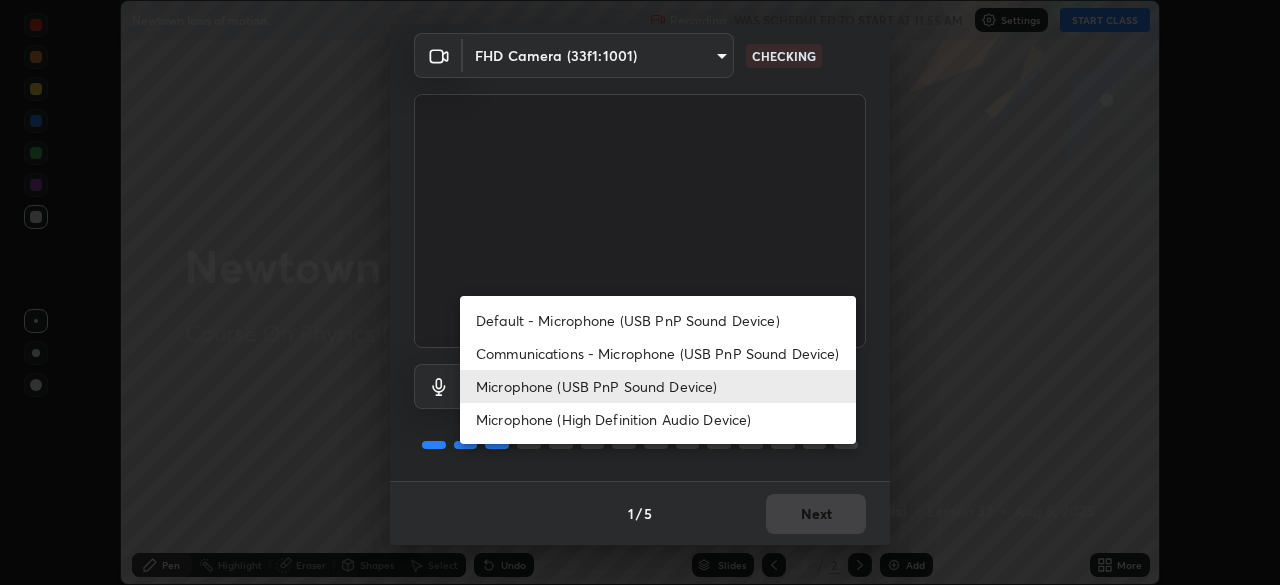 click on "Communications - Microphone (USB PnP Sound Device)" at bounding box center [658, 353] 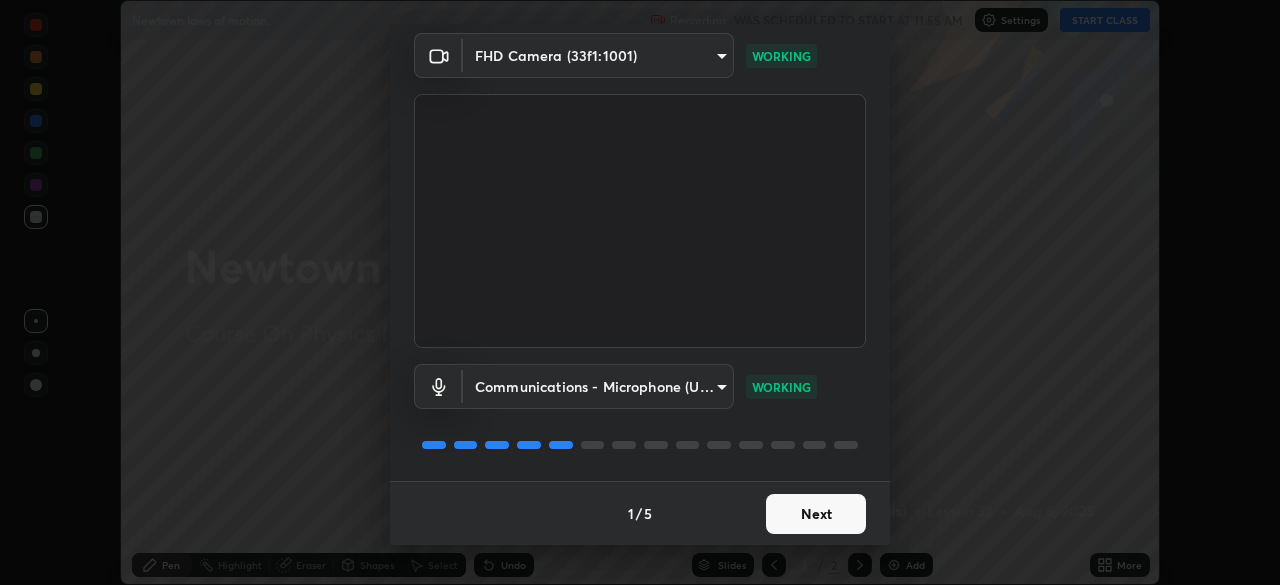 click on "Next" at bounding box center [816, 514] 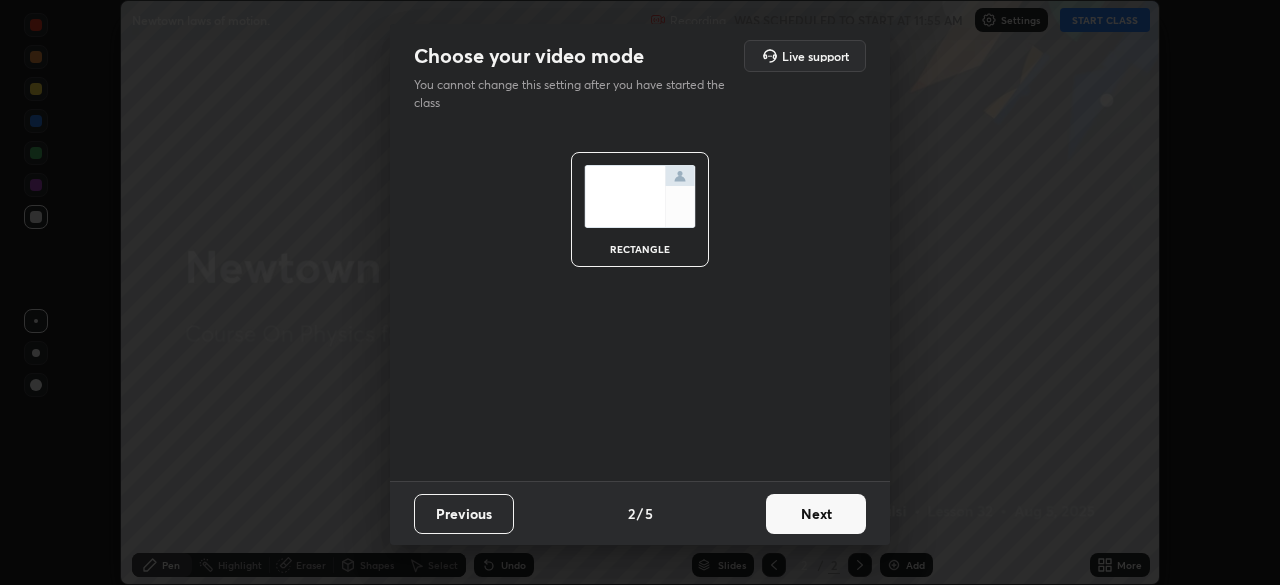 scroll, scrollTop: 0, scrollLeft: 0, axis: both 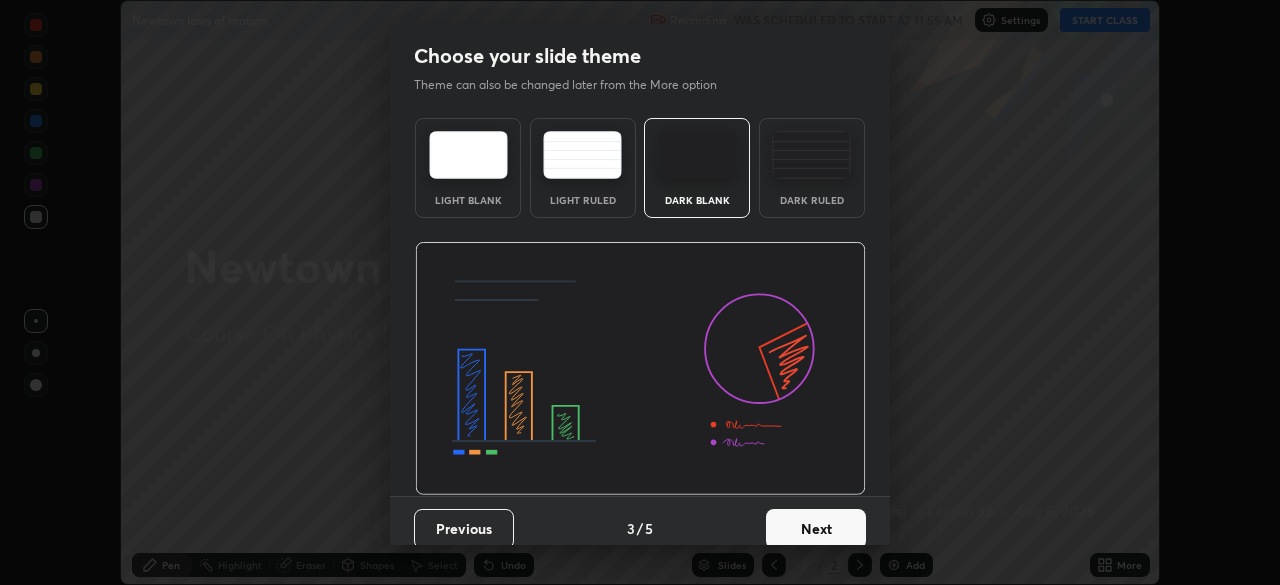 click on "Next" at bounding box center (816, 529) 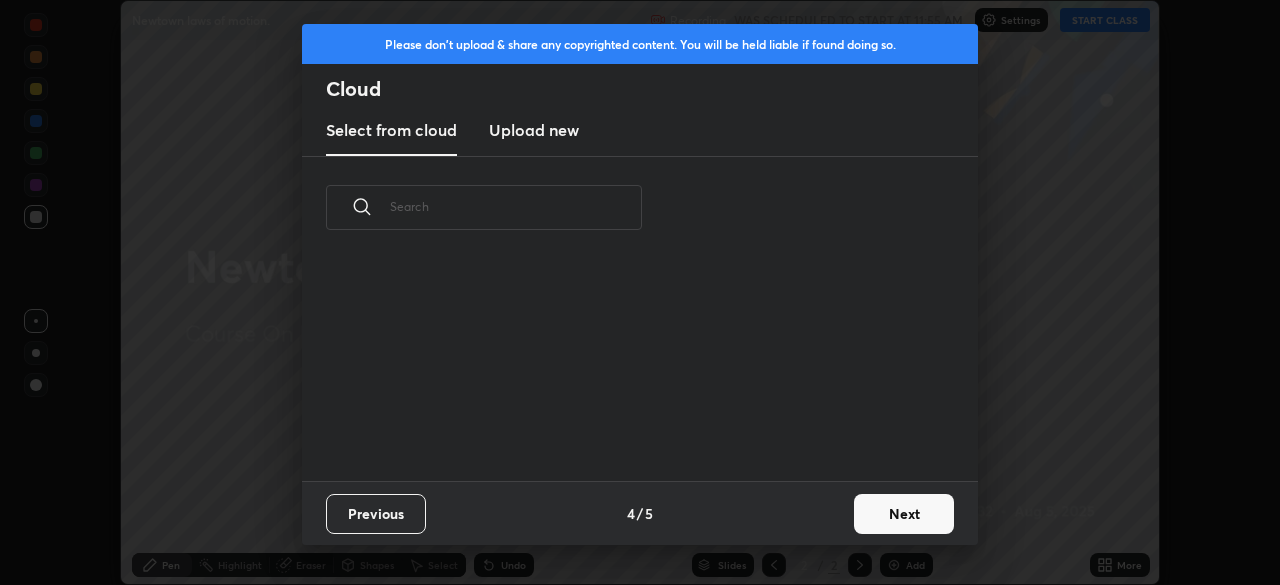 click on "Previous 4 / 5 Next" at bounding box center (640, 513) 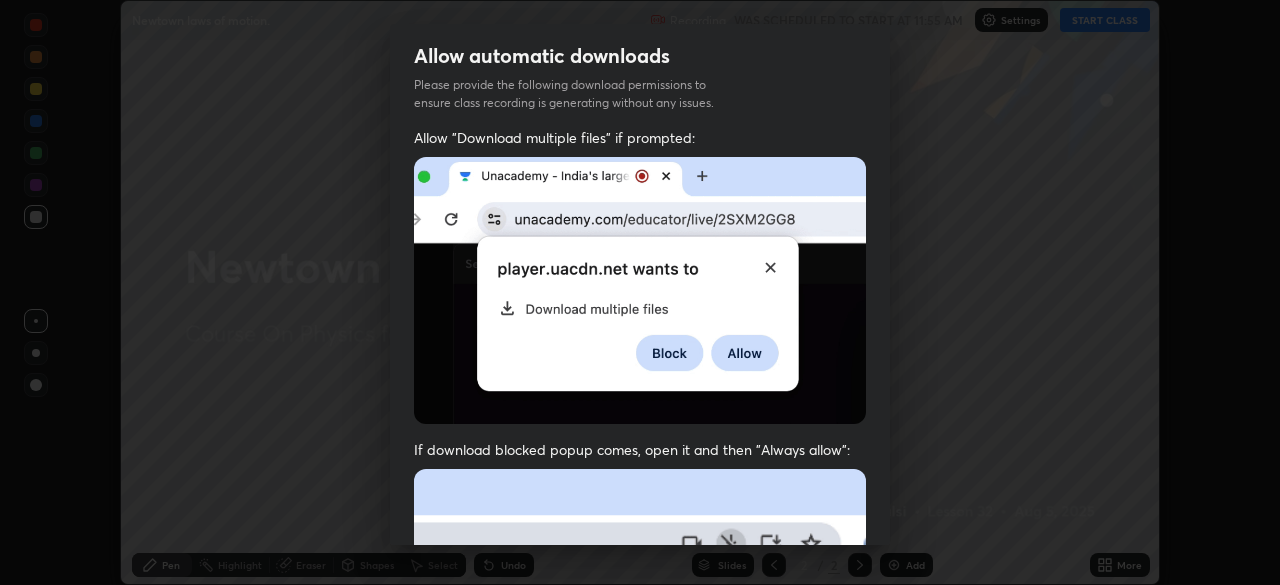 click at bounding box center (640, 687) 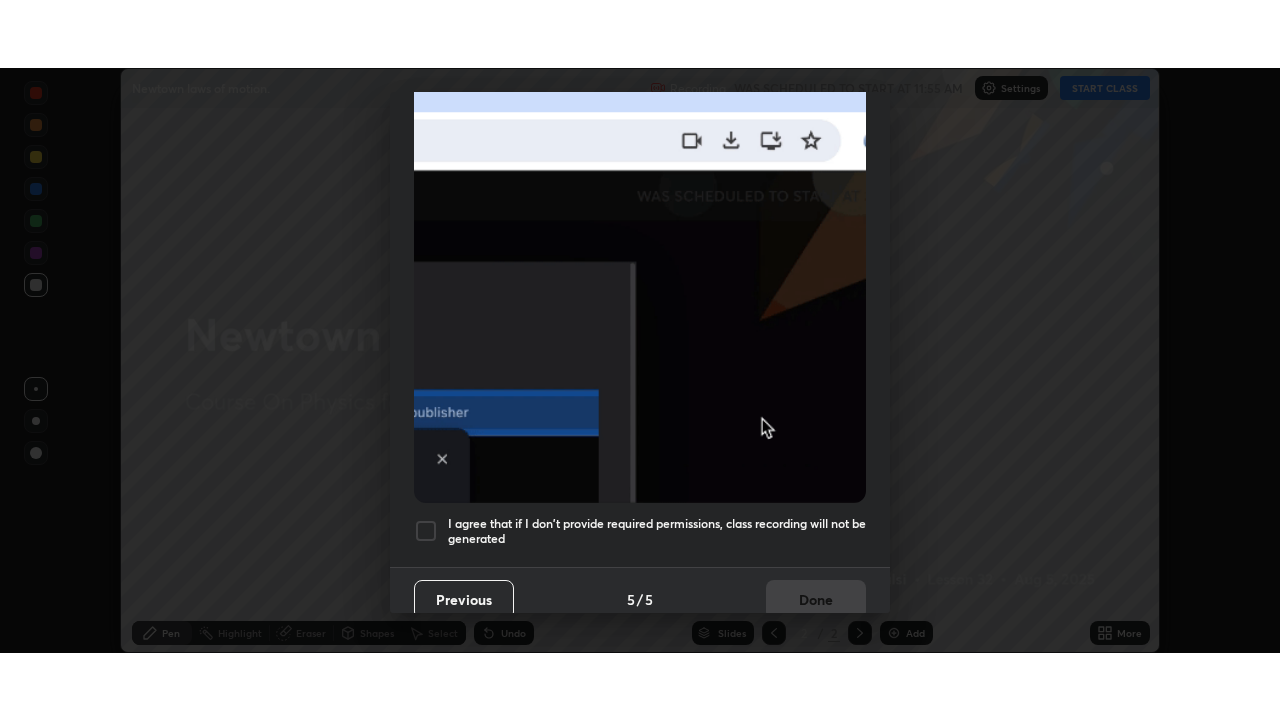 scroll, scrollTop: 479, scrollLeft: 0, axis: vertical 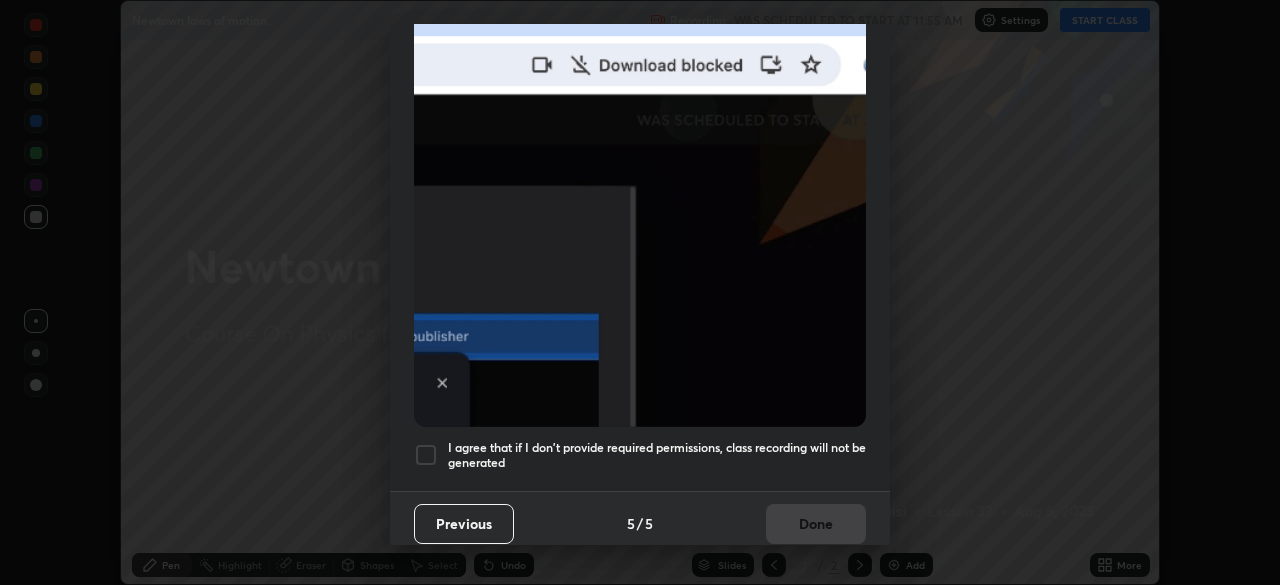 click on "I agree that if I don't provide required permissions, class recording will not be generated" at bounding box center (657, 455) 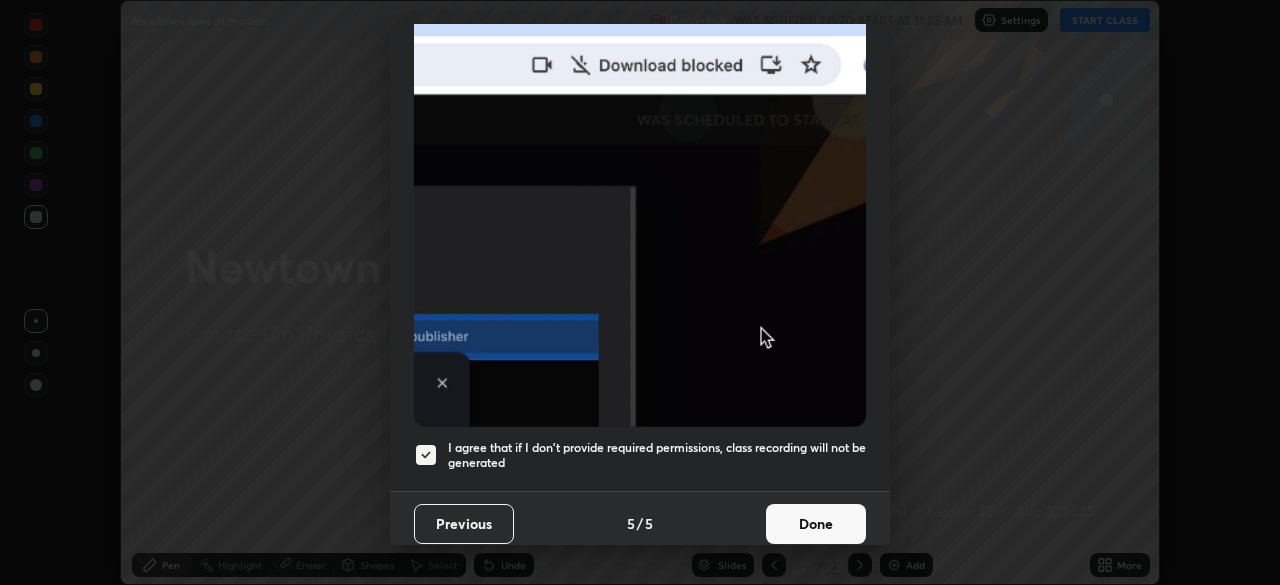 click on "Done" at bounding box center [816, 524] 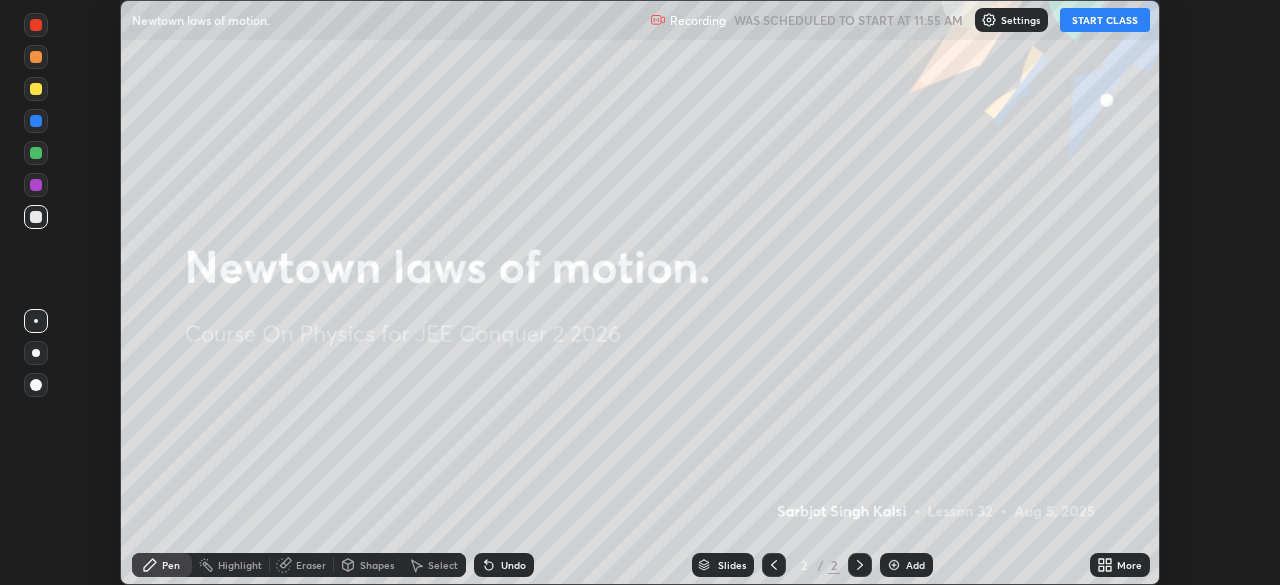 click 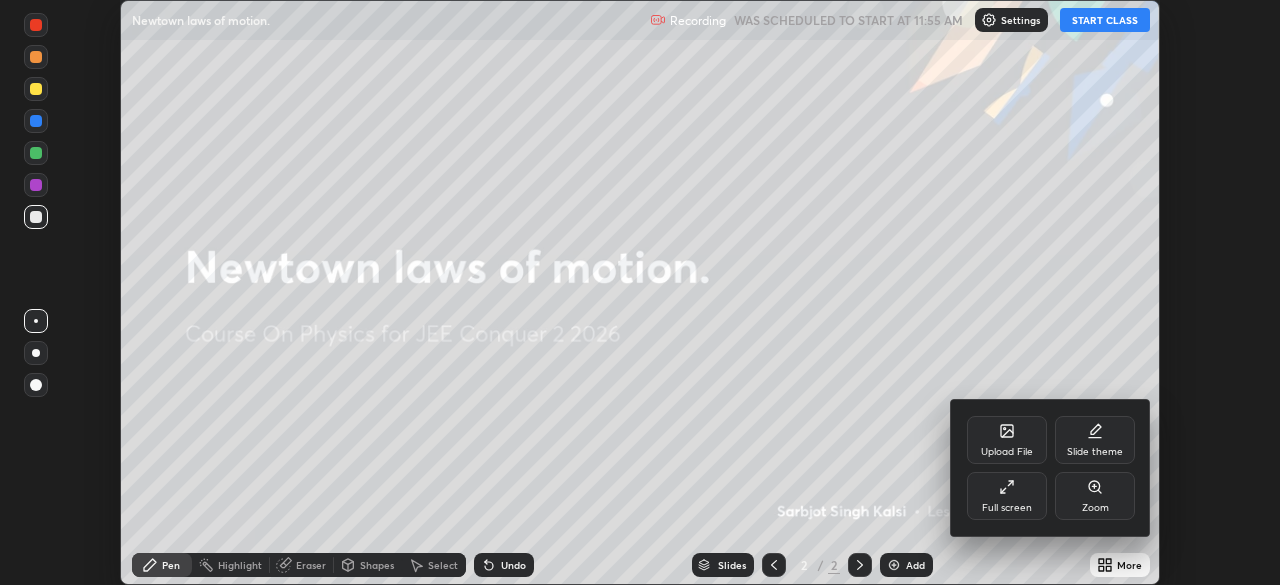 click 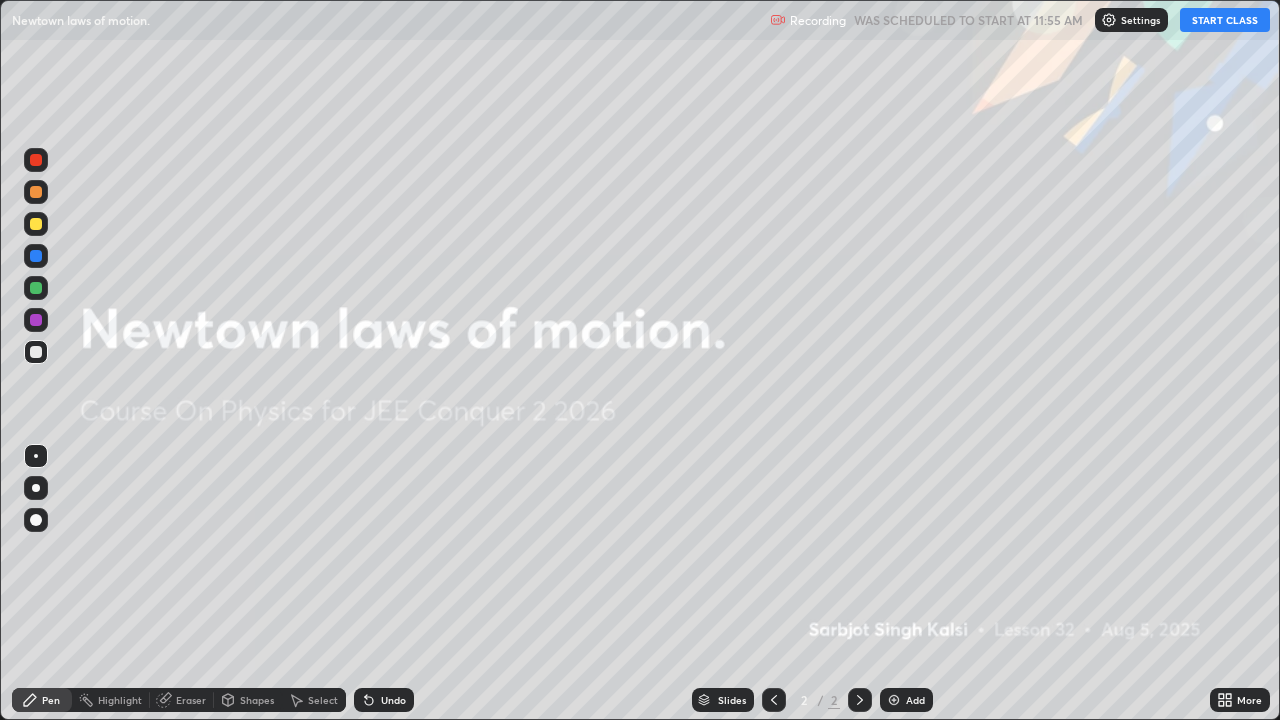 scroll, scrollTop: 99280, scrollLeft: 98720, axis: both 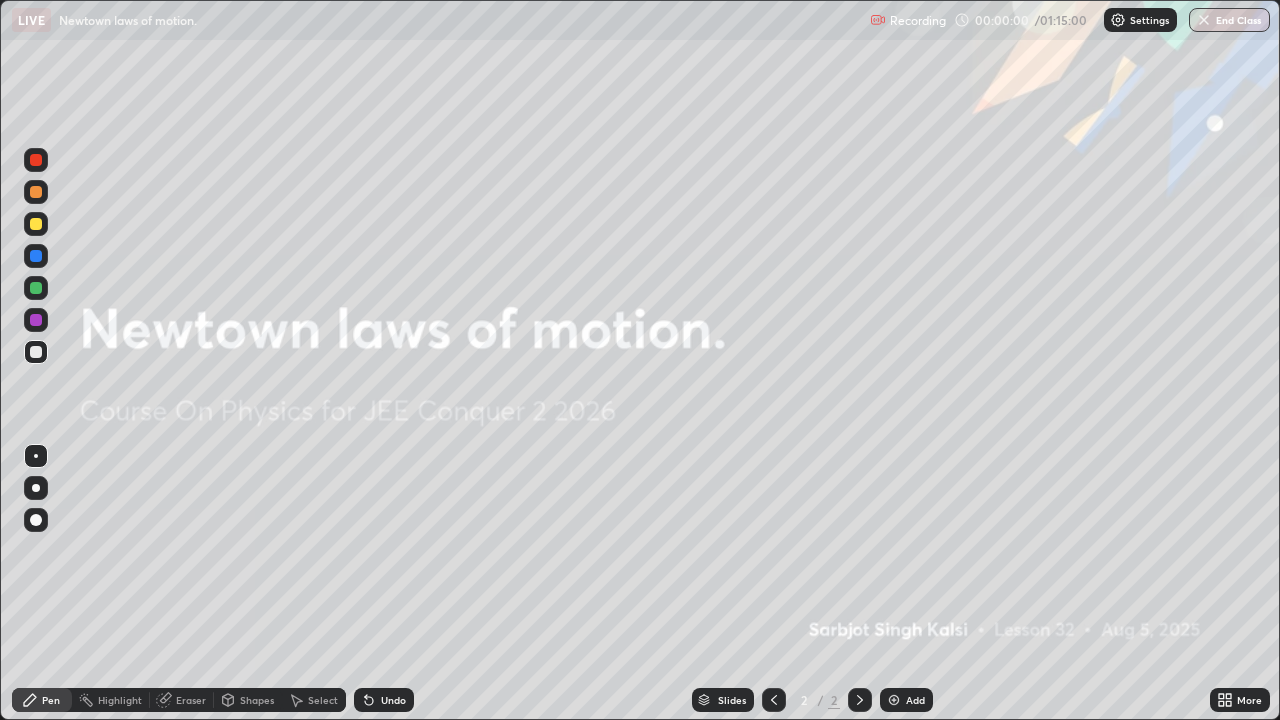 click on "Add" at bounding box center [915, 700] 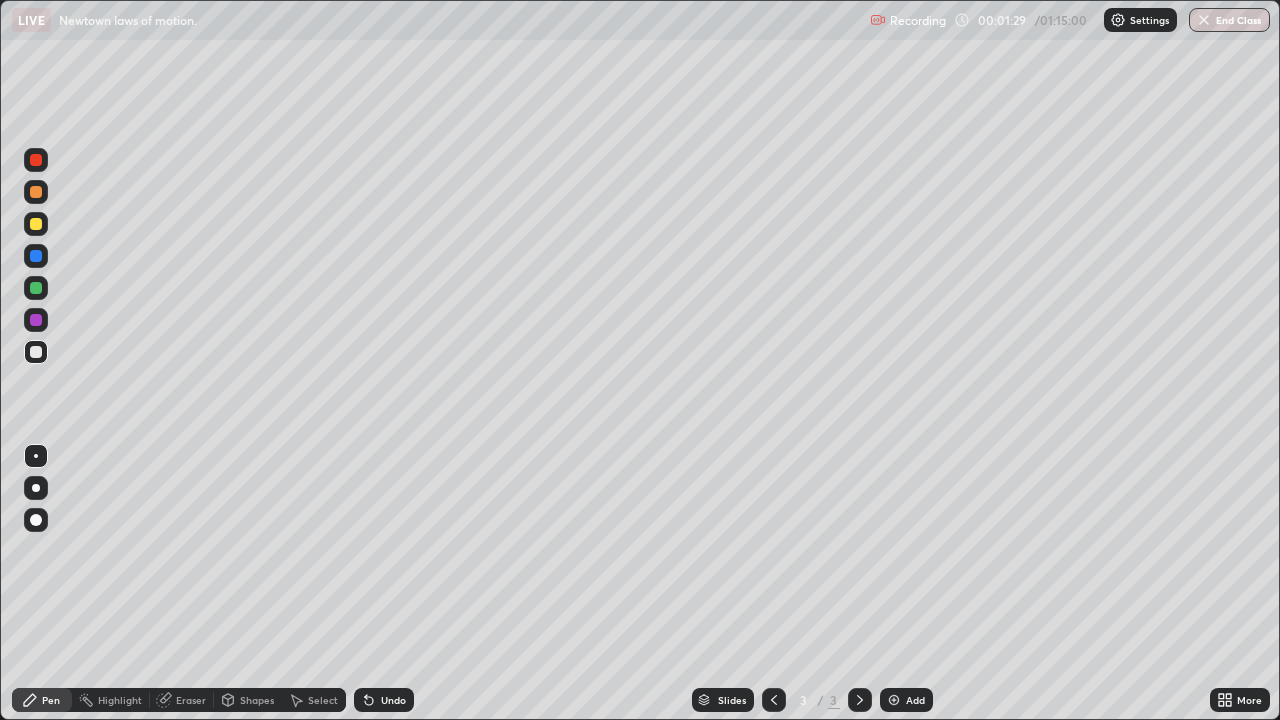 click at bounding box center [36, 288] 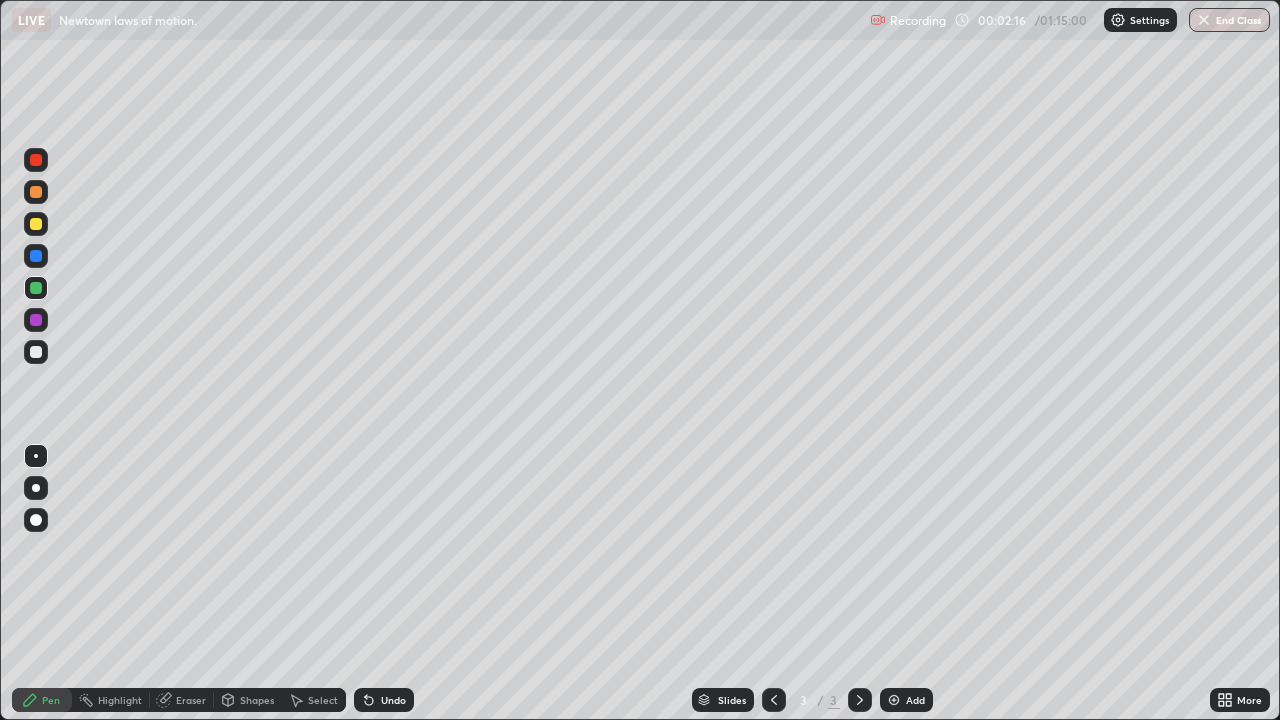 click on "Eraser" at bounding box center [182, 700] 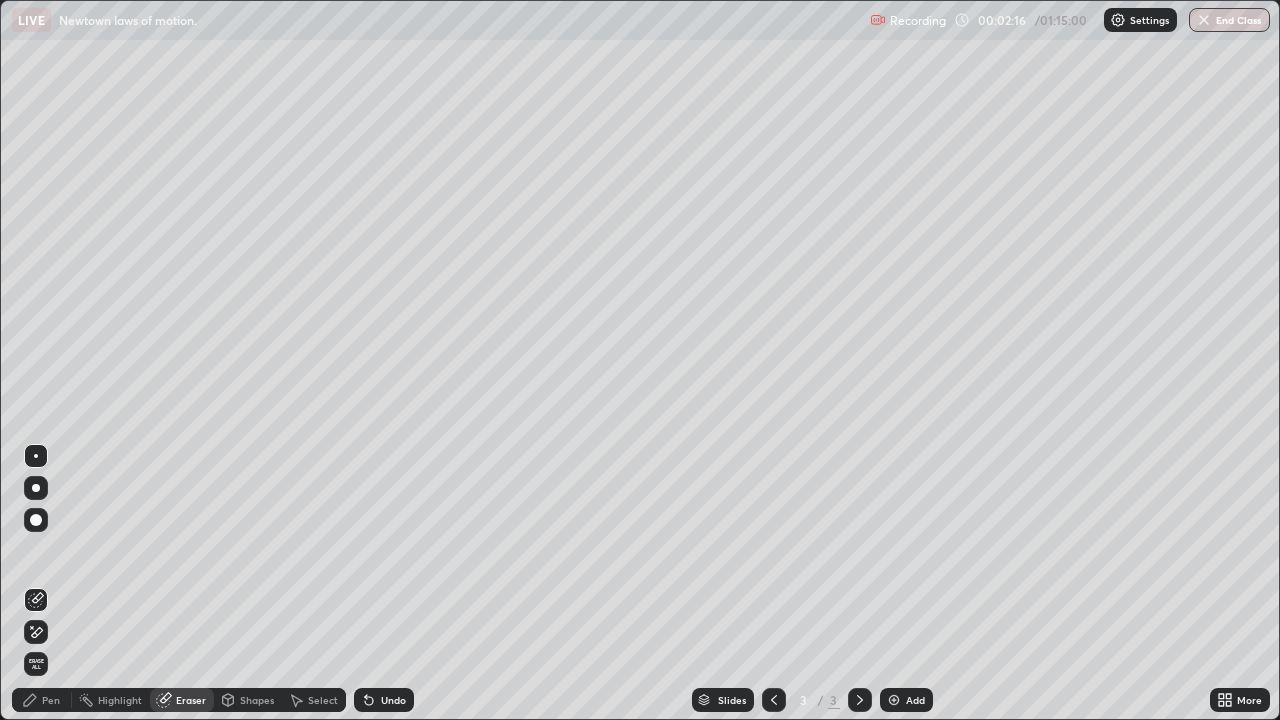 click 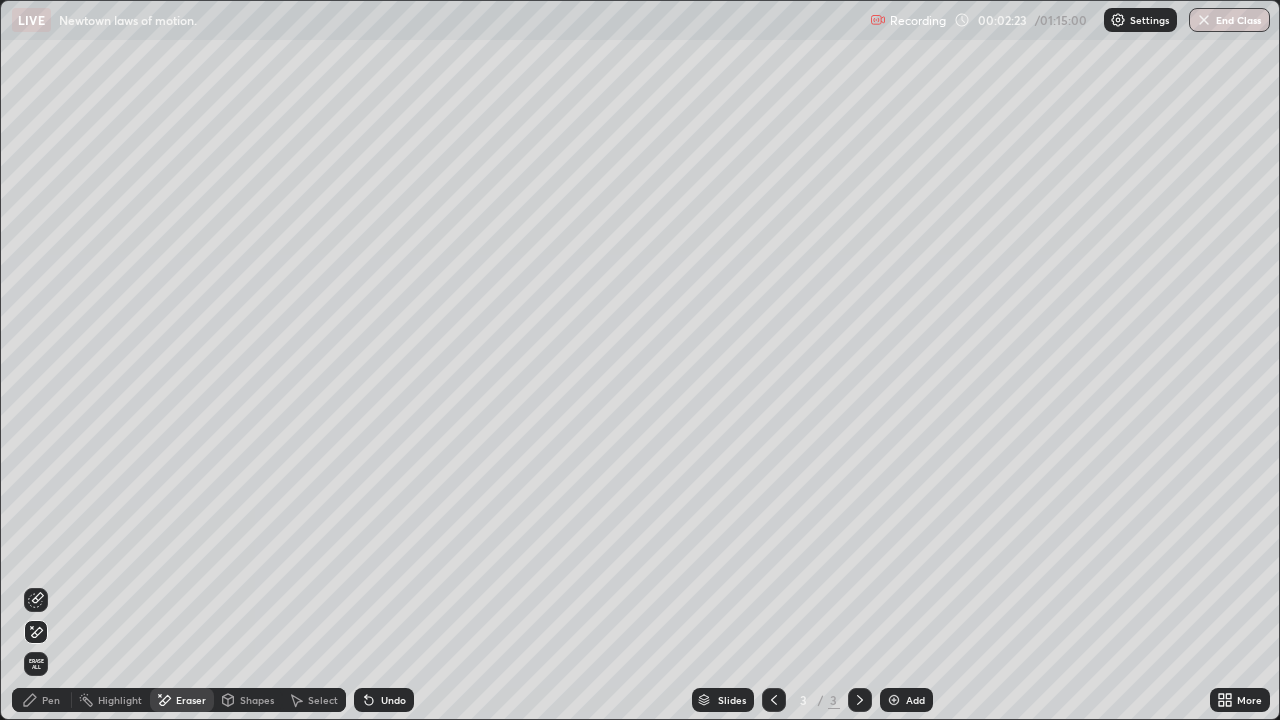 click on "Pen" at bounding box center [42, 700] 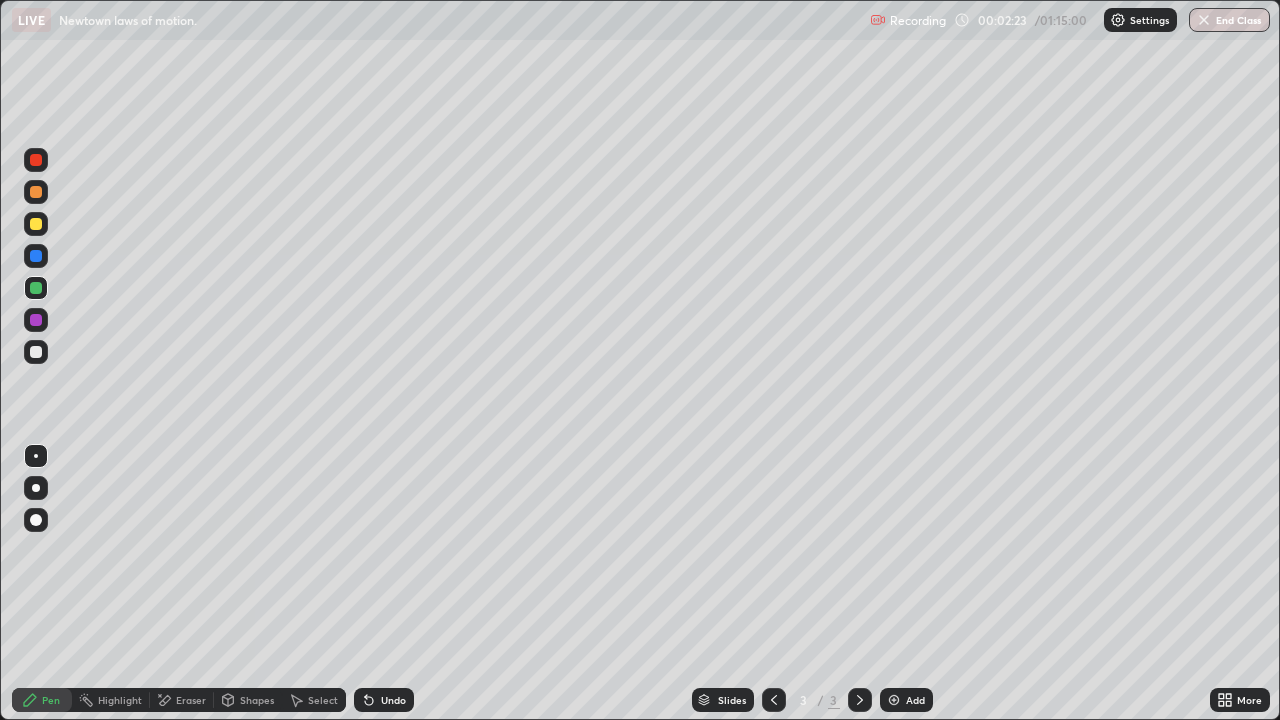 click at bounding box center (36, 352) 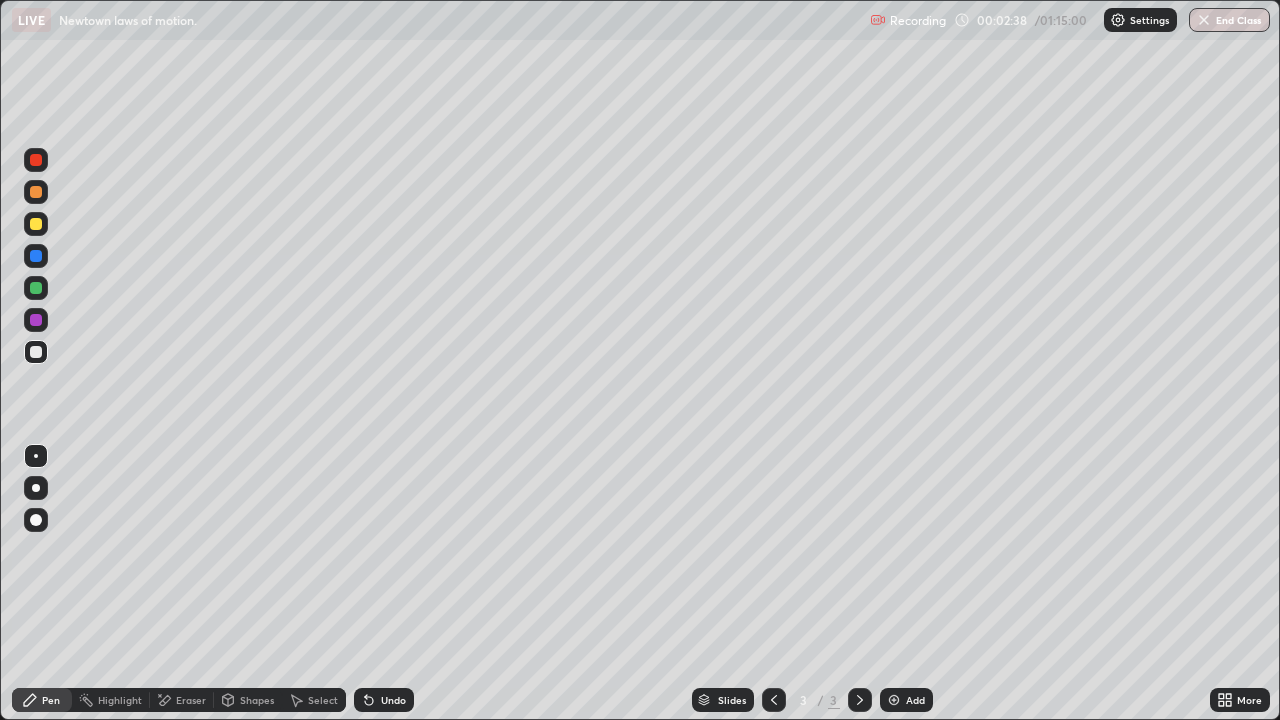 click at bounding box center (36, 224) 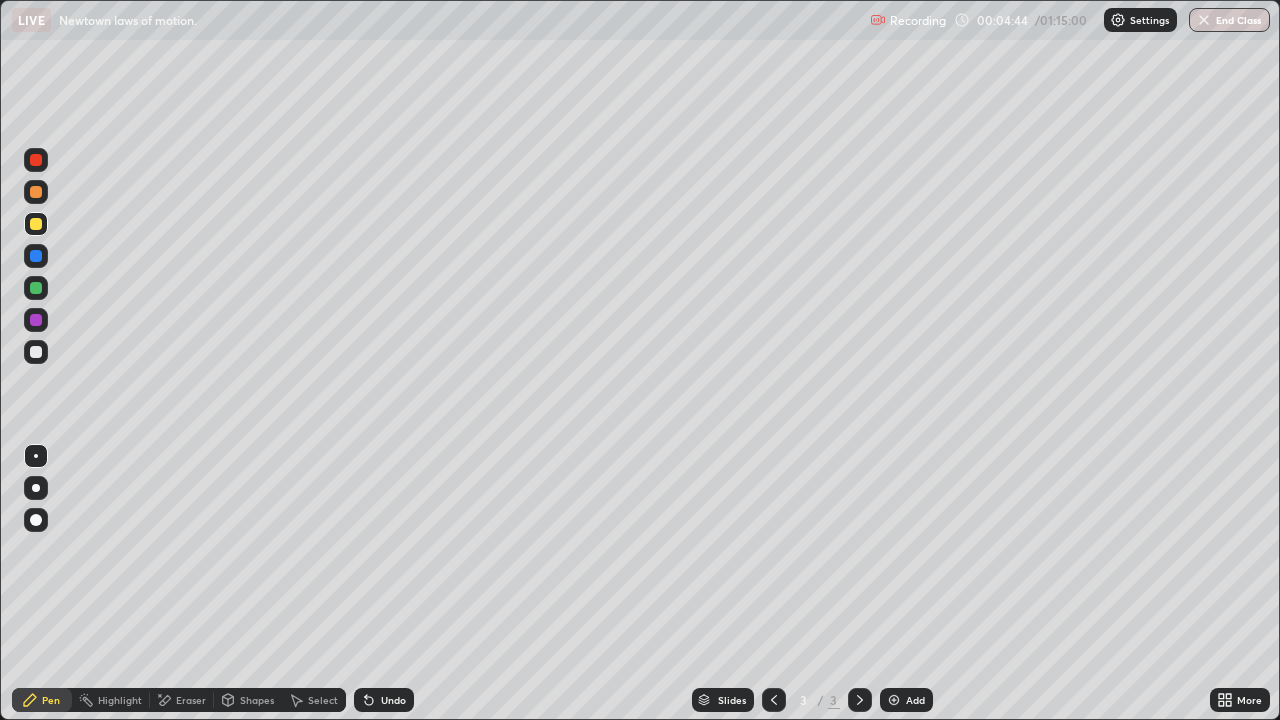 click on "Add" at bounding box center (906, 700) 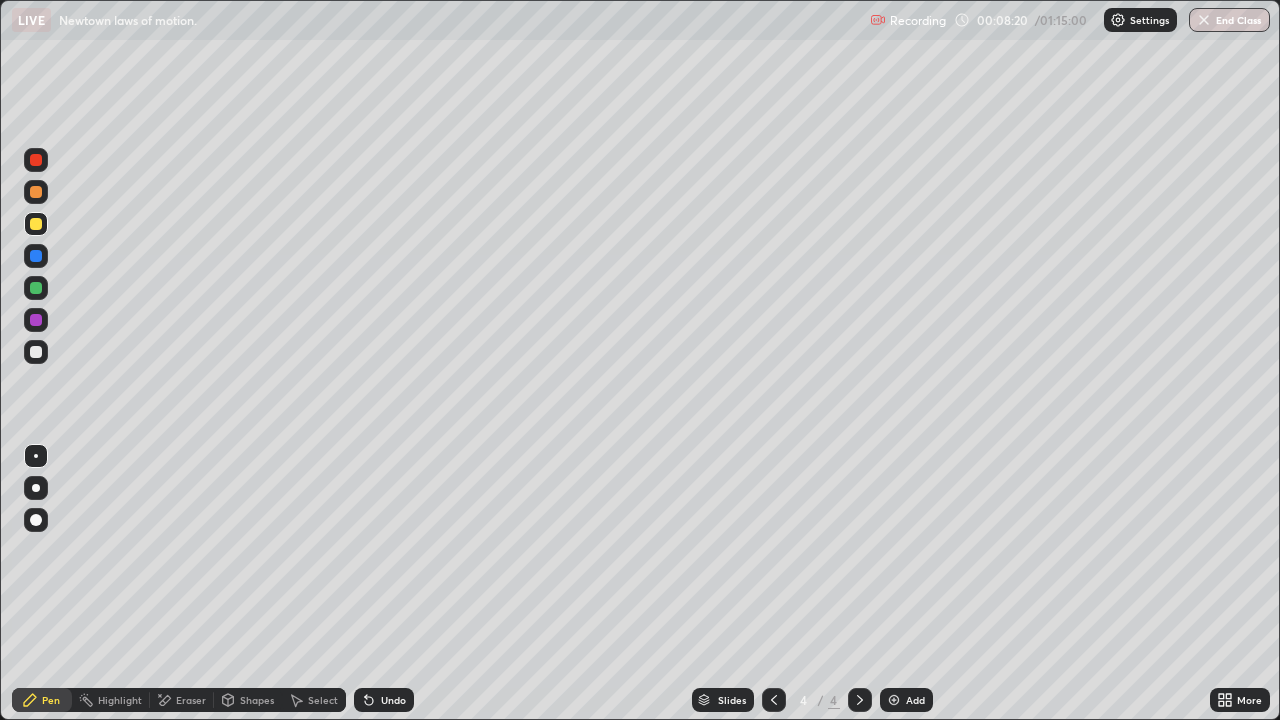 click on "Add" at bounding box center [915, 700] 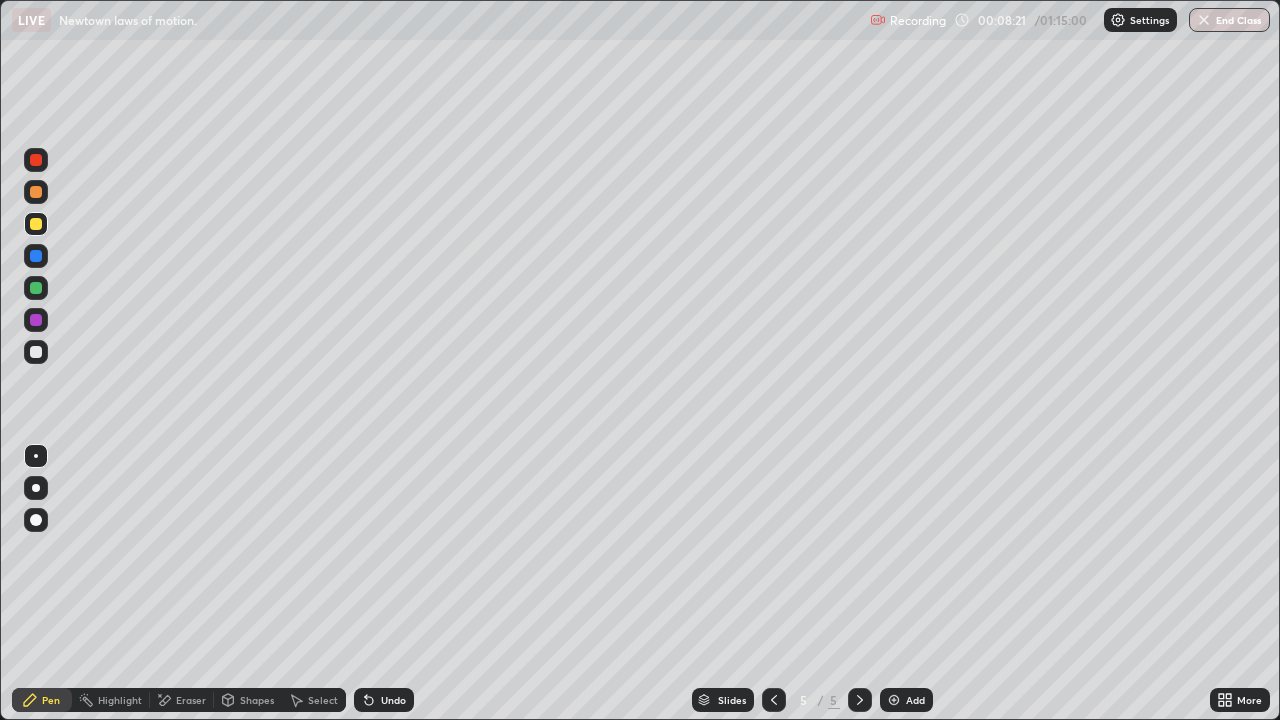 click at bounding box center (36, 352) 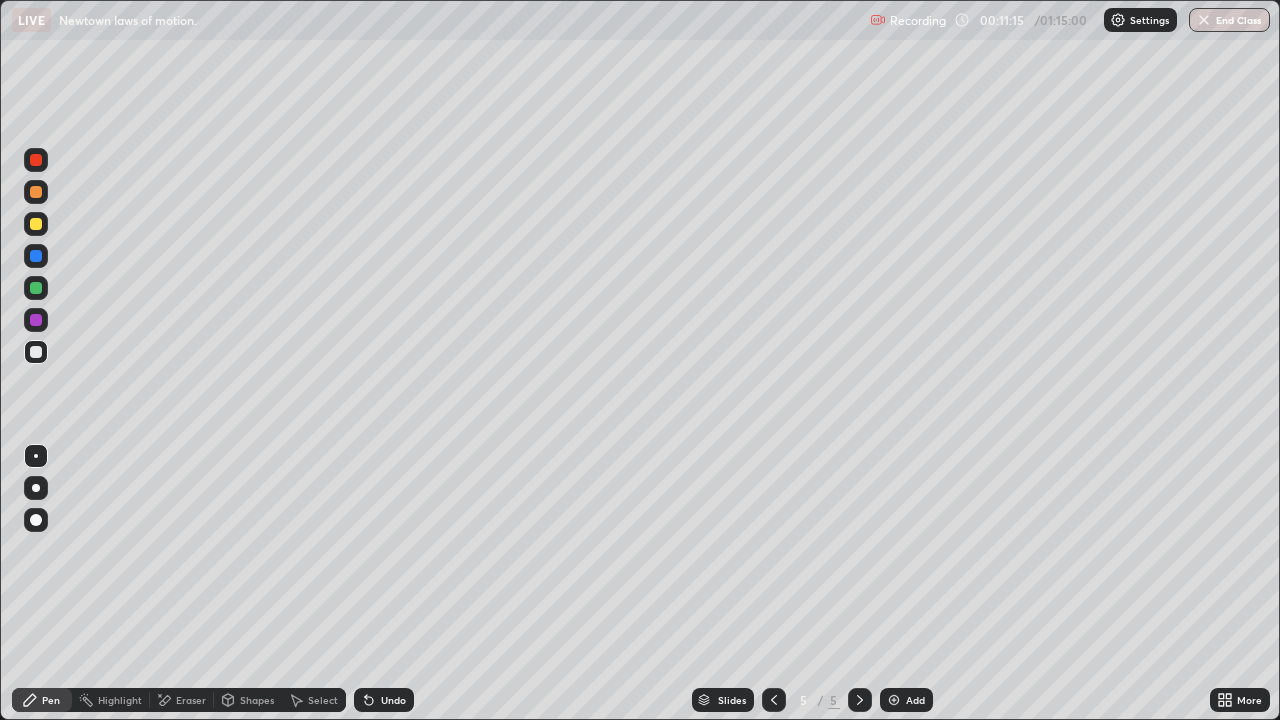 click at bounding box center (36, 224) 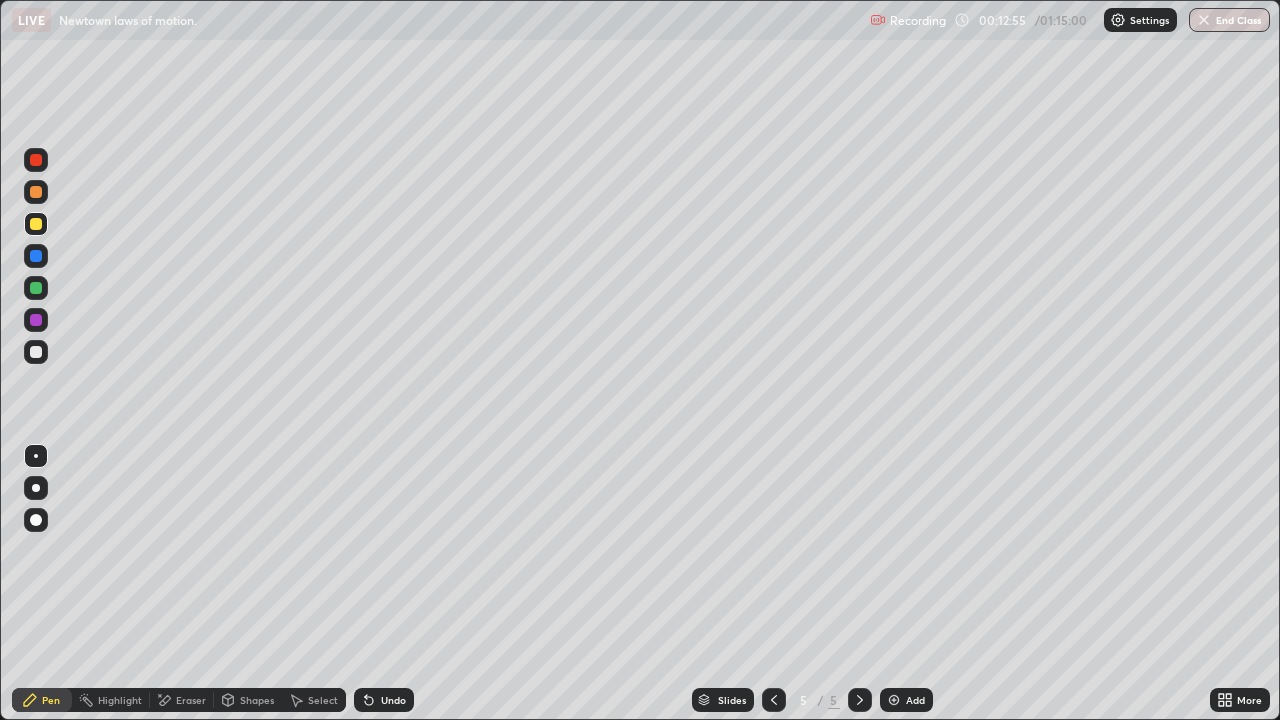 click on "Add" at bounding box center [915, 700] 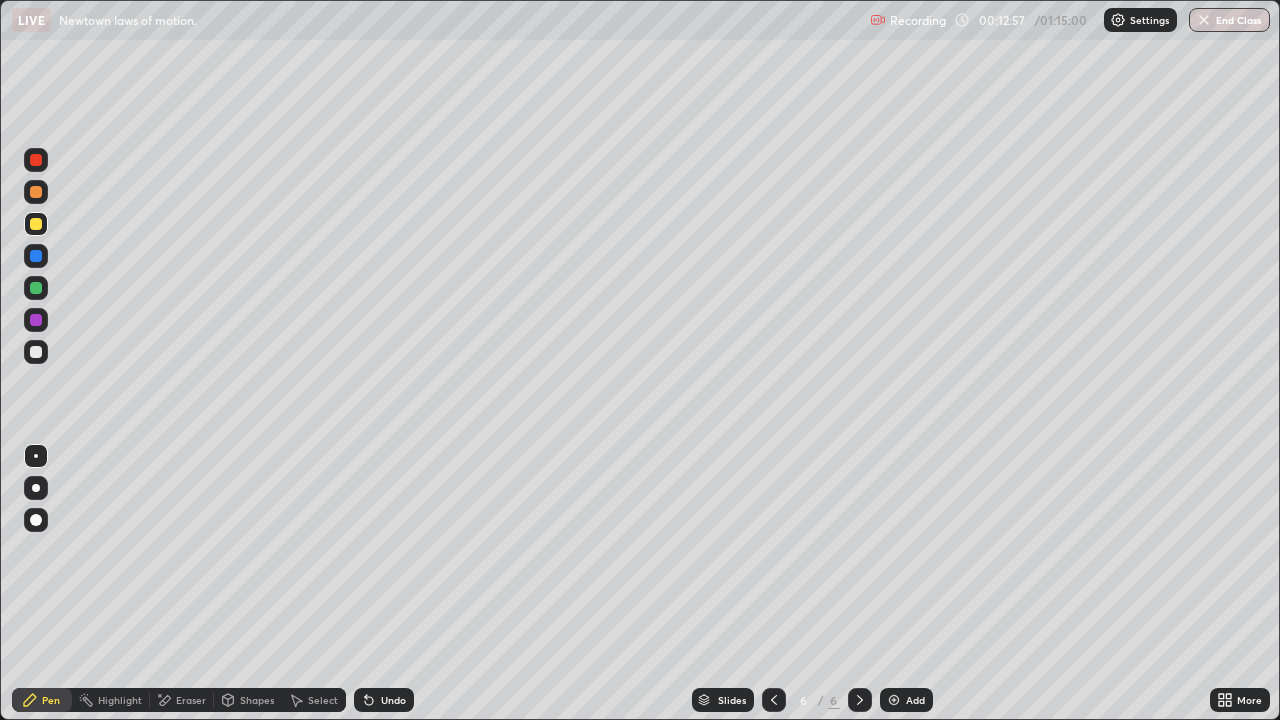 click at bounding box center (36, 352) 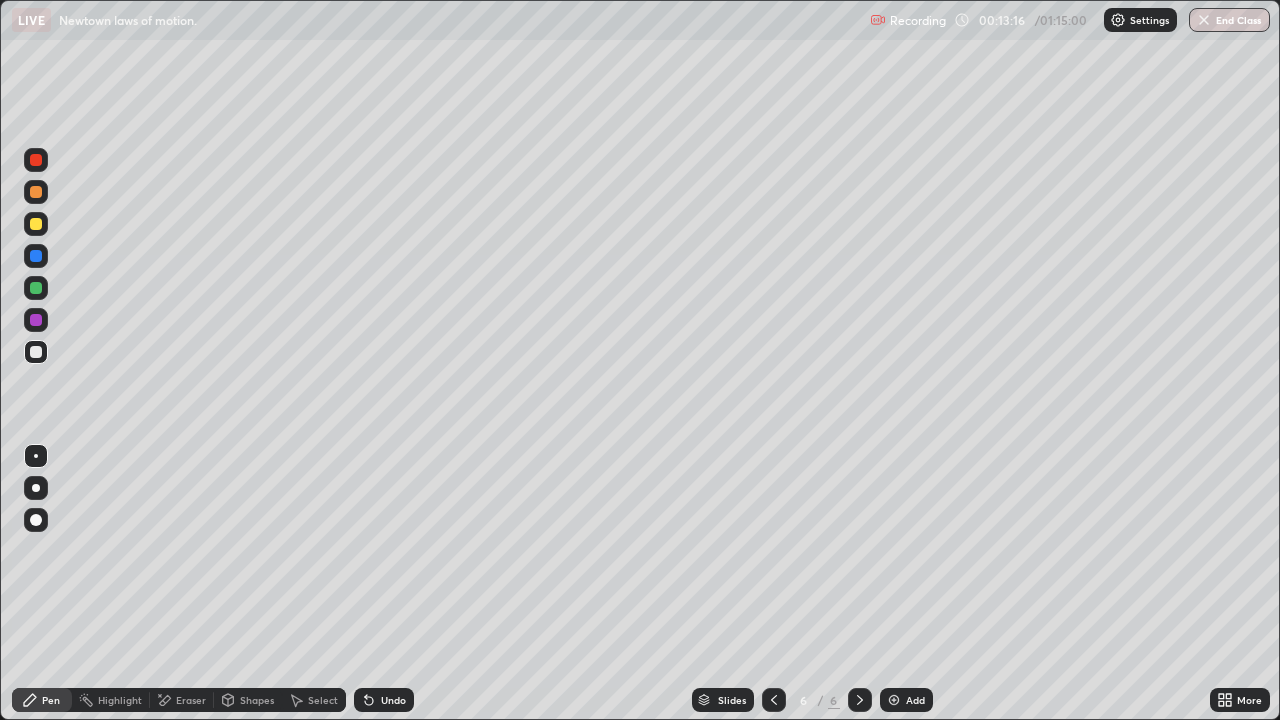 click at bounding box center (36, 224) 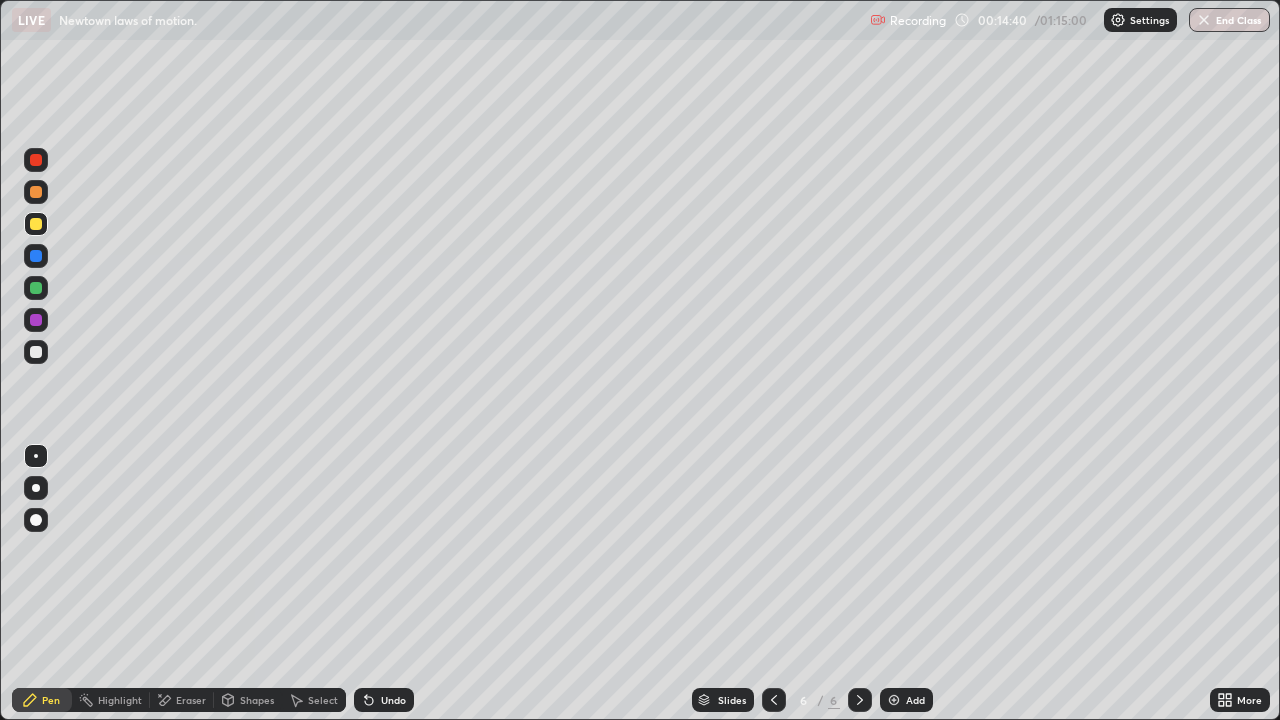 click at bounding box center [36, 352] 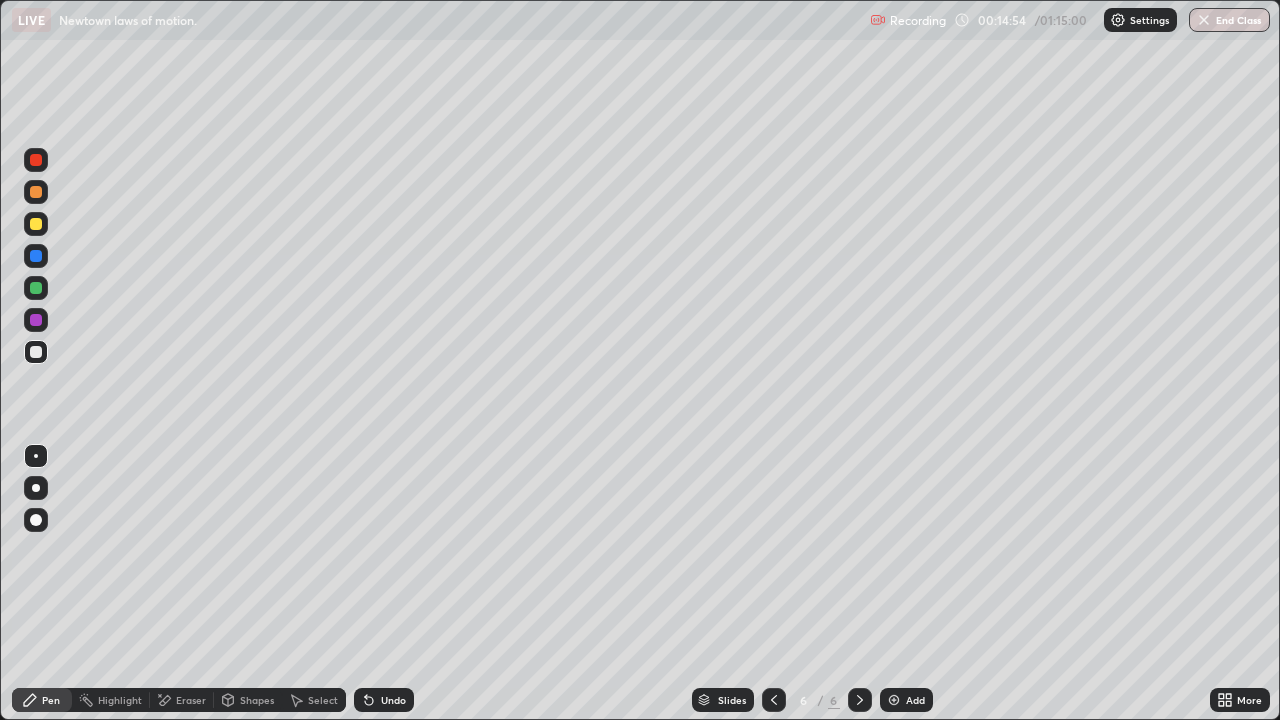 click at bounding box center [36, 224] 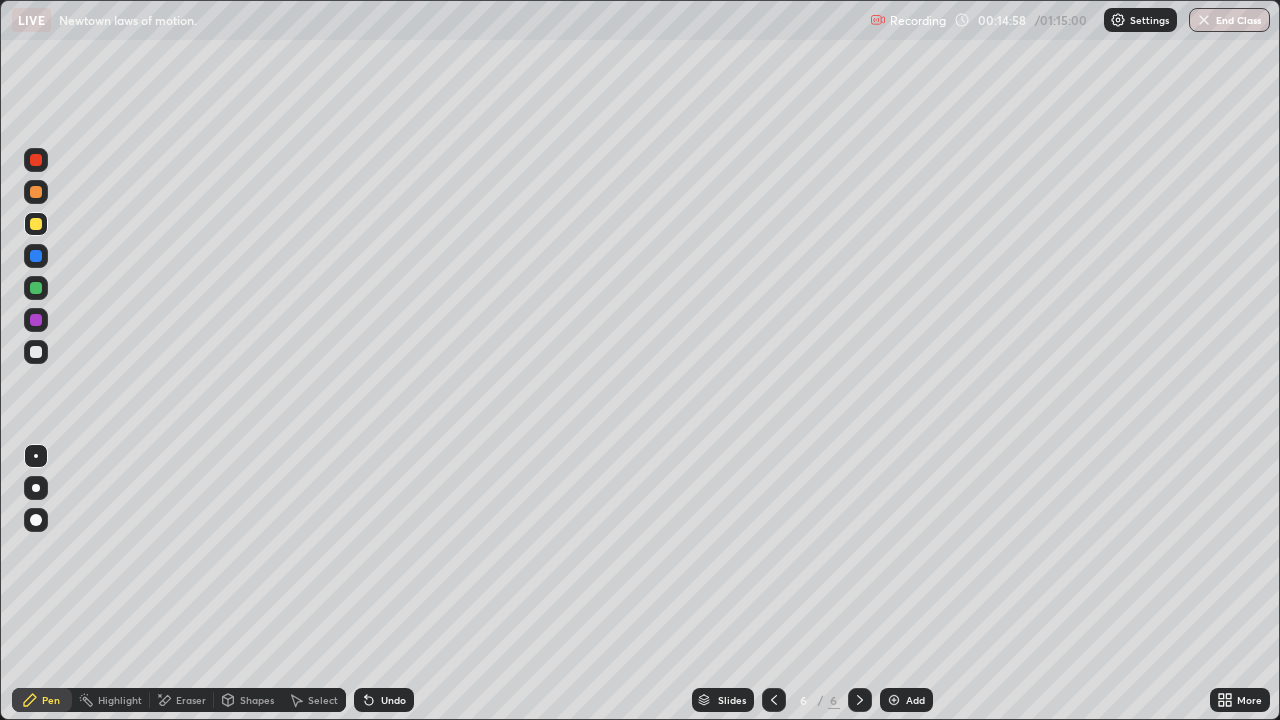 click at bounding box center (36, 288) 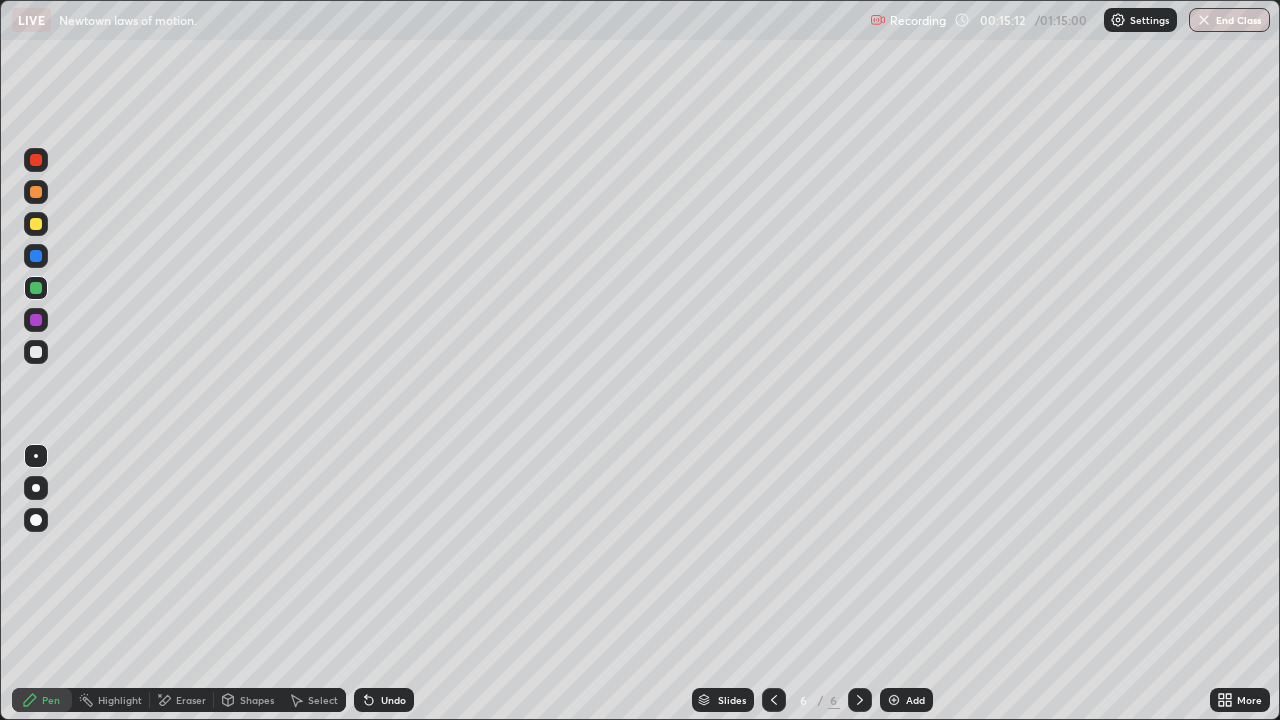 click at bounding box center (36, 224) 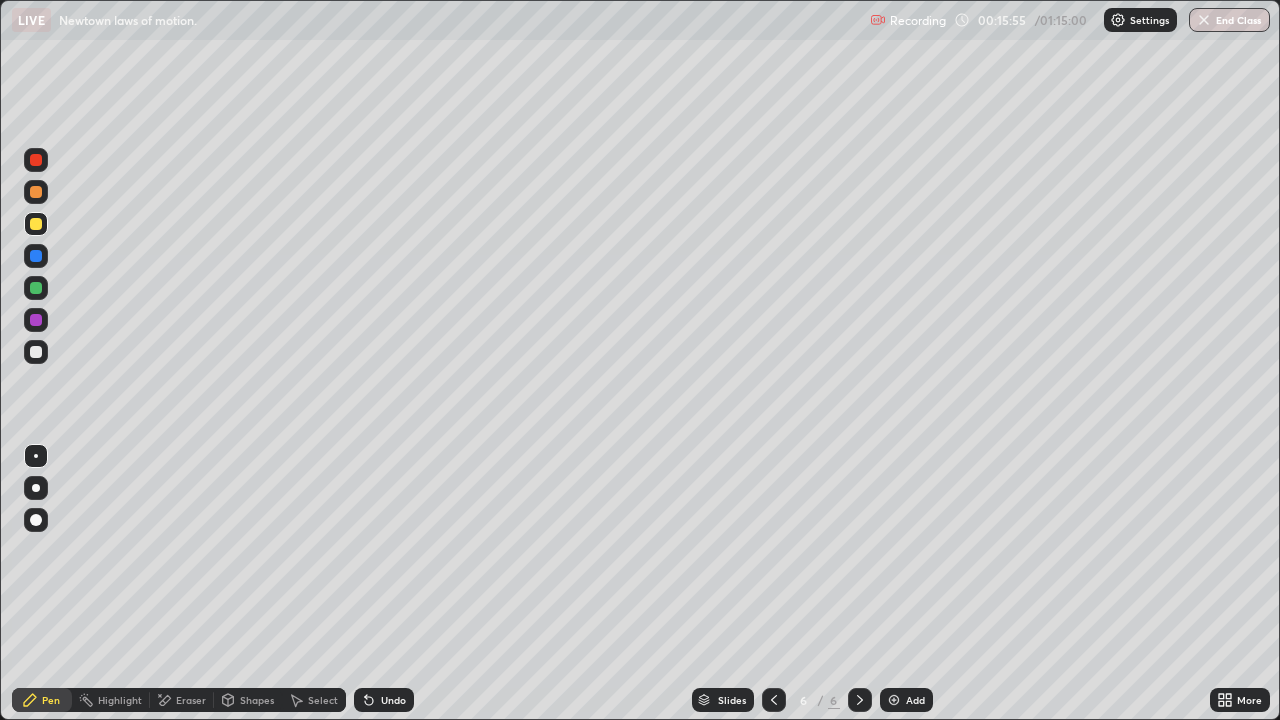 click at bounding box center (36, 352) 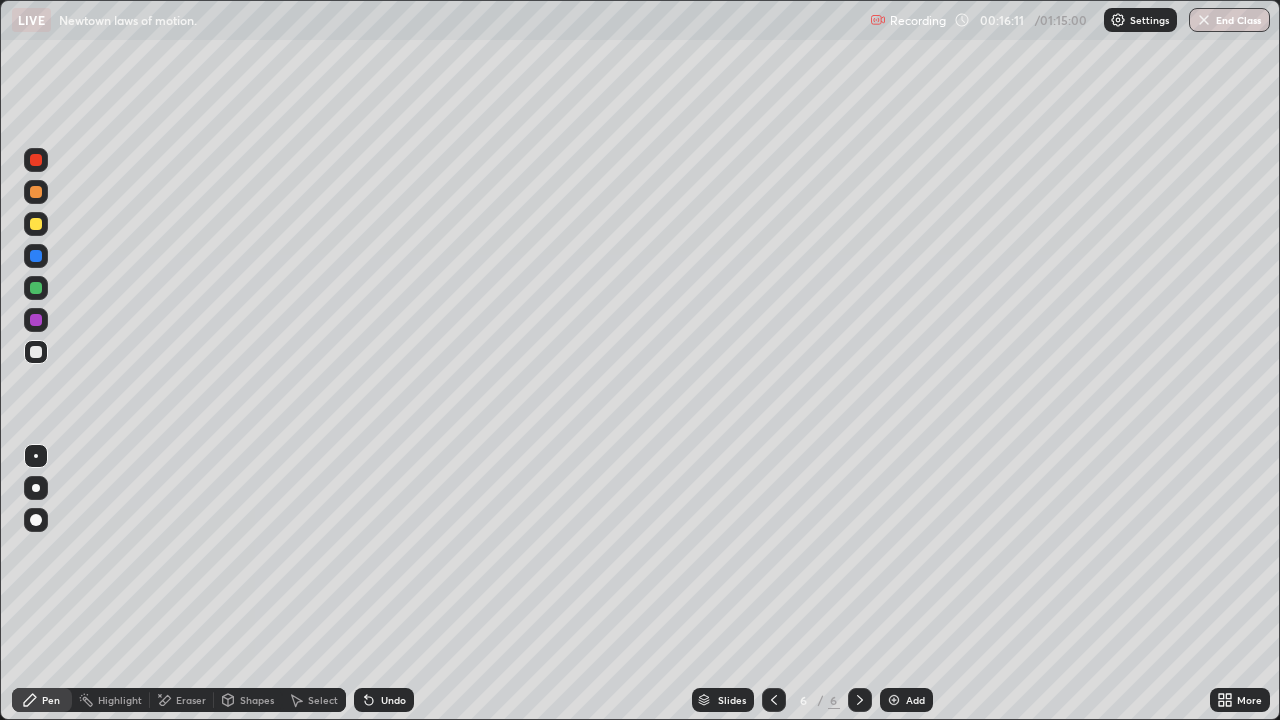 click on "Undo" at bounding box center (384, 700) 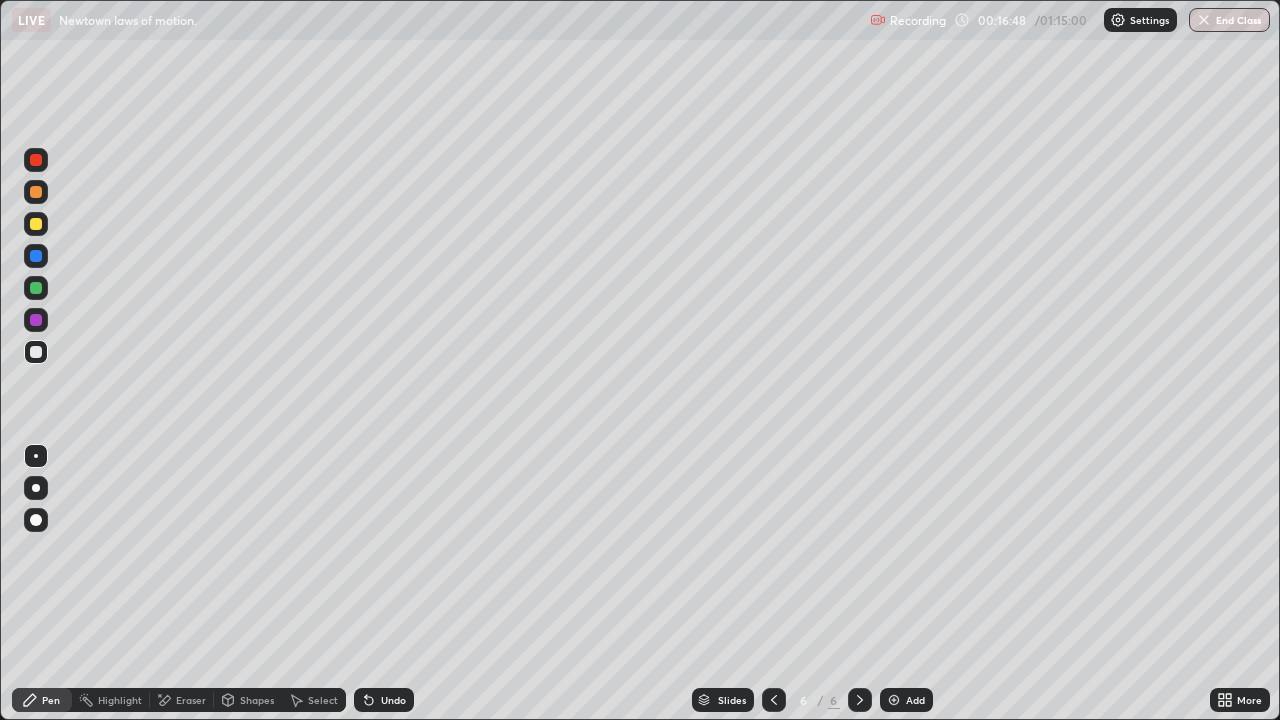 click on "Undo" at bounding box center [393, 700] 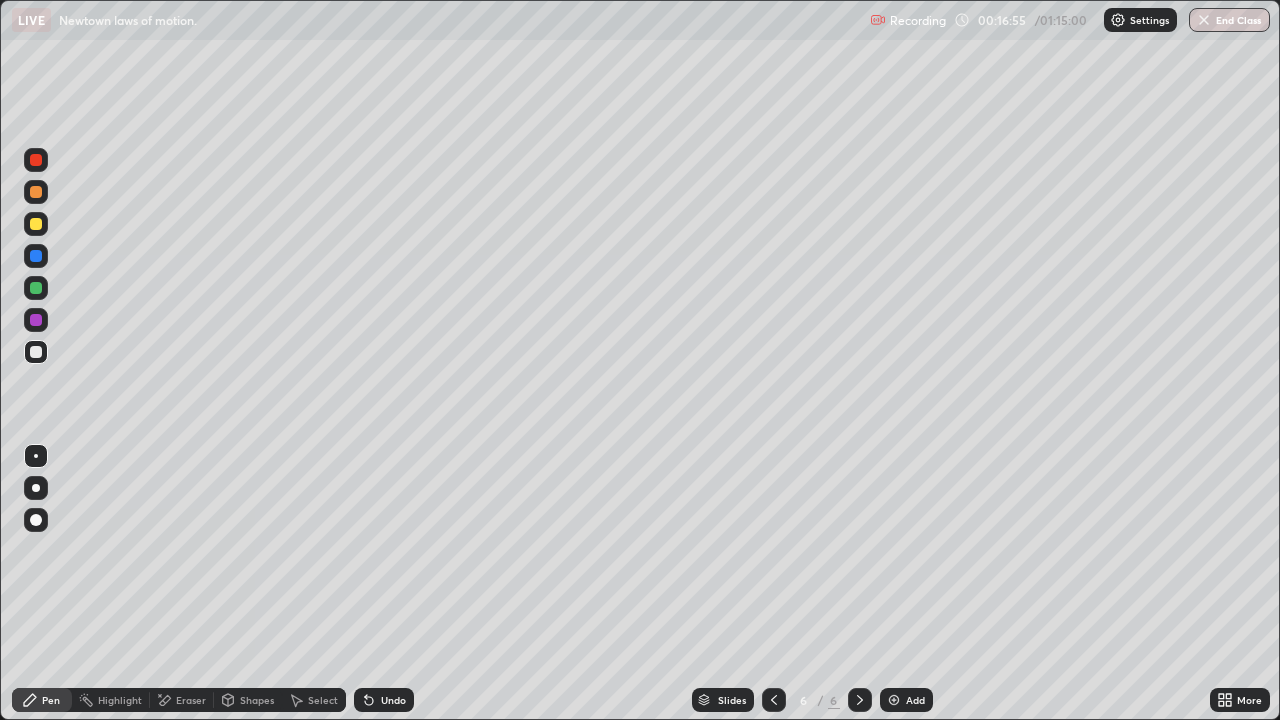 click at bounding box center [36, 288] 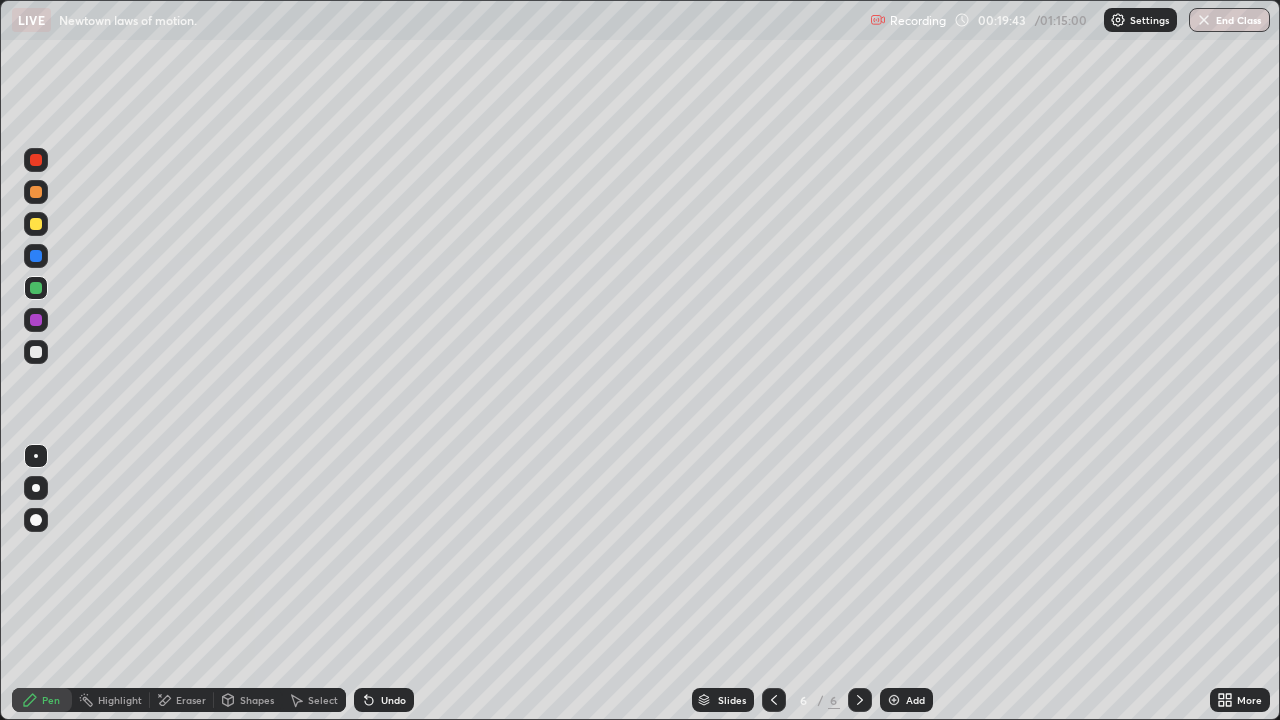 click at bounding box center [36, 288] 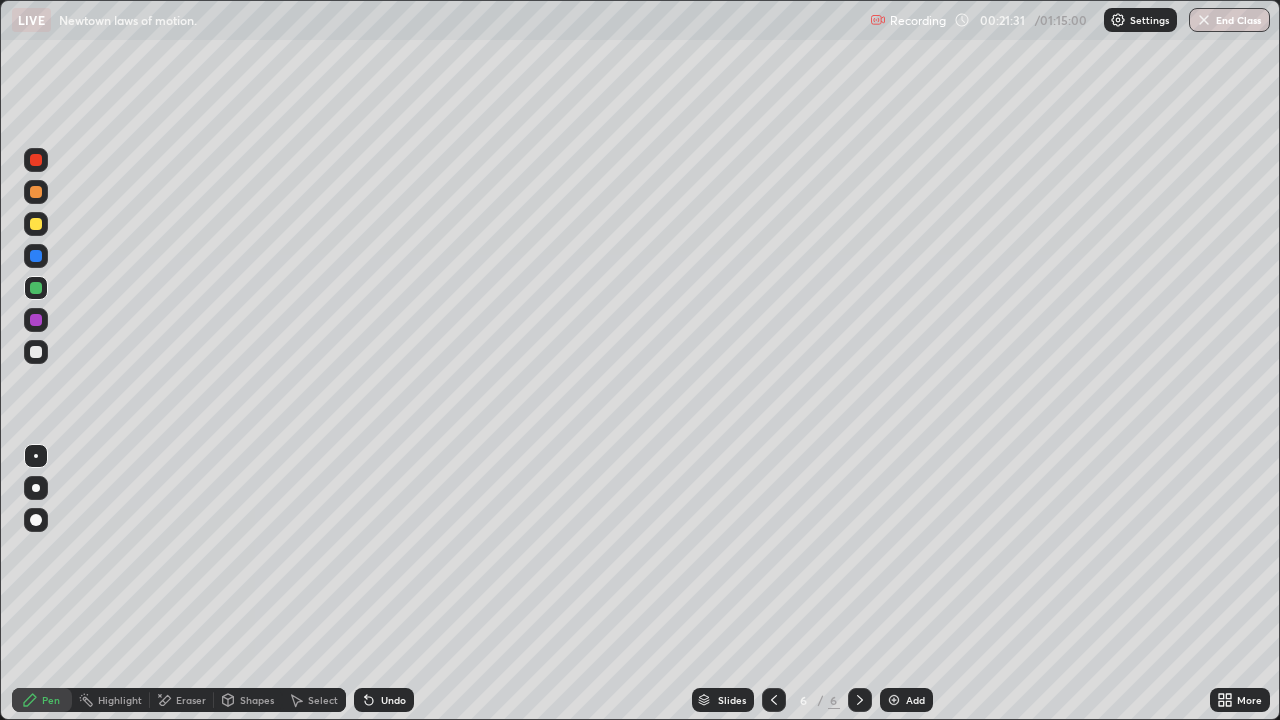 click at bounding box center (36, 352) 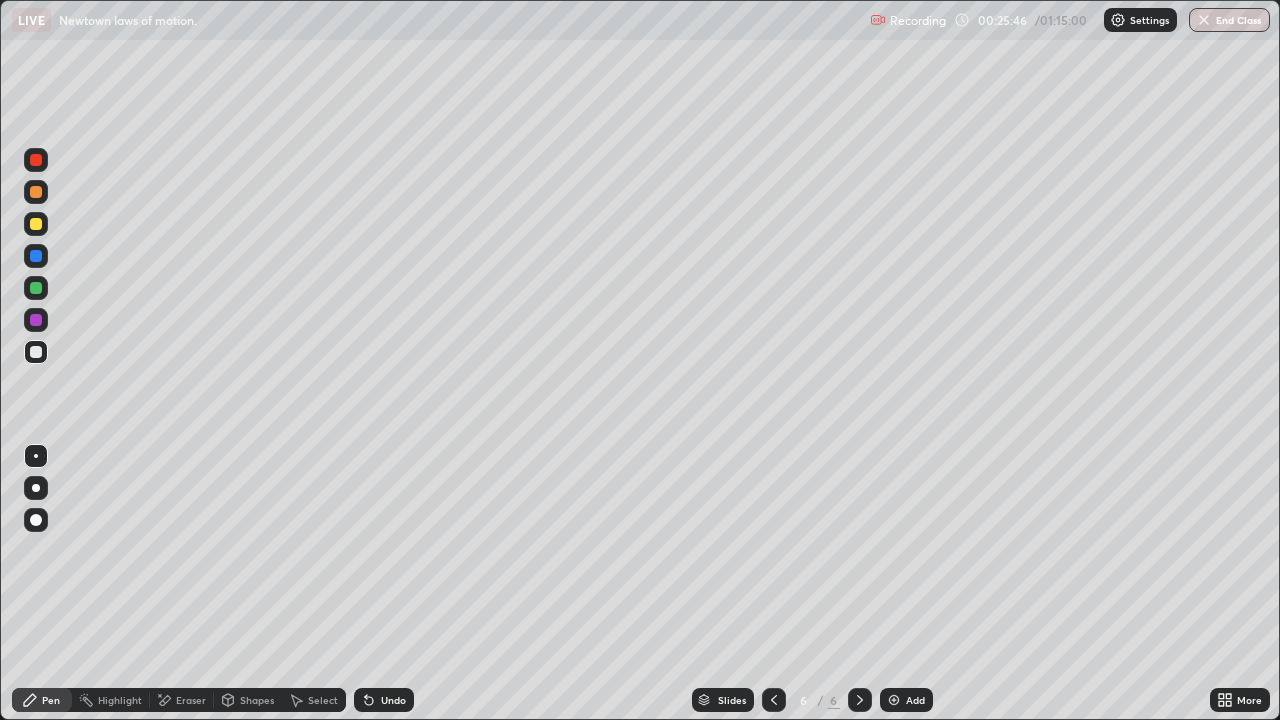 click on "Eraser" at bounding box center [191, 700] 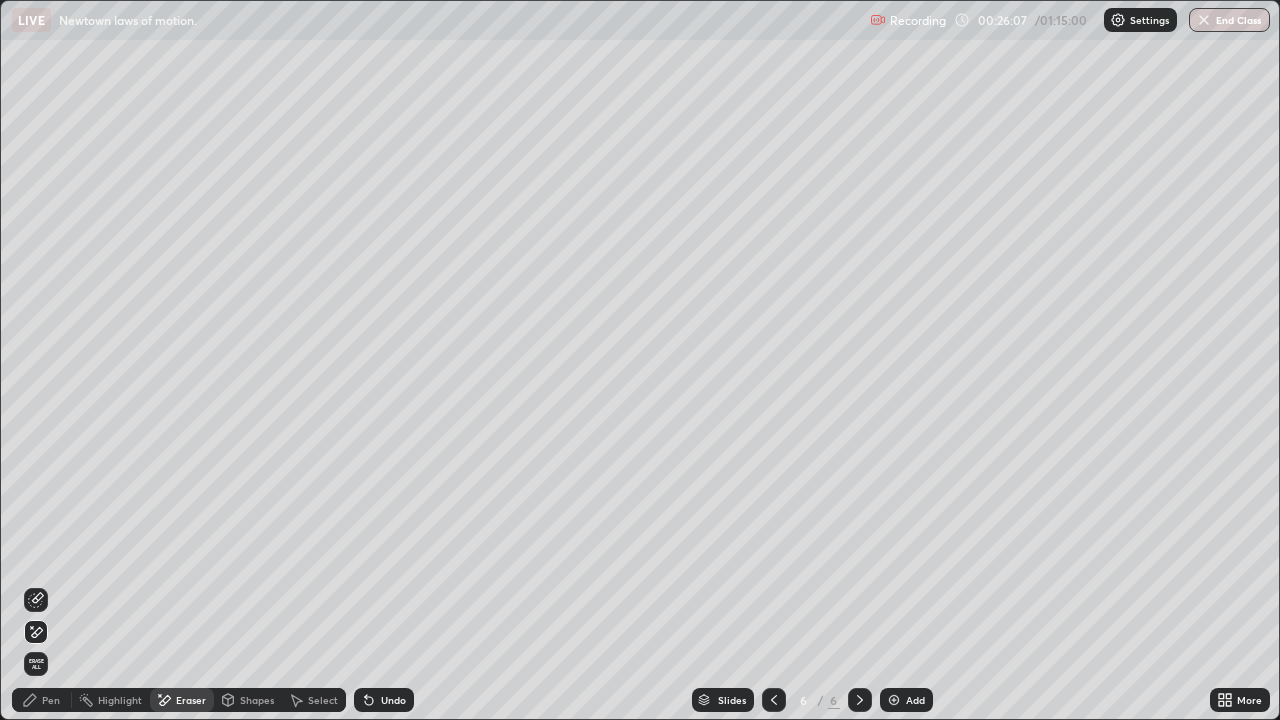 click on "Pen" at bounding box center (51, 700) 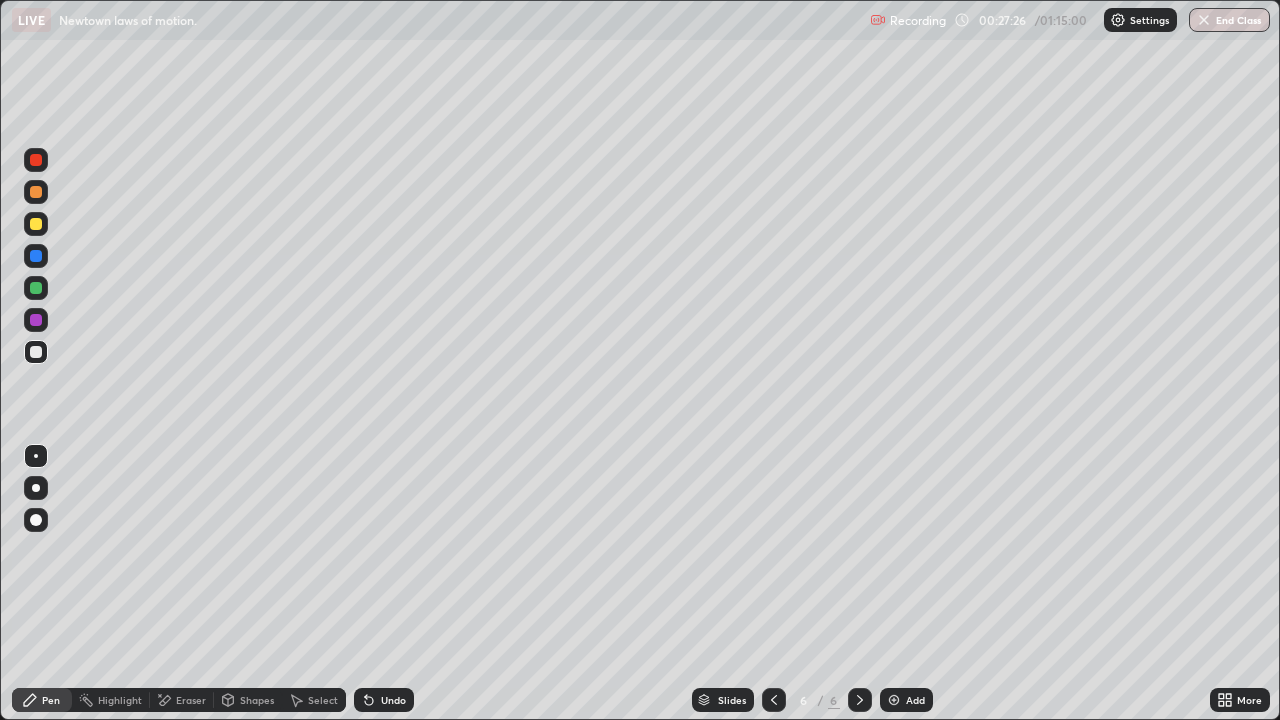 click on "Select" at bounding box center (323, 700) 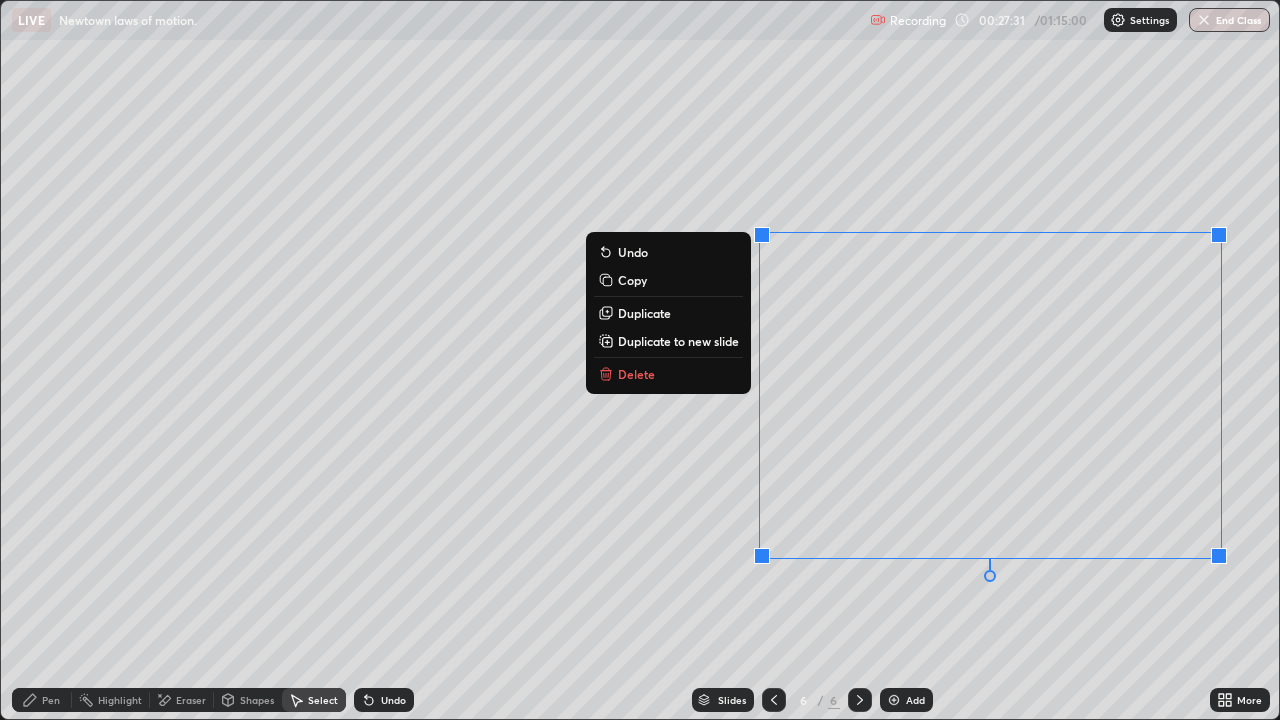 click on "Duplicate to new slide" at bounding box center (678, 341) 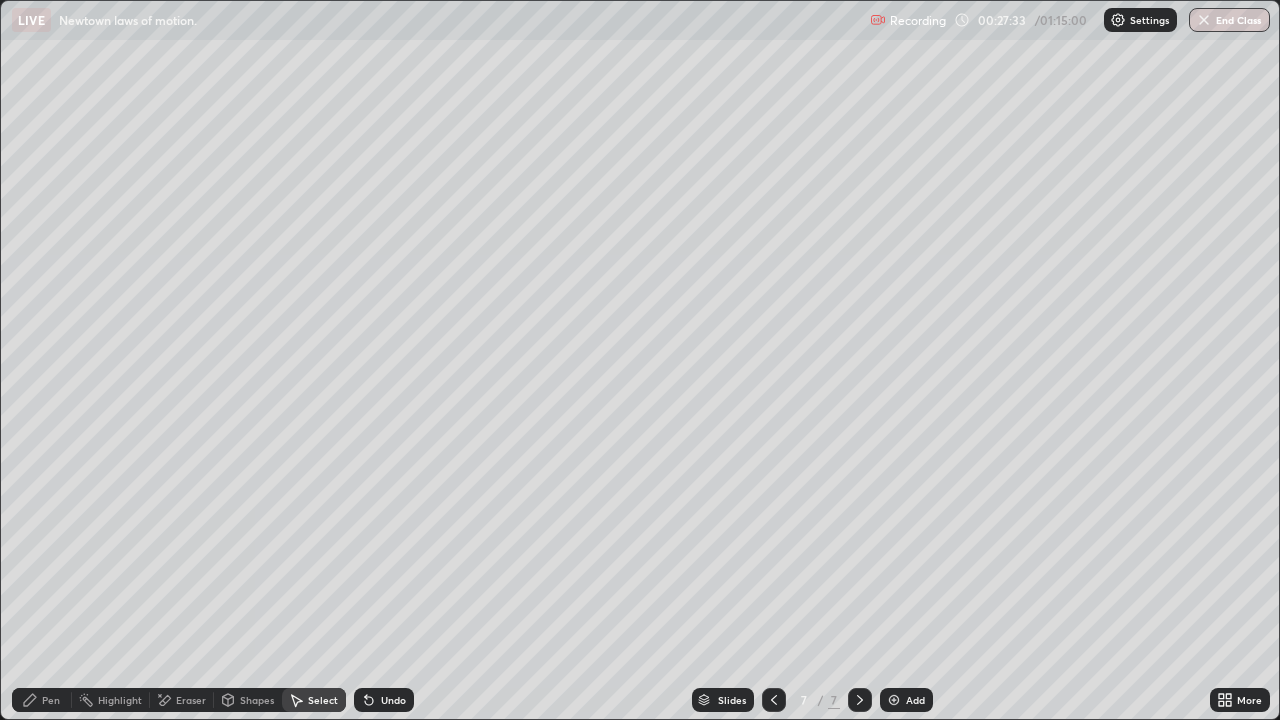 click on "Pen" at bounding box center [51, 700] 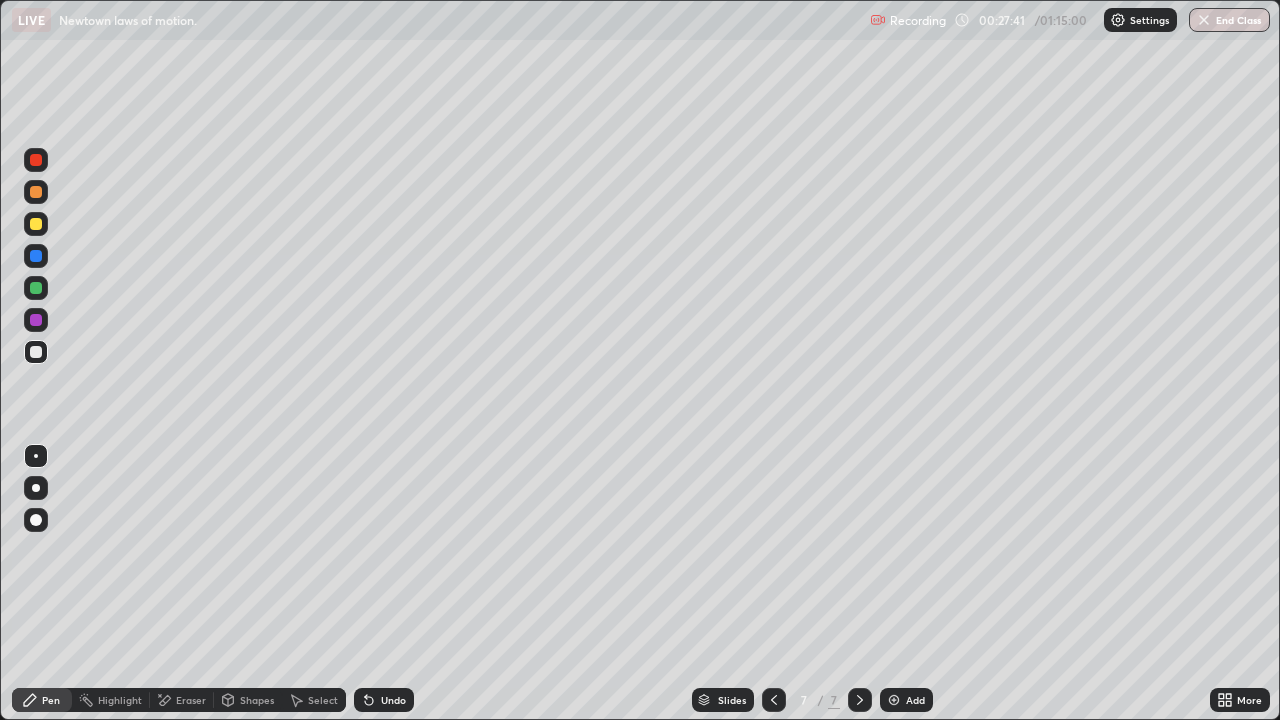 click on "Pen" at bounding box center (42, 700) 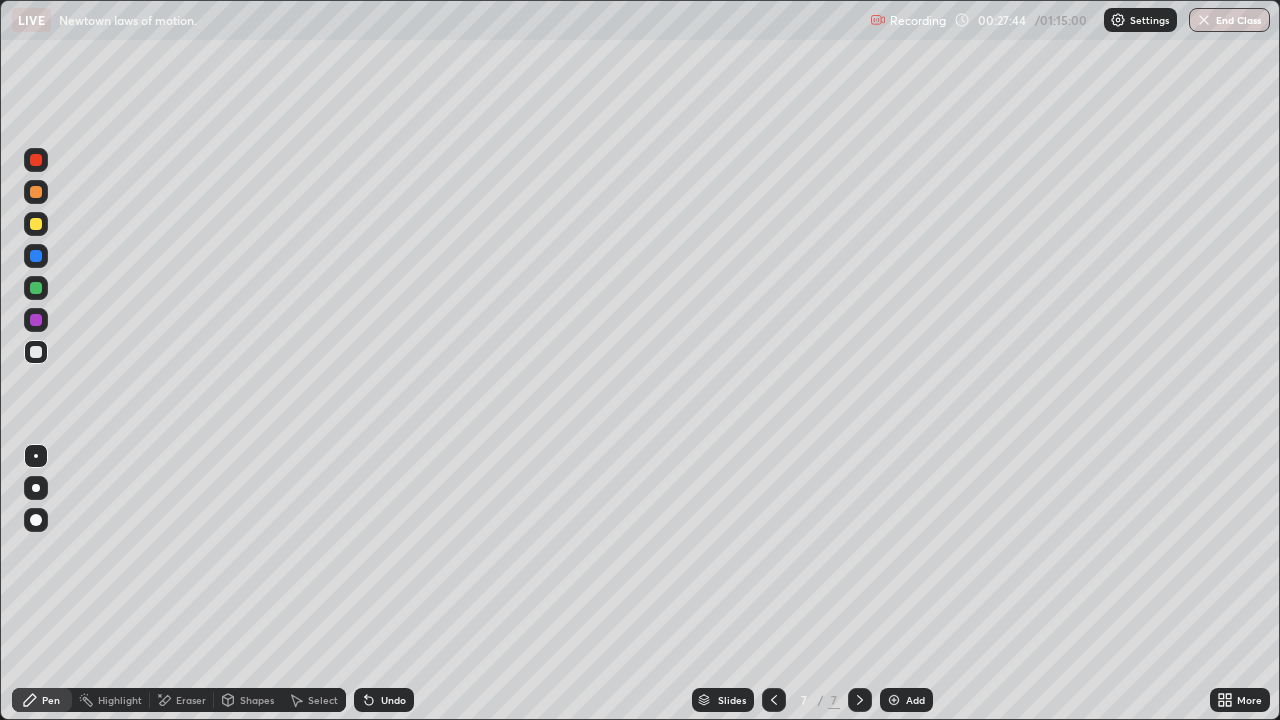 click at bounding box center (36, 352) 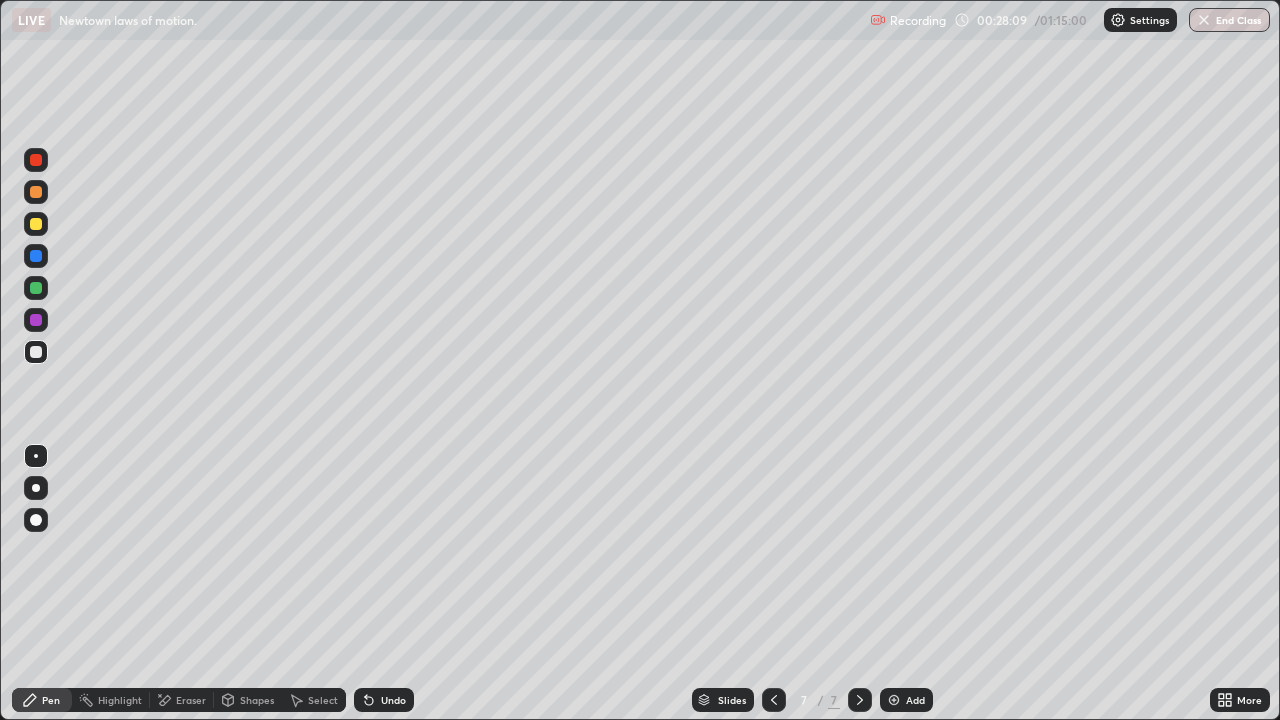 click 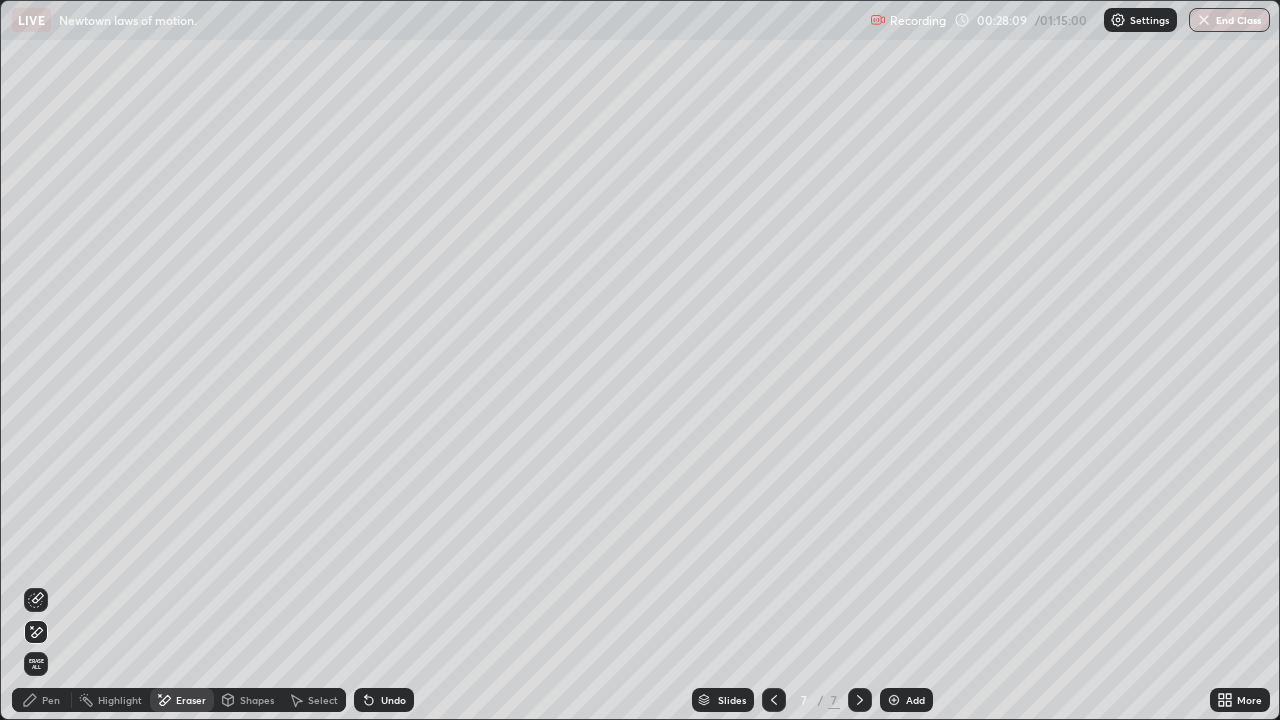 click 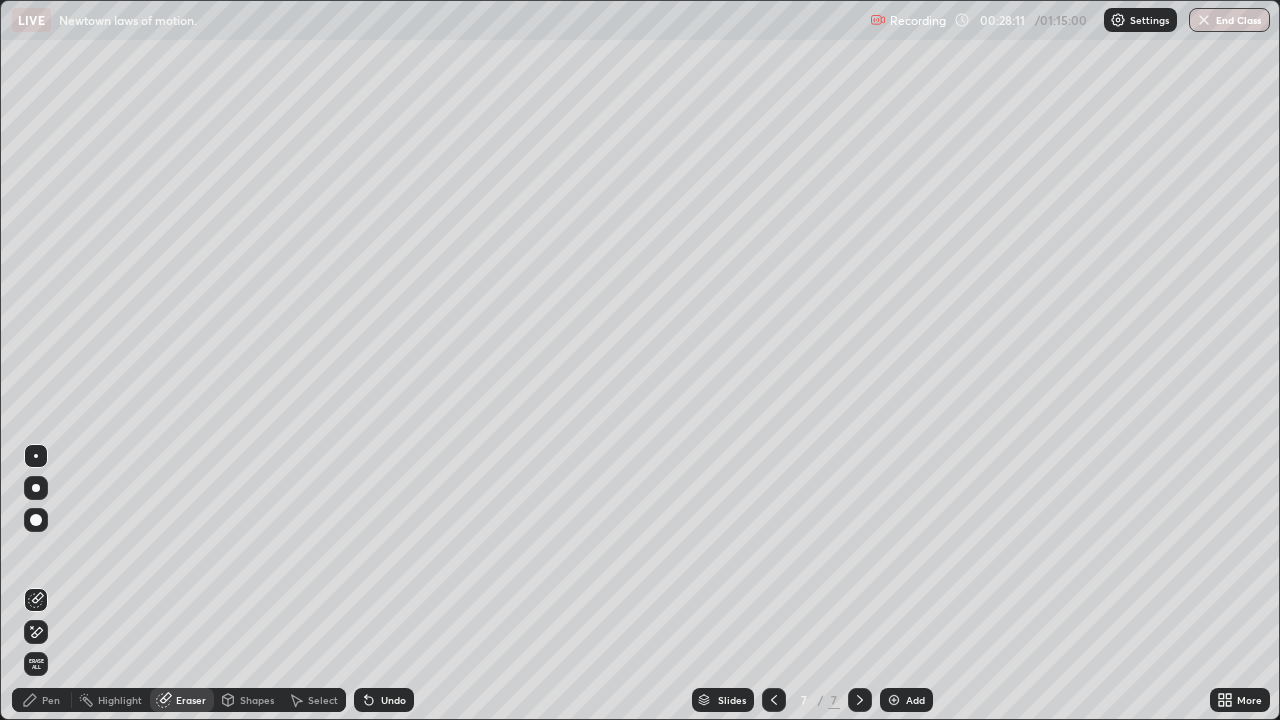 click on "Pen" at bounding box center (42, 700) 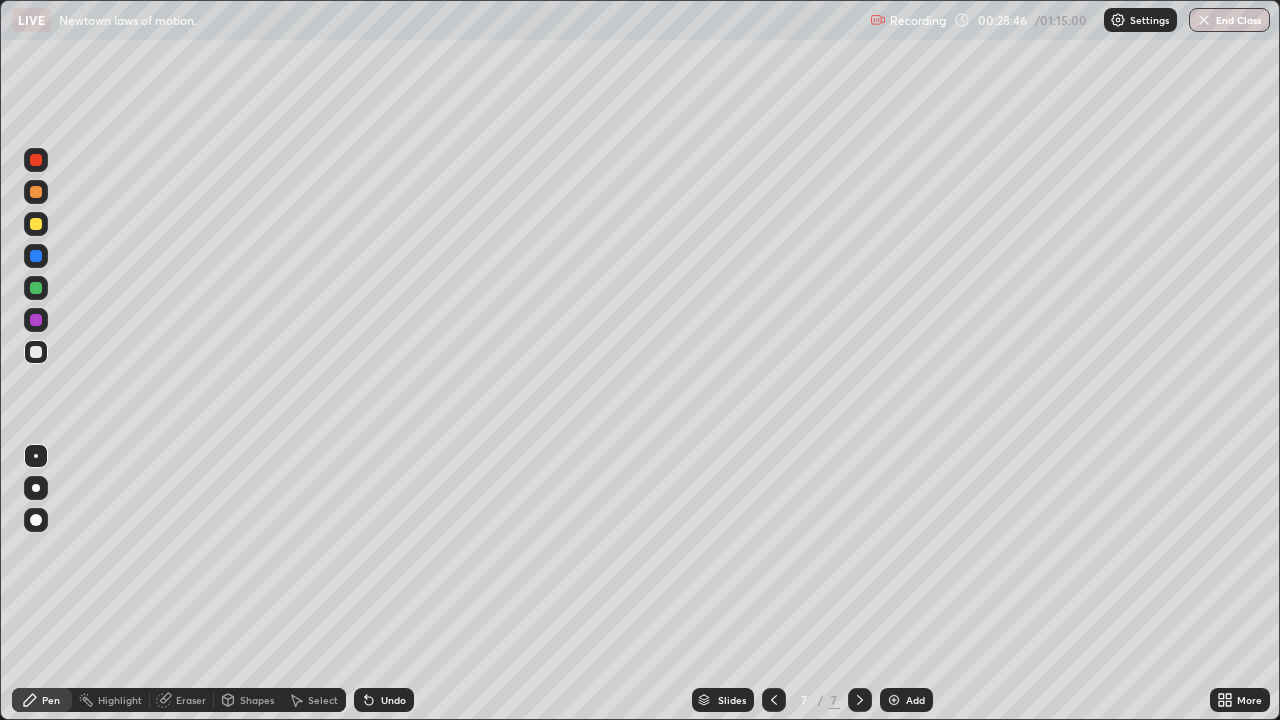 click on "Eraser" at bounding box center (191, 700) 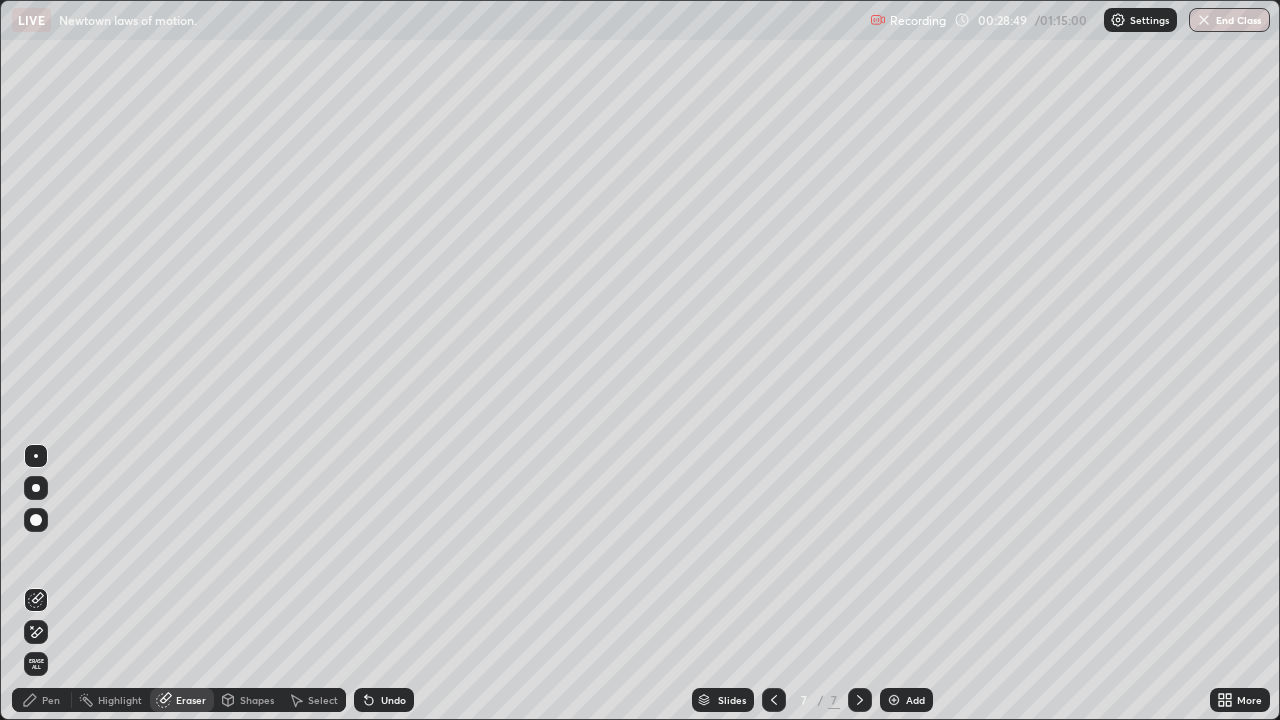 click on "Pen" at bounding box center (51, 700) 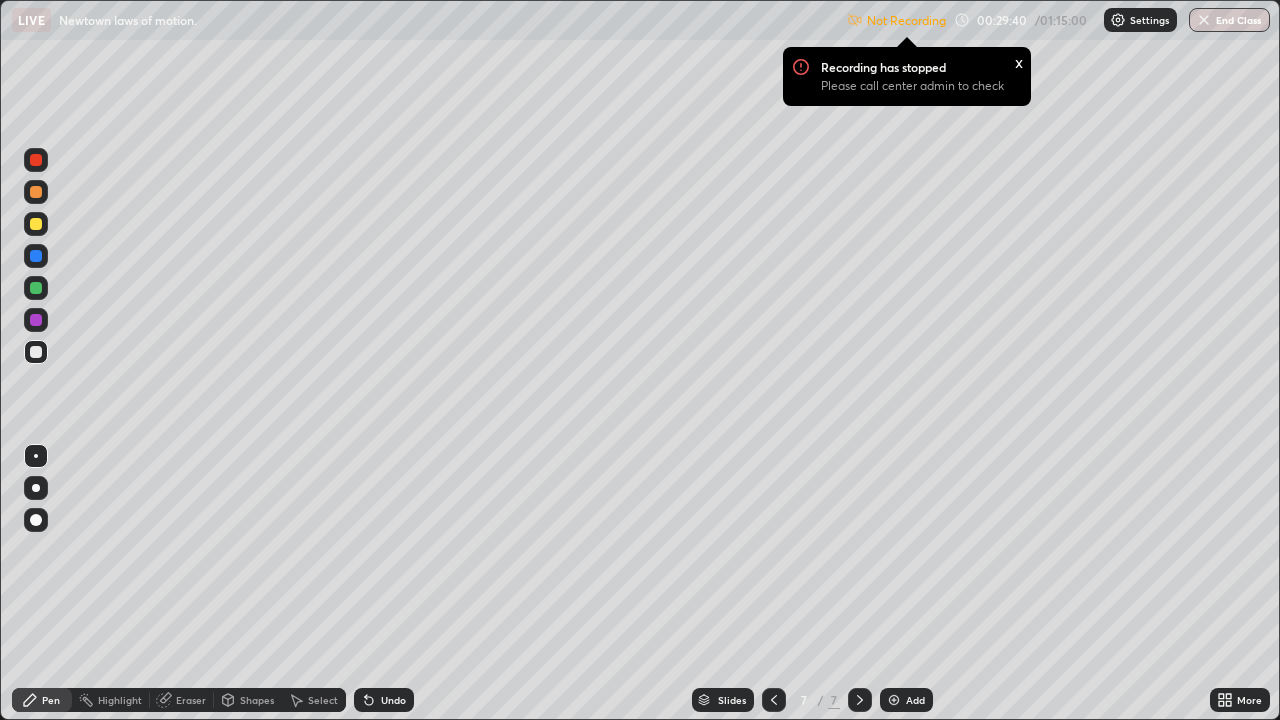 click on "x" at bounding box center (1019, 61) 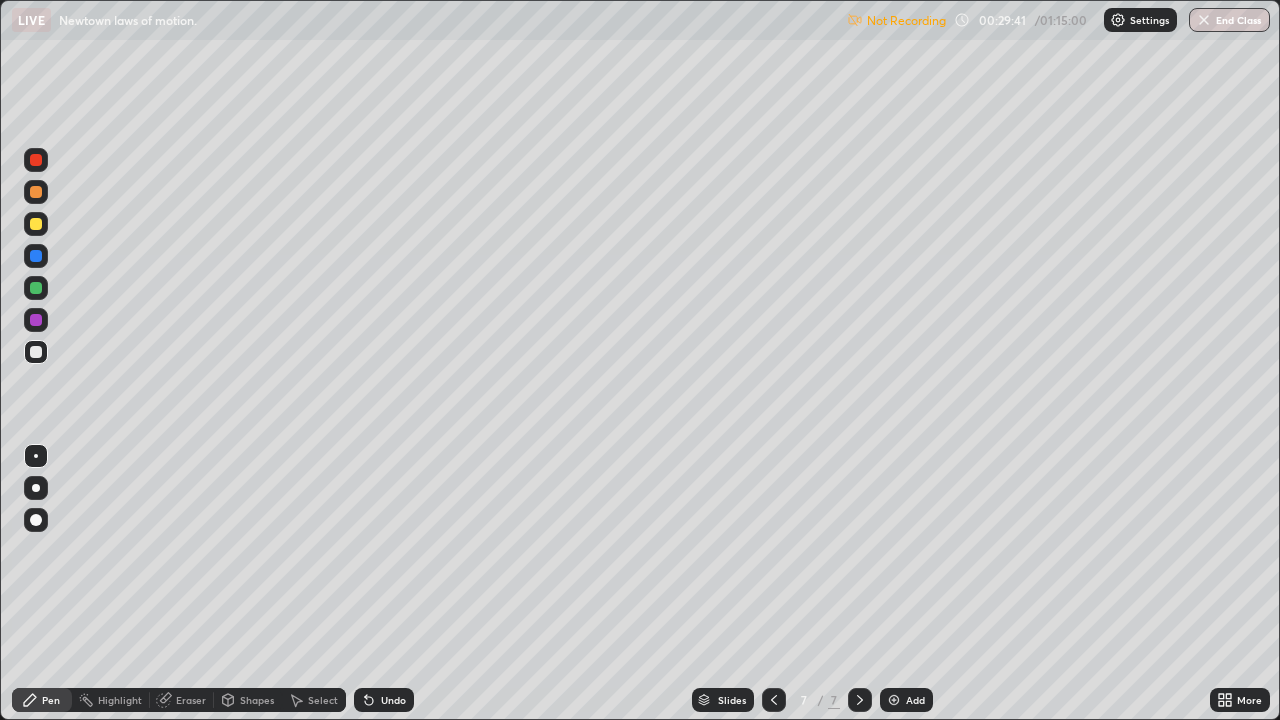 click on "More" at bounding box center [1240, 700] 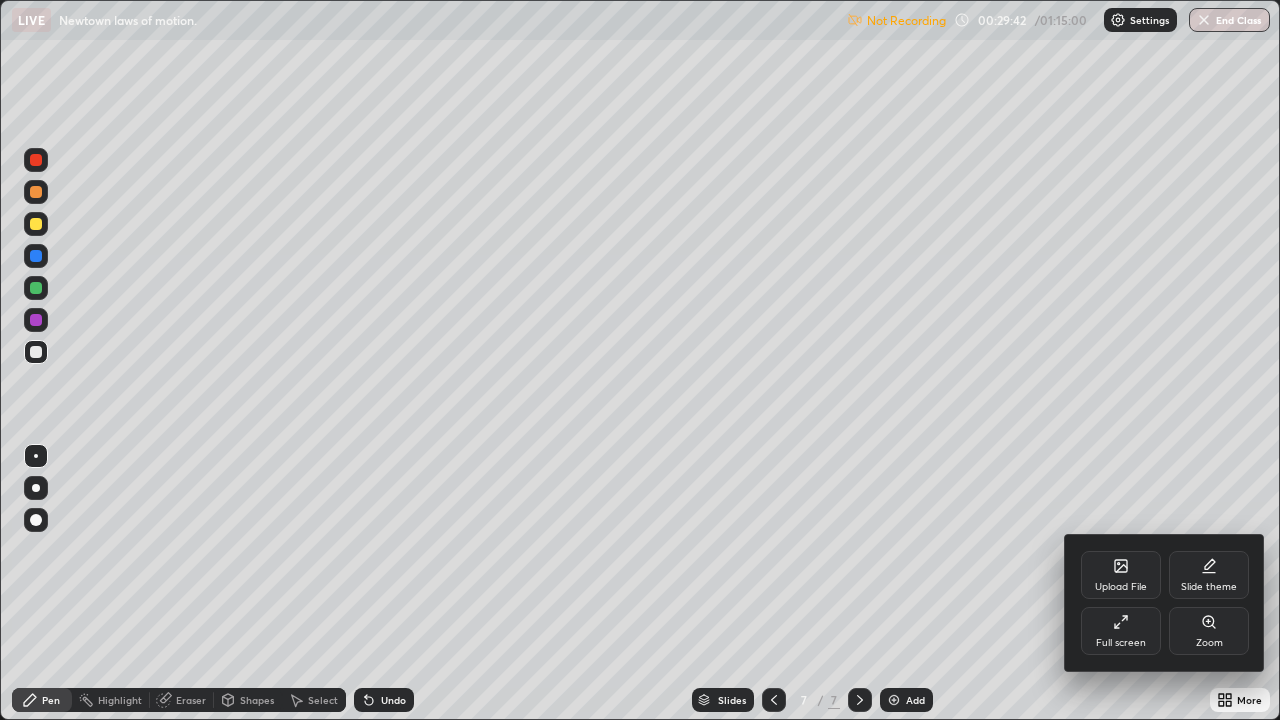 click on "Full screen" at bounding box center [1121, 631] 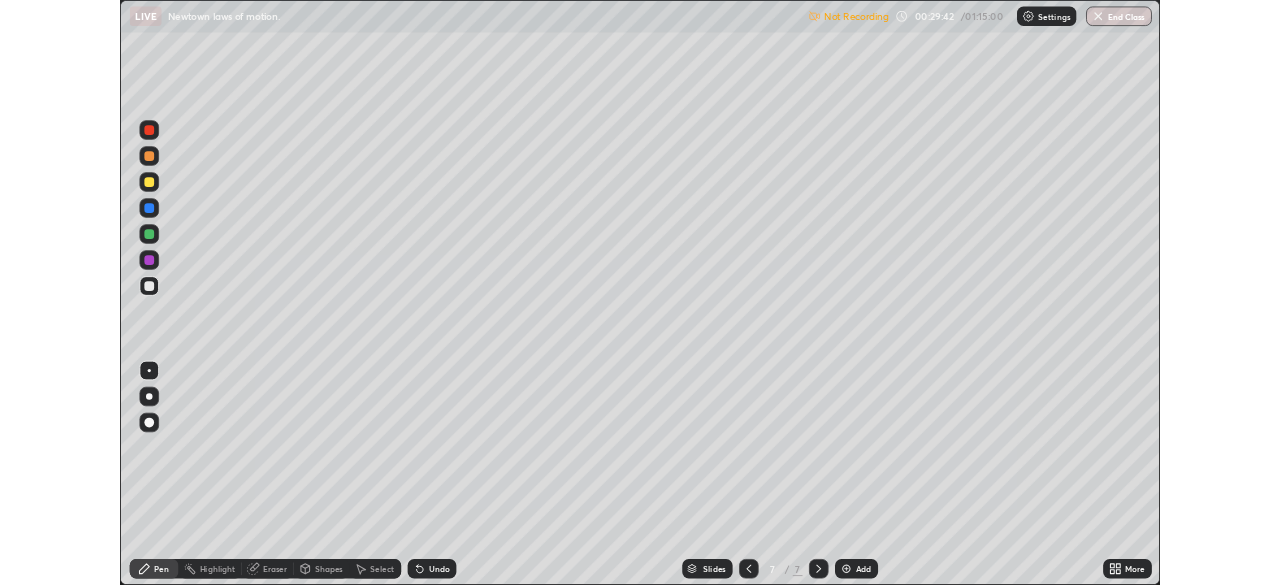 scroll, scrollTop: 585, scrollLeft: 1280, axis: both 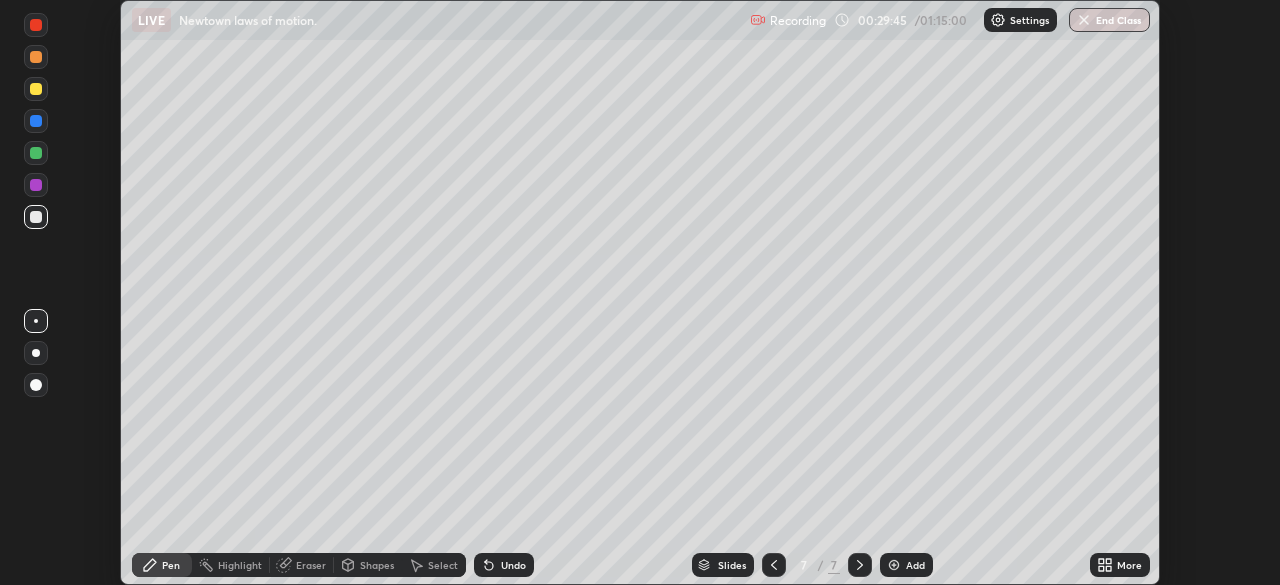 click on "More" at bounding box center (1129, 565) 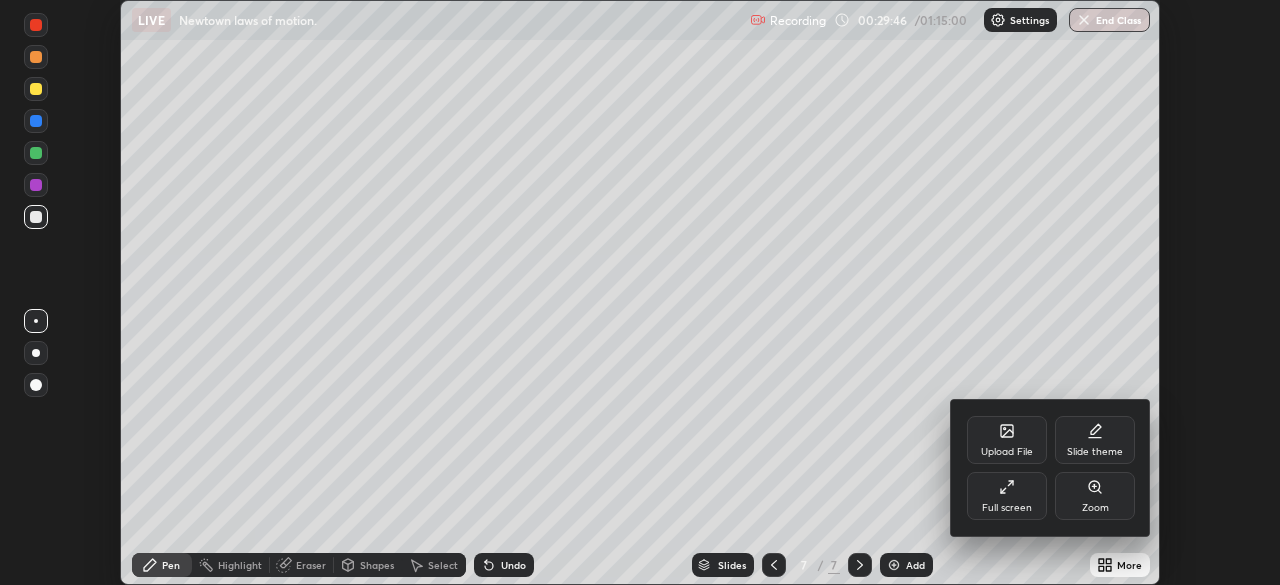 click on "Full screen" at bounding box center (1007, 496) 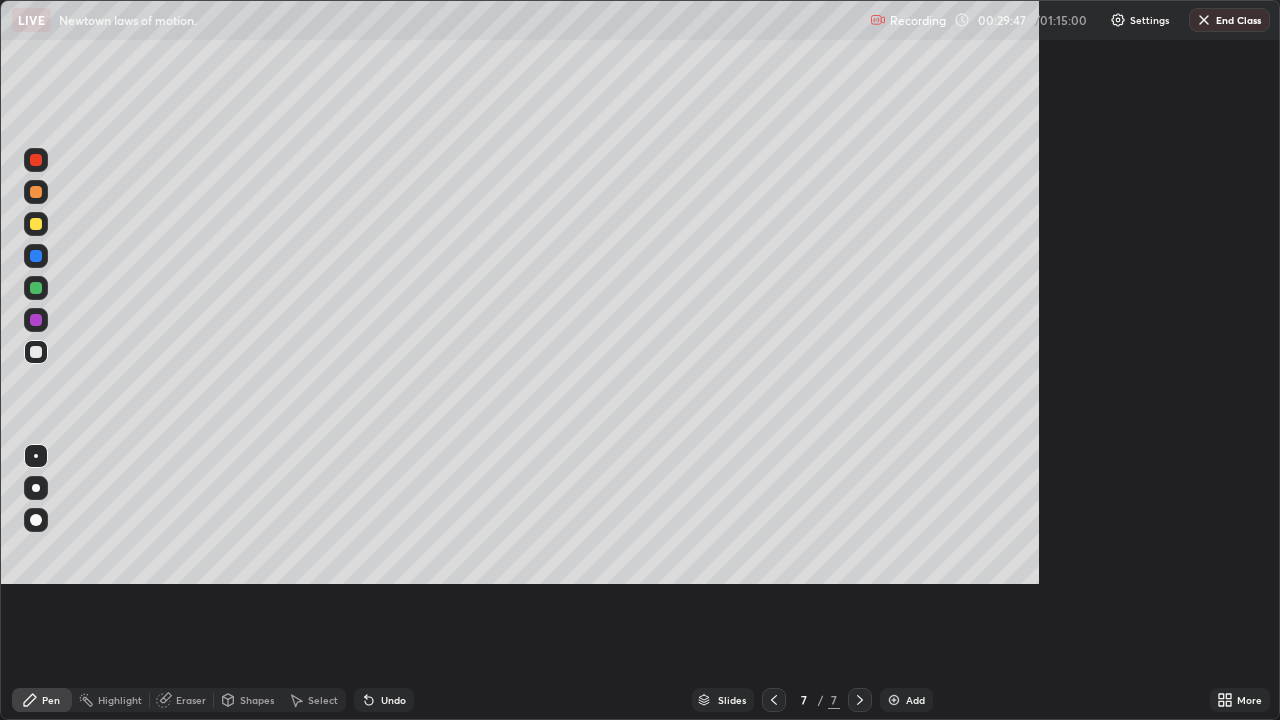 scroll, scrollTop: 99280, scrollLeft: 98720, axis: both 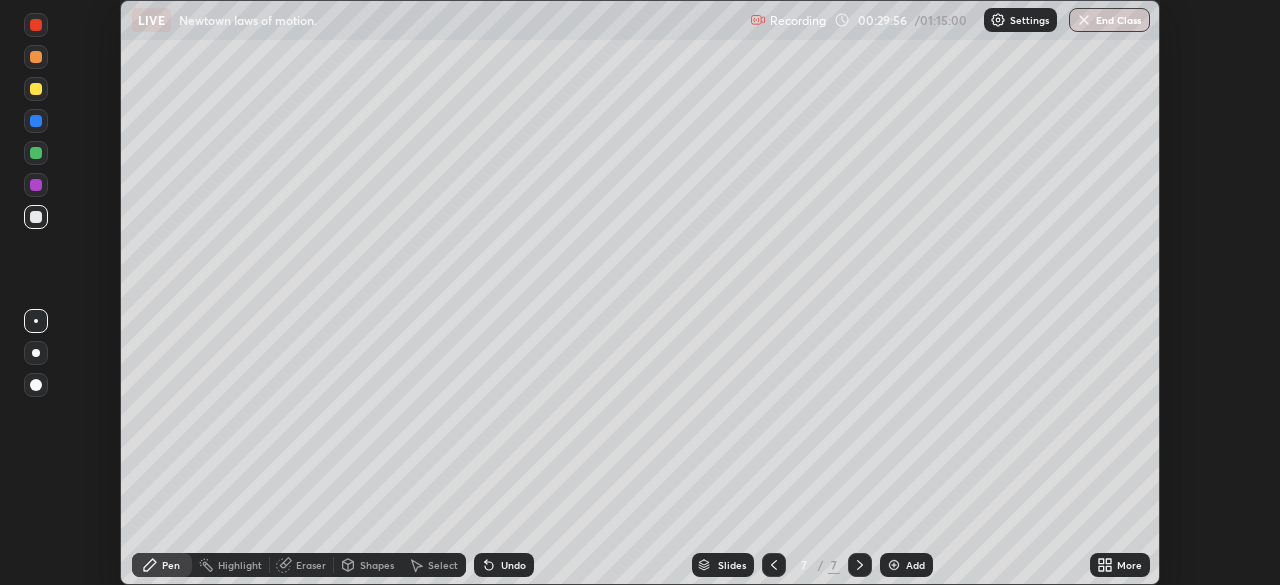 click on "More" at bounding box center (1129, 565) 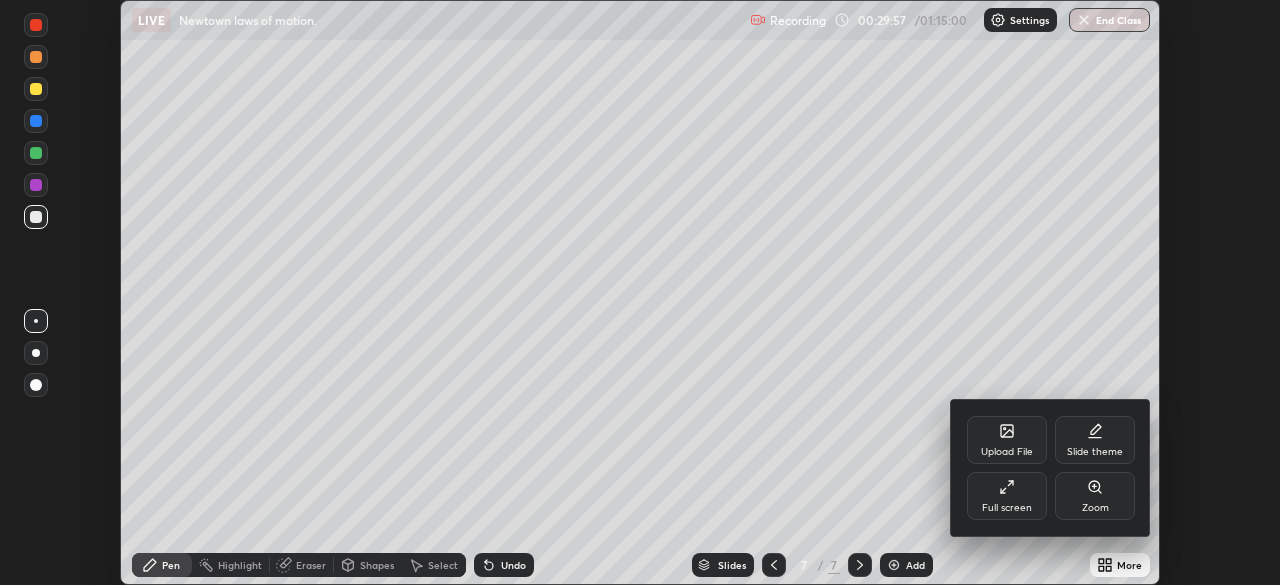 click on "Full screen" at bounding box center (1007, 496) 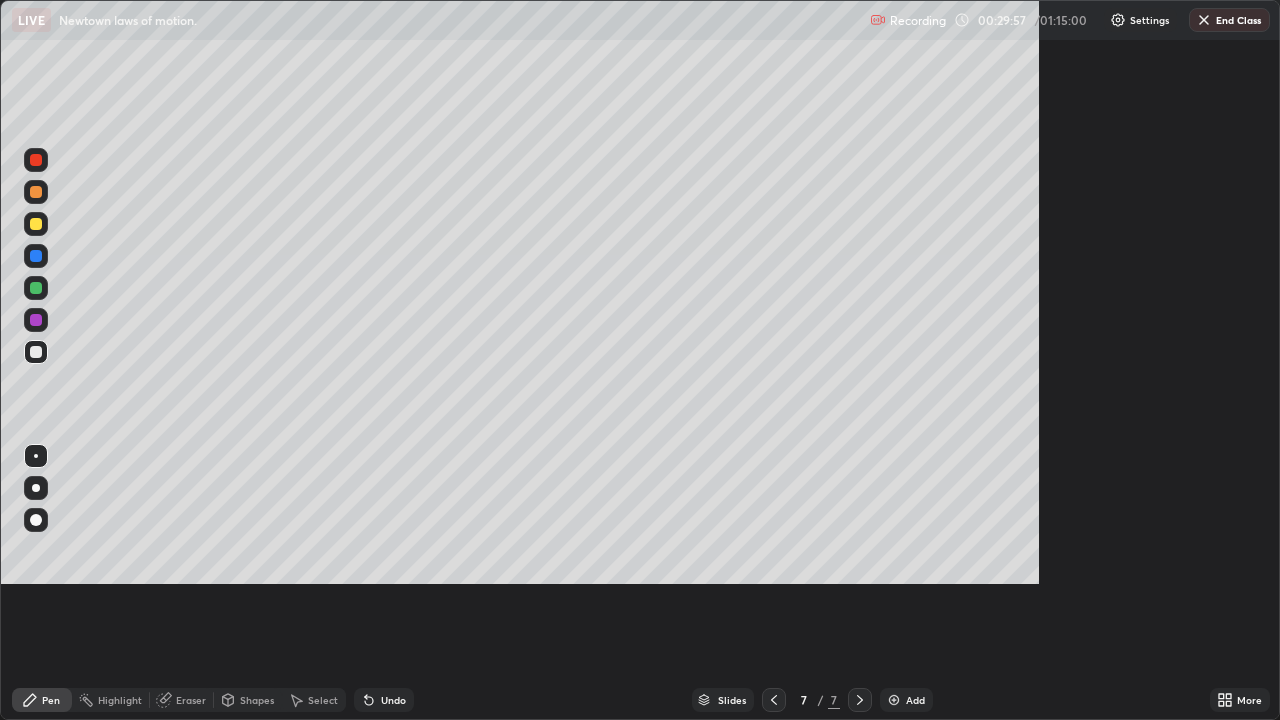 scroll, scrollTop: 99280, scrollLeft: 98720, axis: both 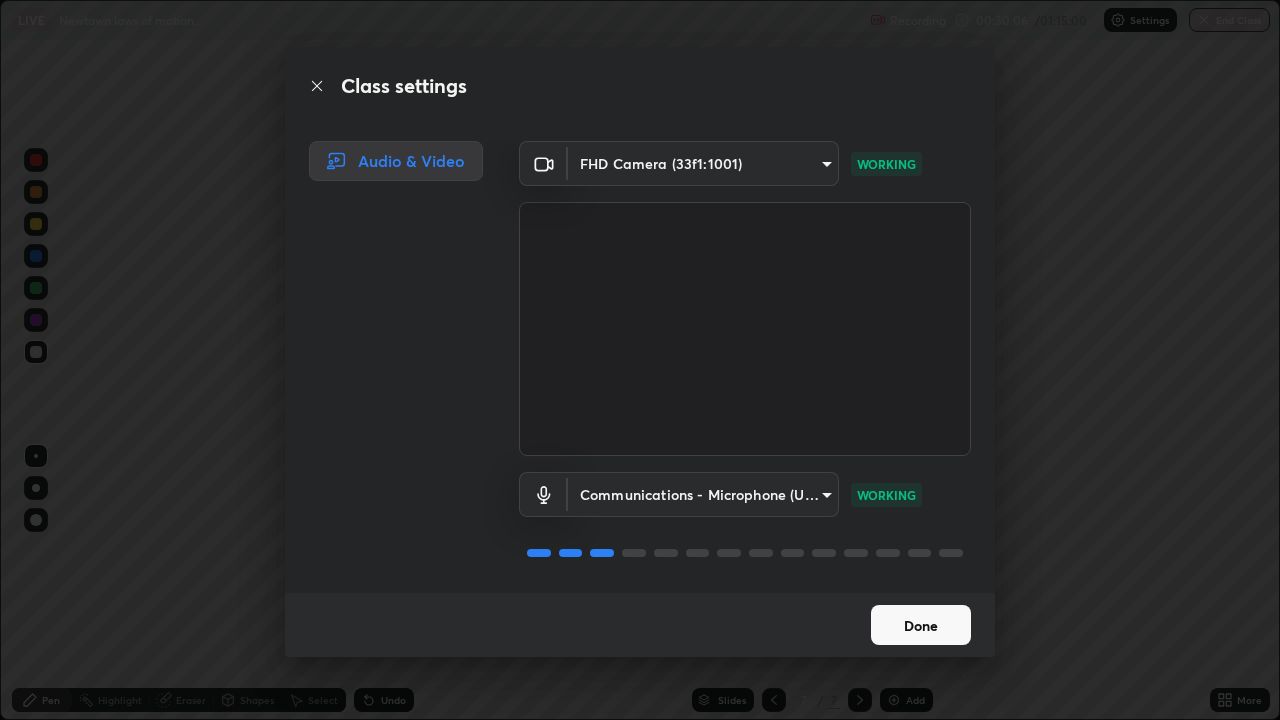 click on "Done" at bounding box center [921, 625] 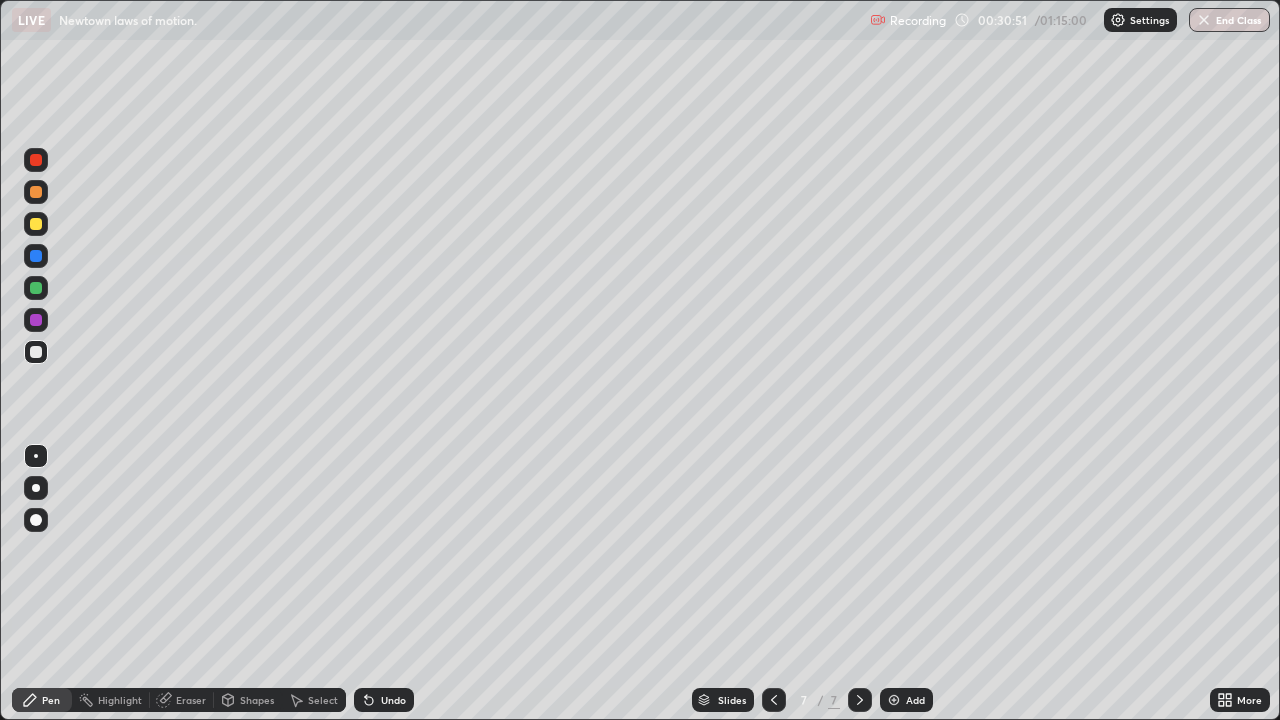 click on "Select" at bounding box center [323, 700] 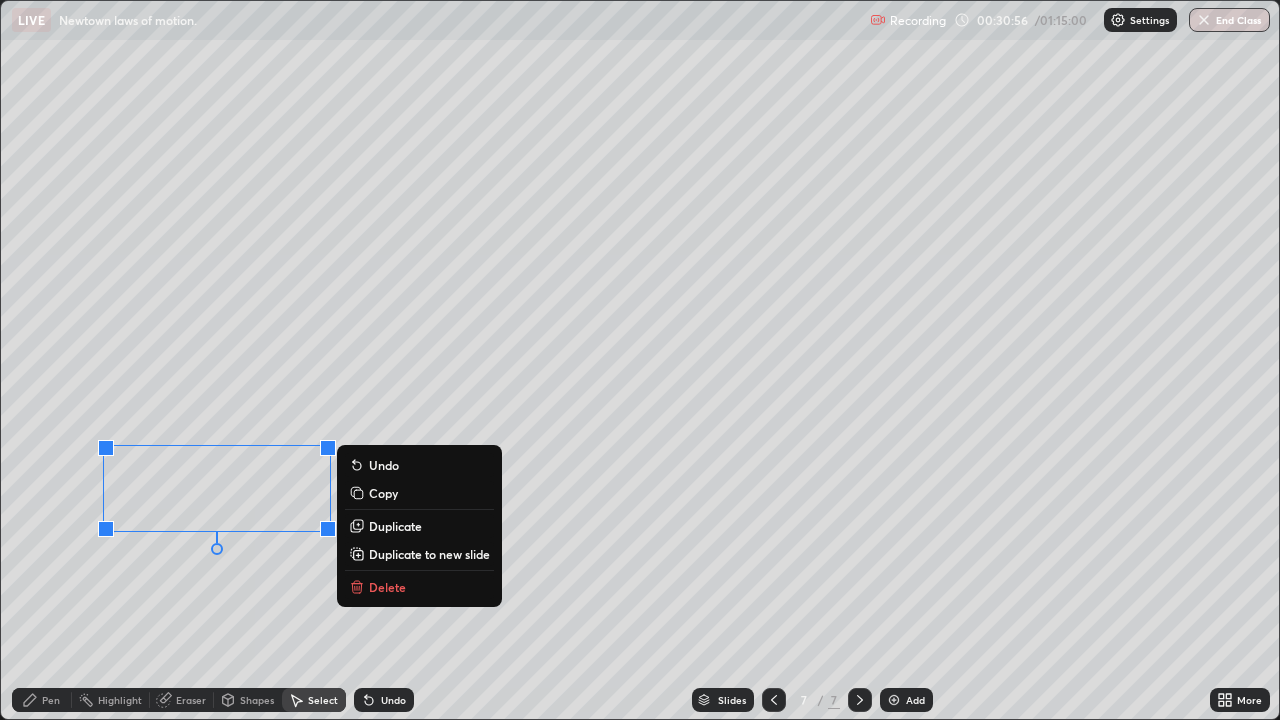 click 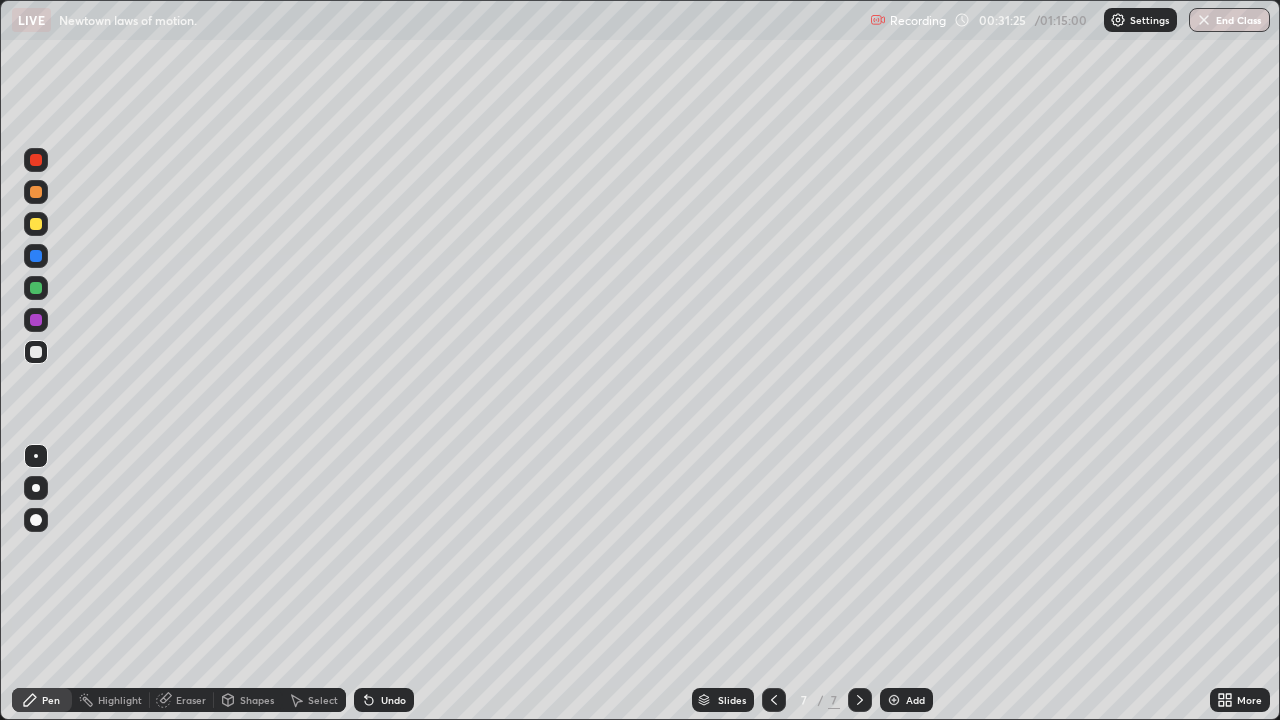 click on "Select" at bounding box center [323, 700] 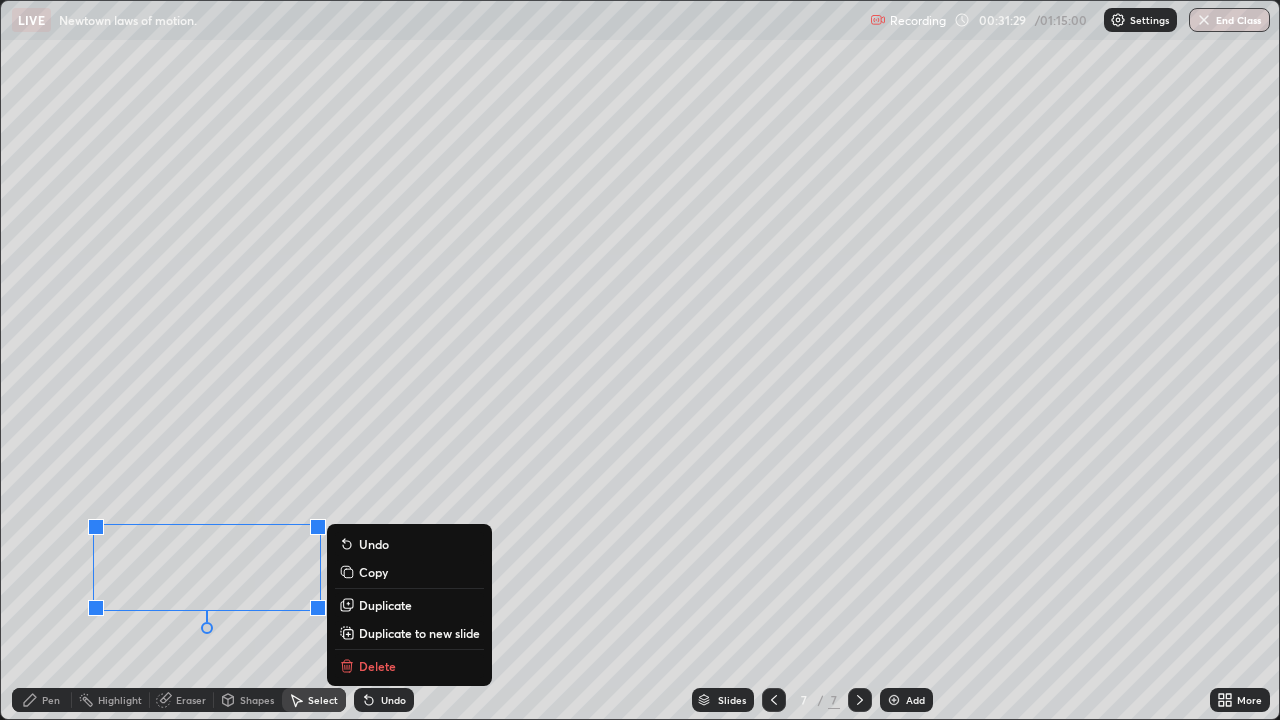 click on "Pen" at bounding box center [51, 700] 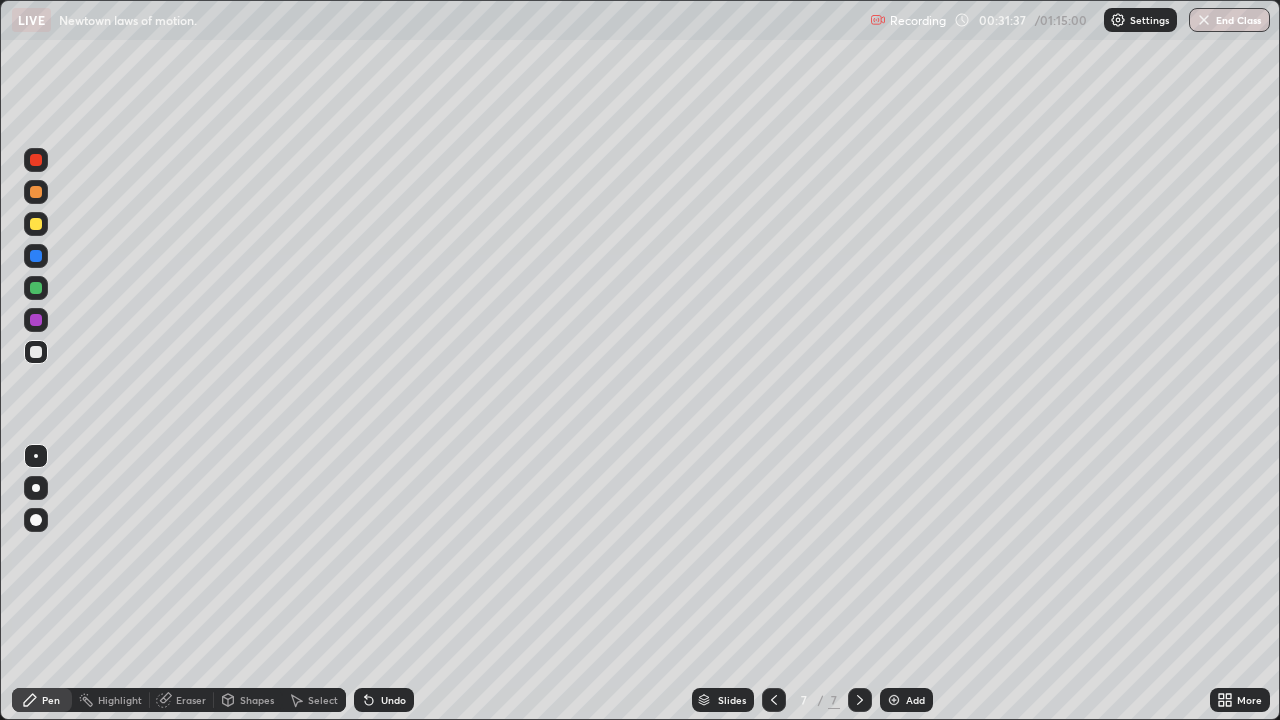 click 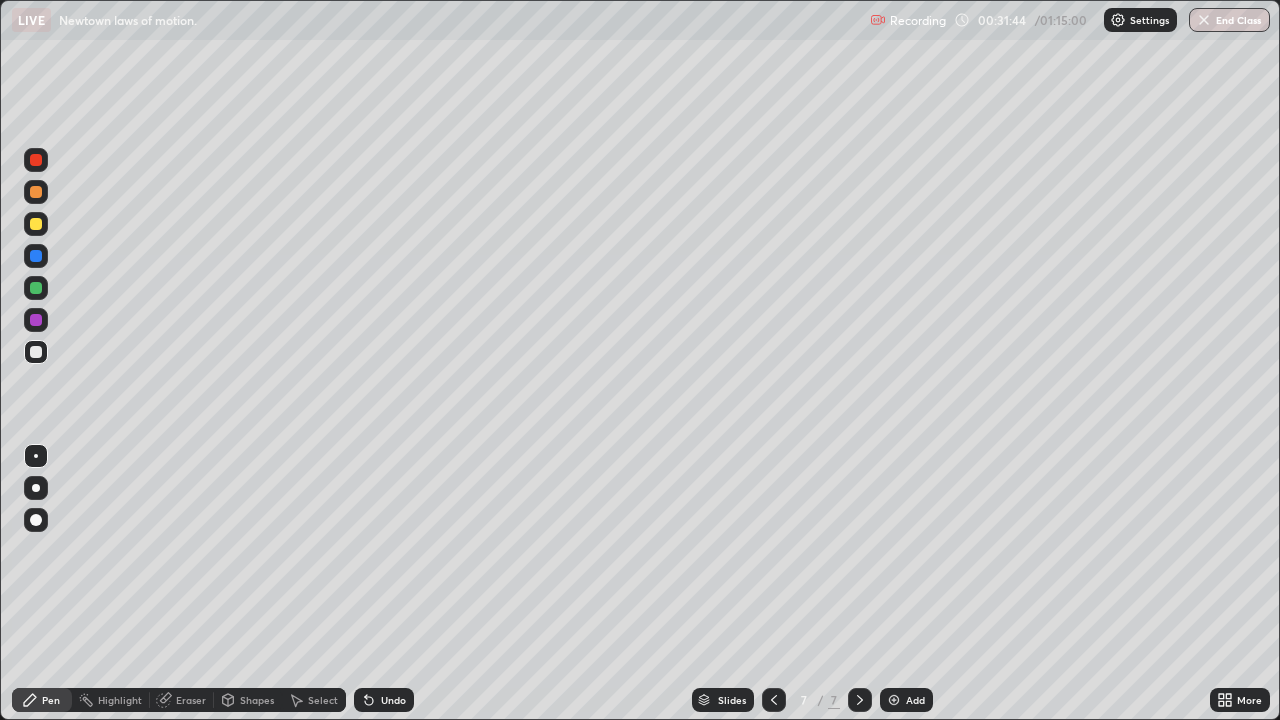 click on "Undo" at bounding box center [384, 700] 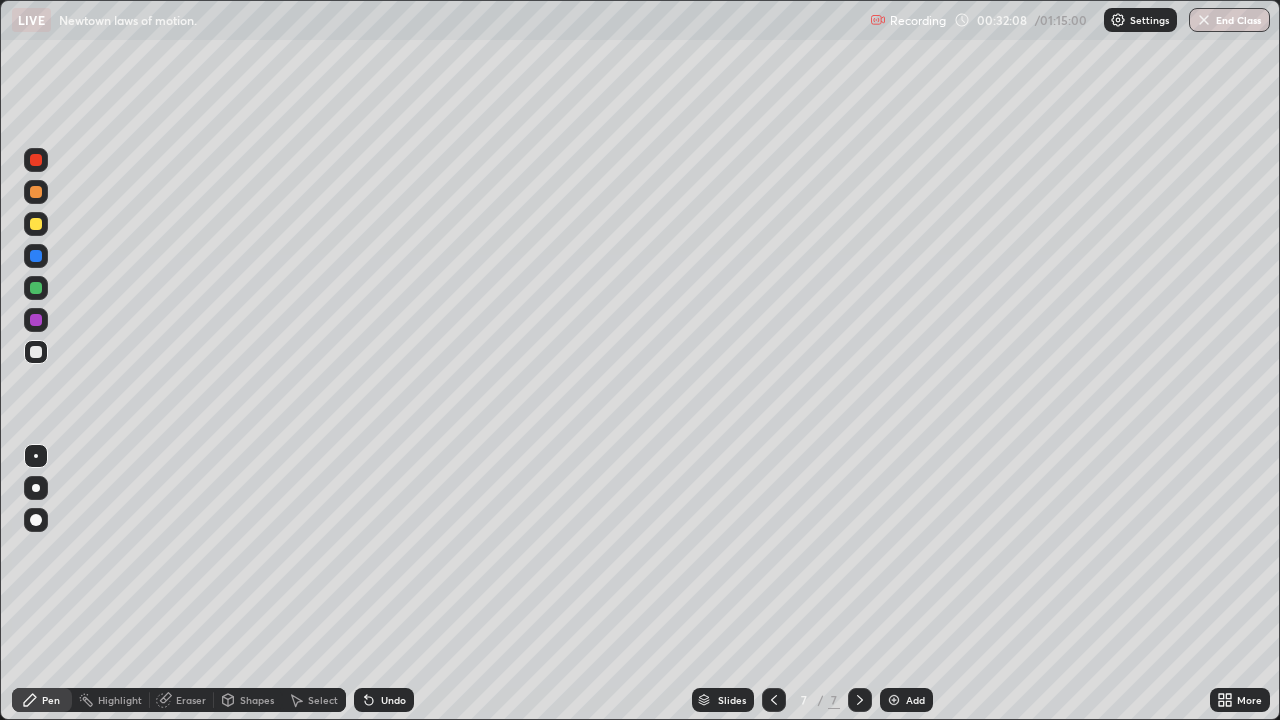 click 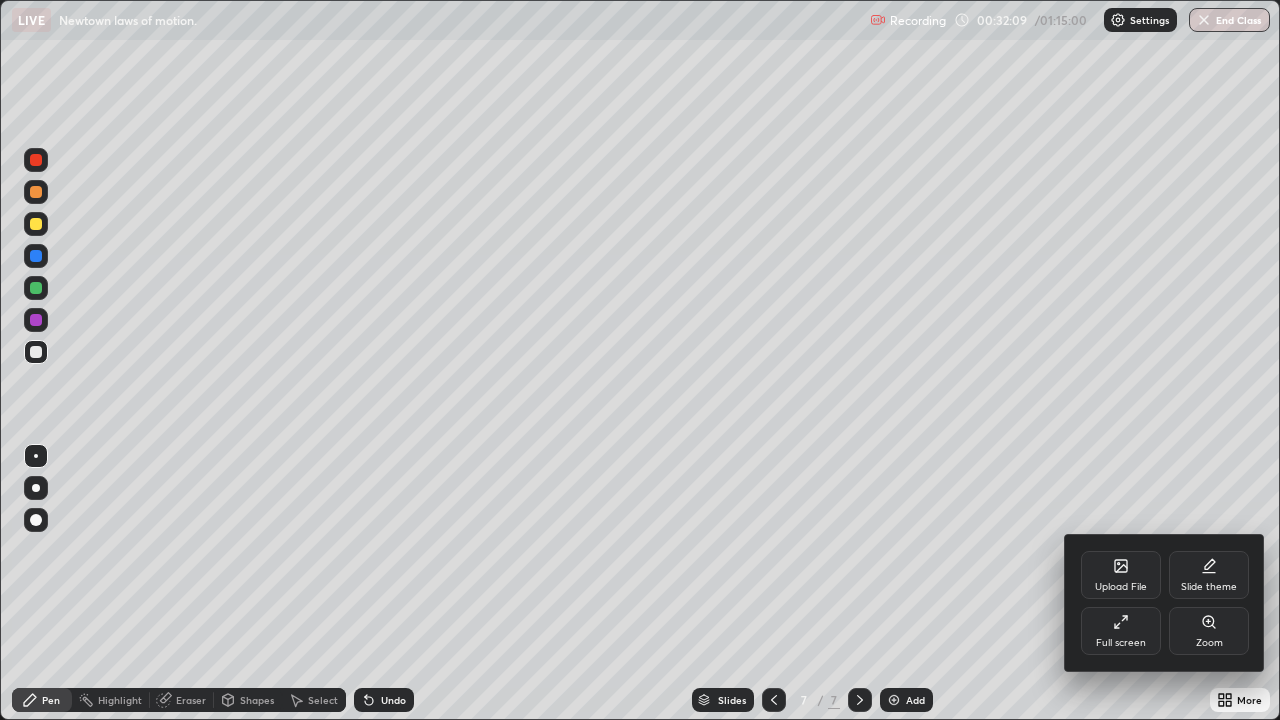 click on "Full screen" at bounding box center [1121, 643] 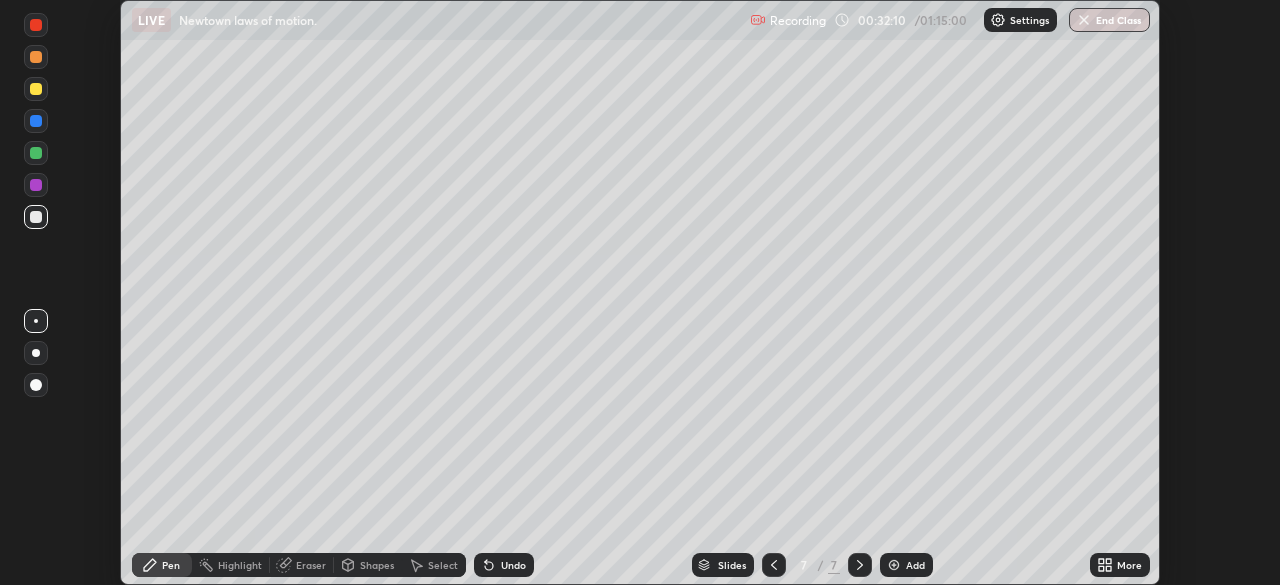 scroll, scrollTop: 585, scrollLeft: 1280, axis: both 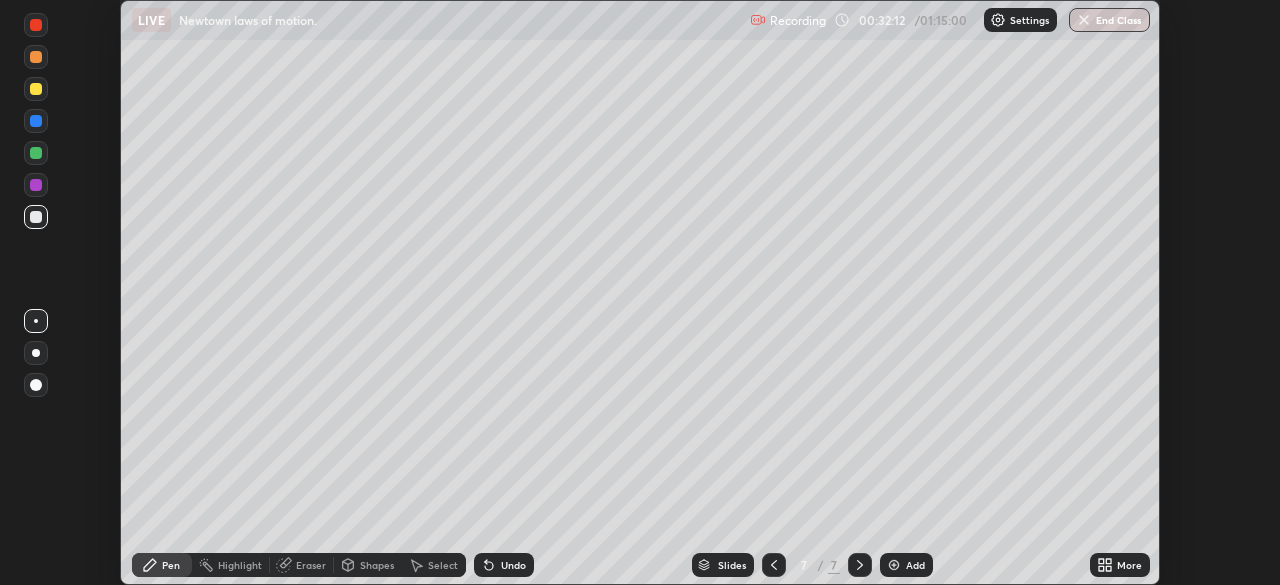 click on "More" at bounding box center [1129, 565] 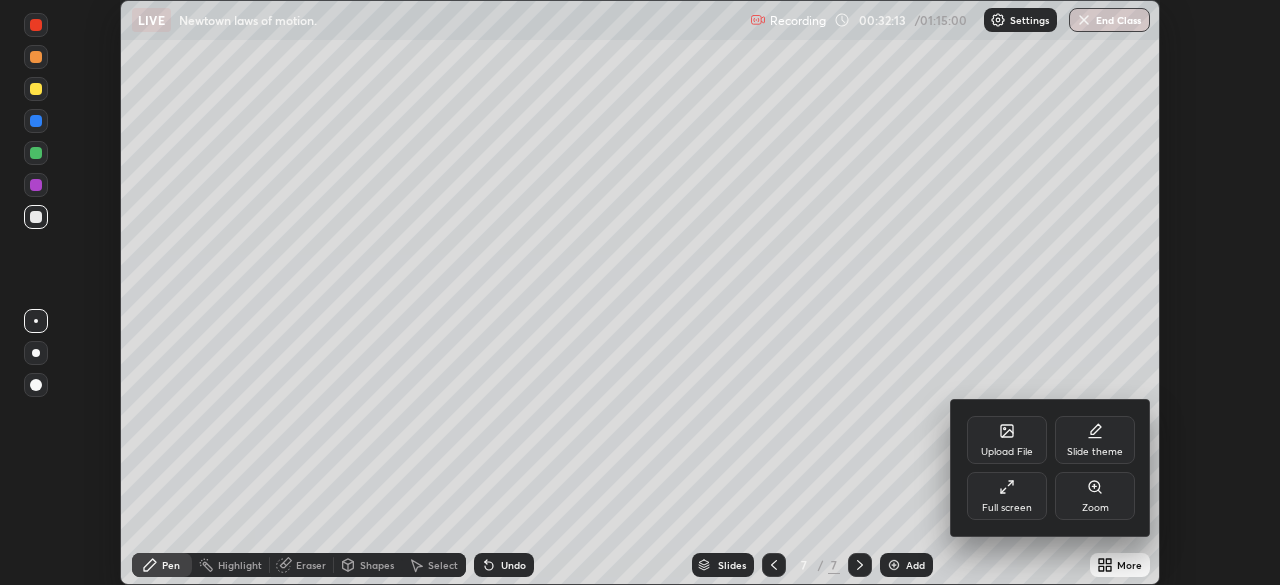 click on "Full screen" at bounding box center [1007, 496] 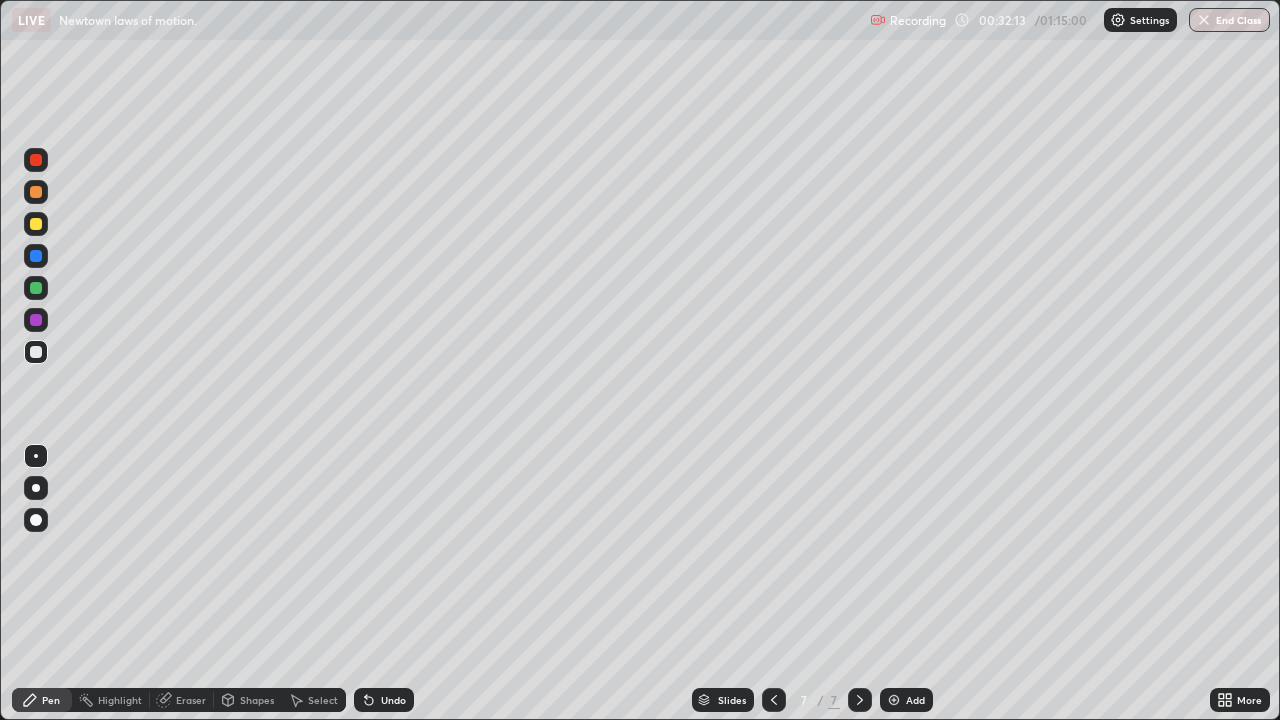 scroll, scrollTop: 99280, scrollLeft: 98720, axis: both 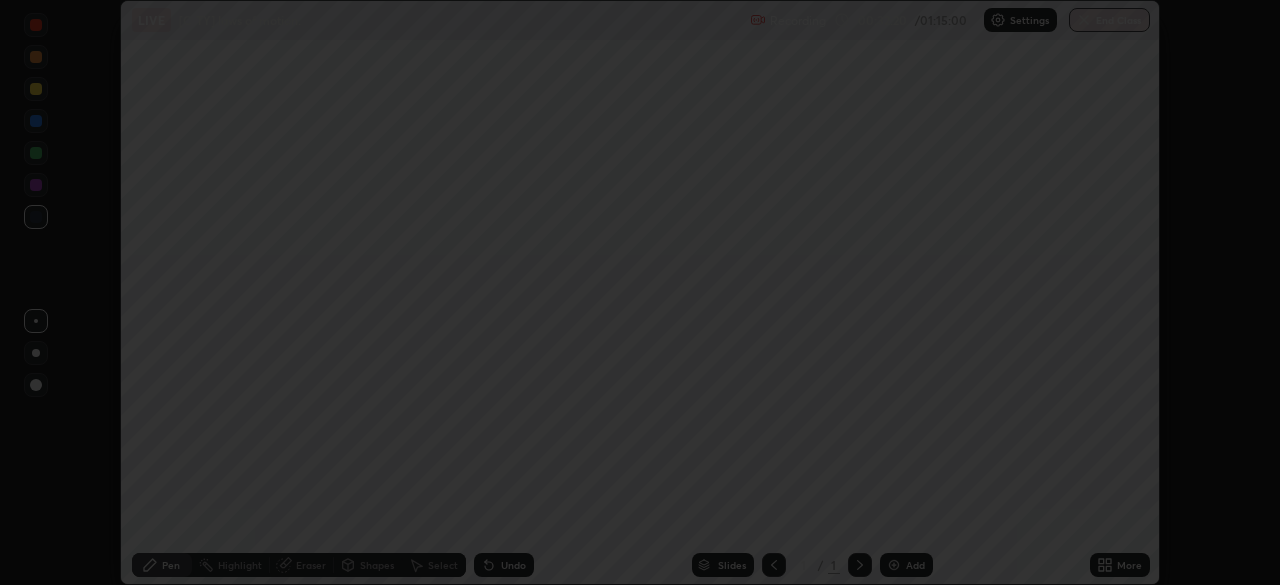 click 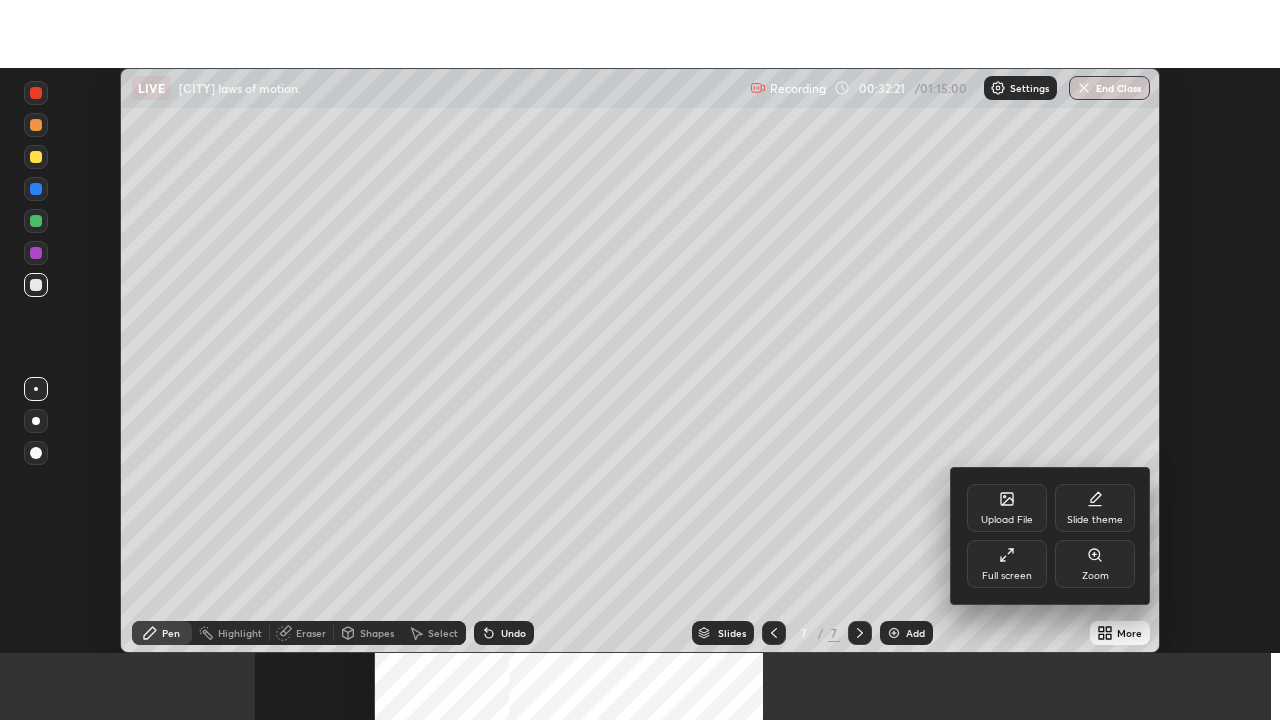 scroll, scrollTop: 585, scrollLeft: 1280, axis: both 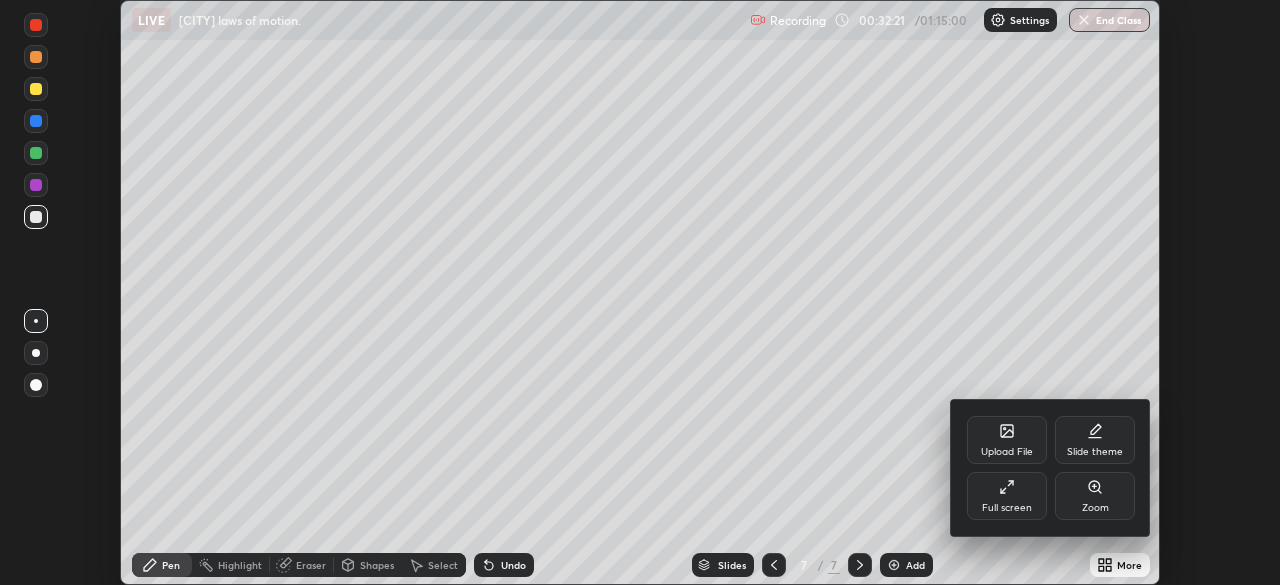 click on "Full screen" at bounding box center (1007, 508) 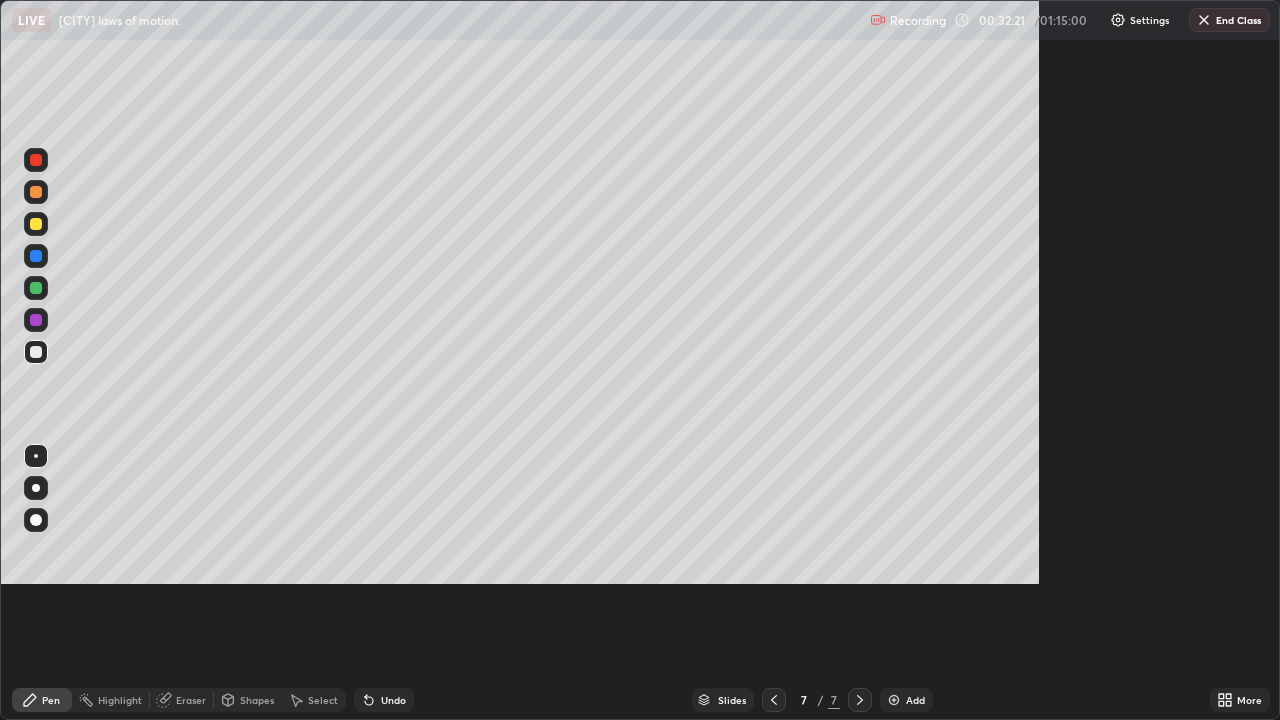 scroll, scrollTop: 99280, scrollLeft: 98720, axis: both 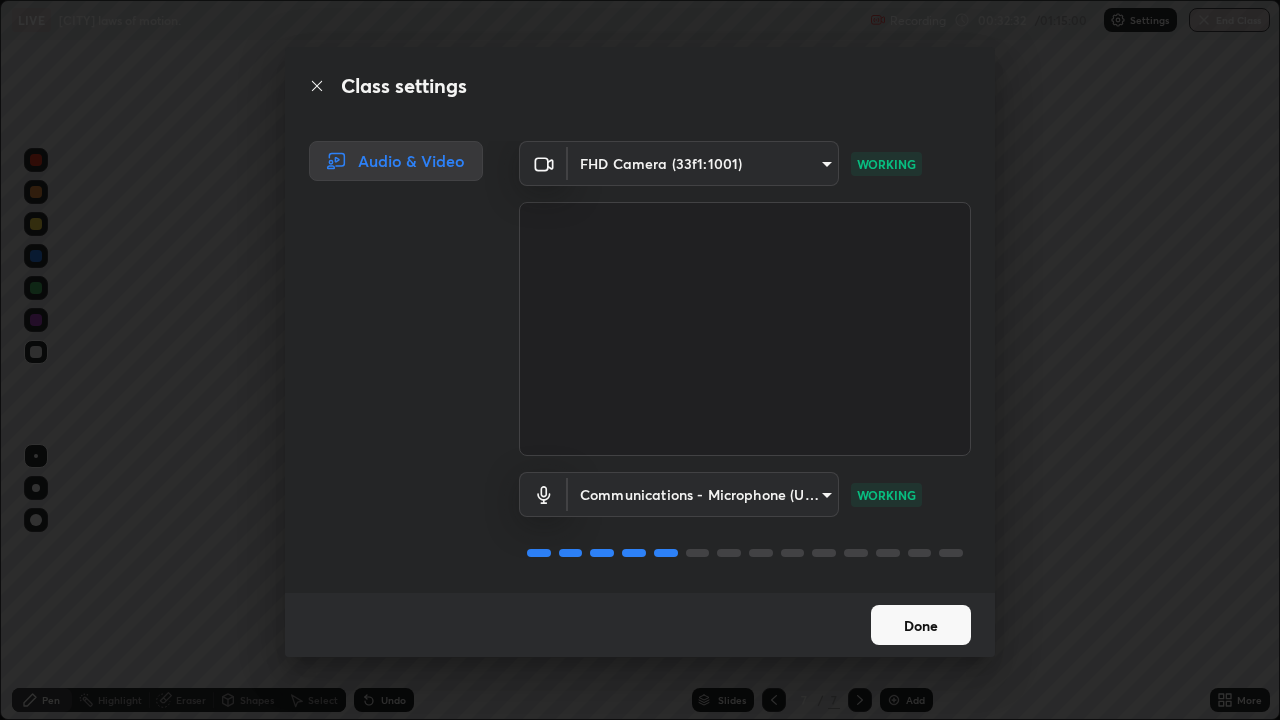 click on "Done" at bounding box center (921, 625) 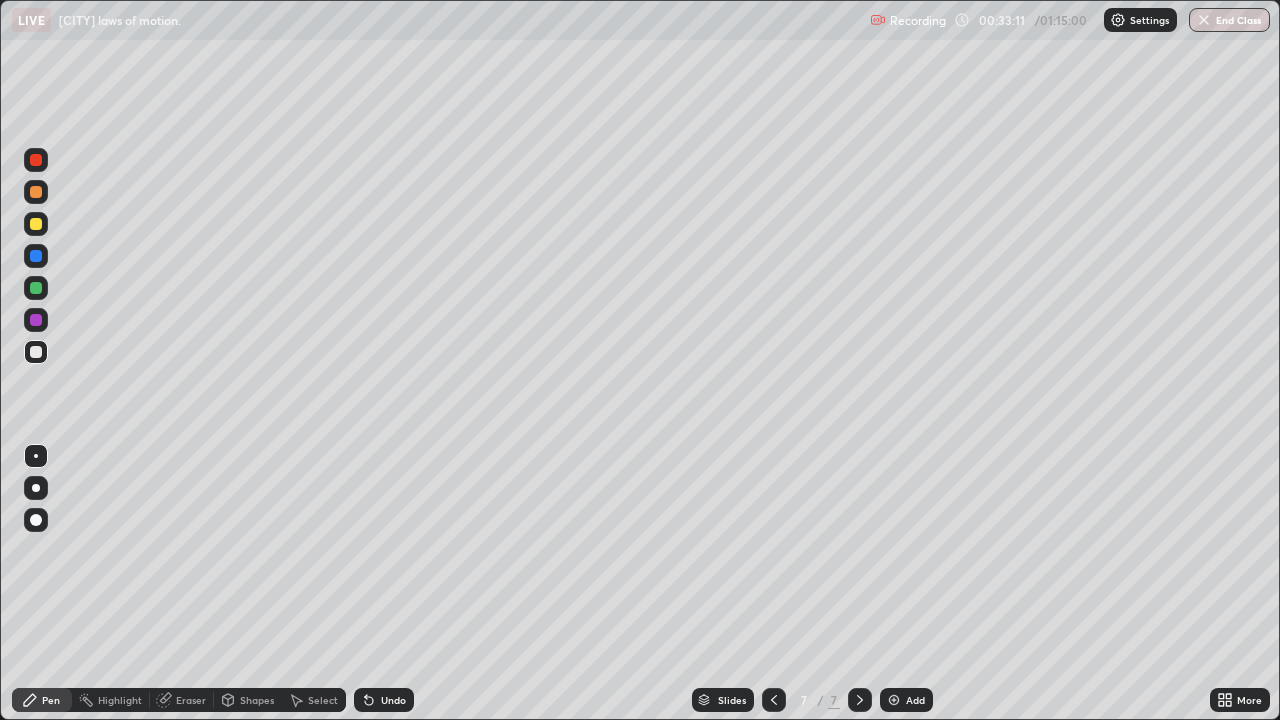click on "Undo" at bounding box center (393, 700) 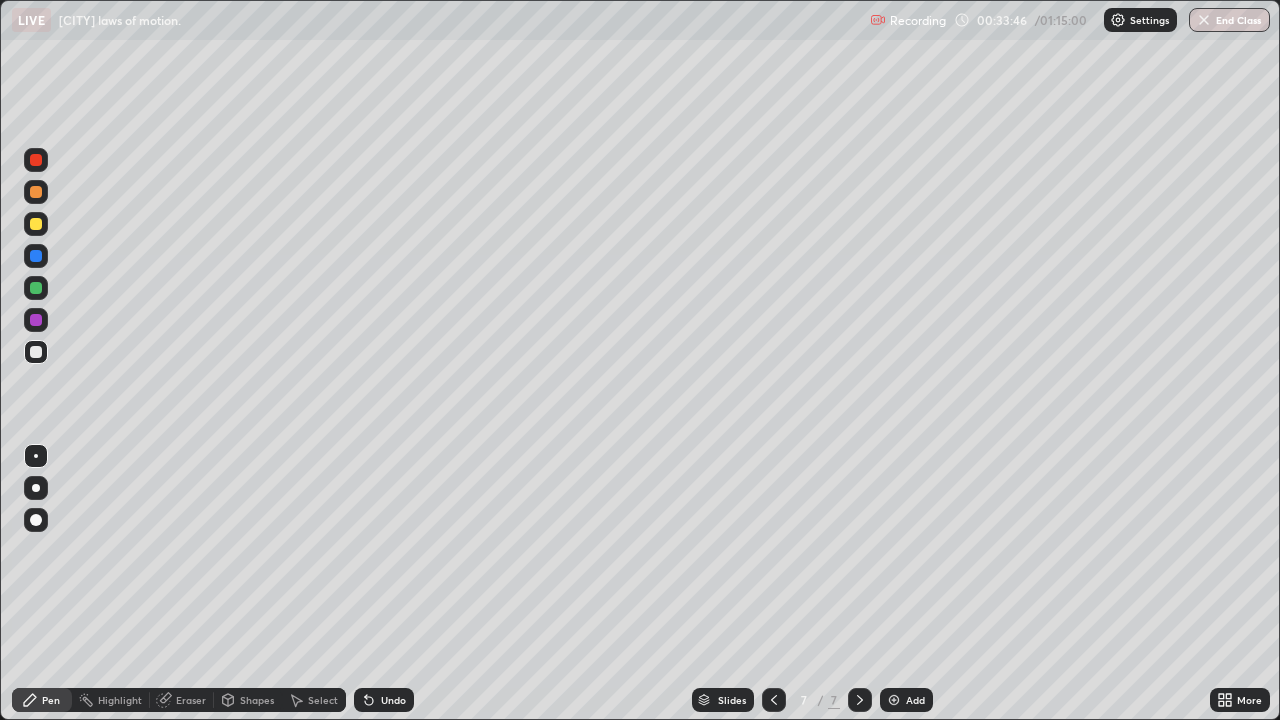 click at bounding box center [36, 224] 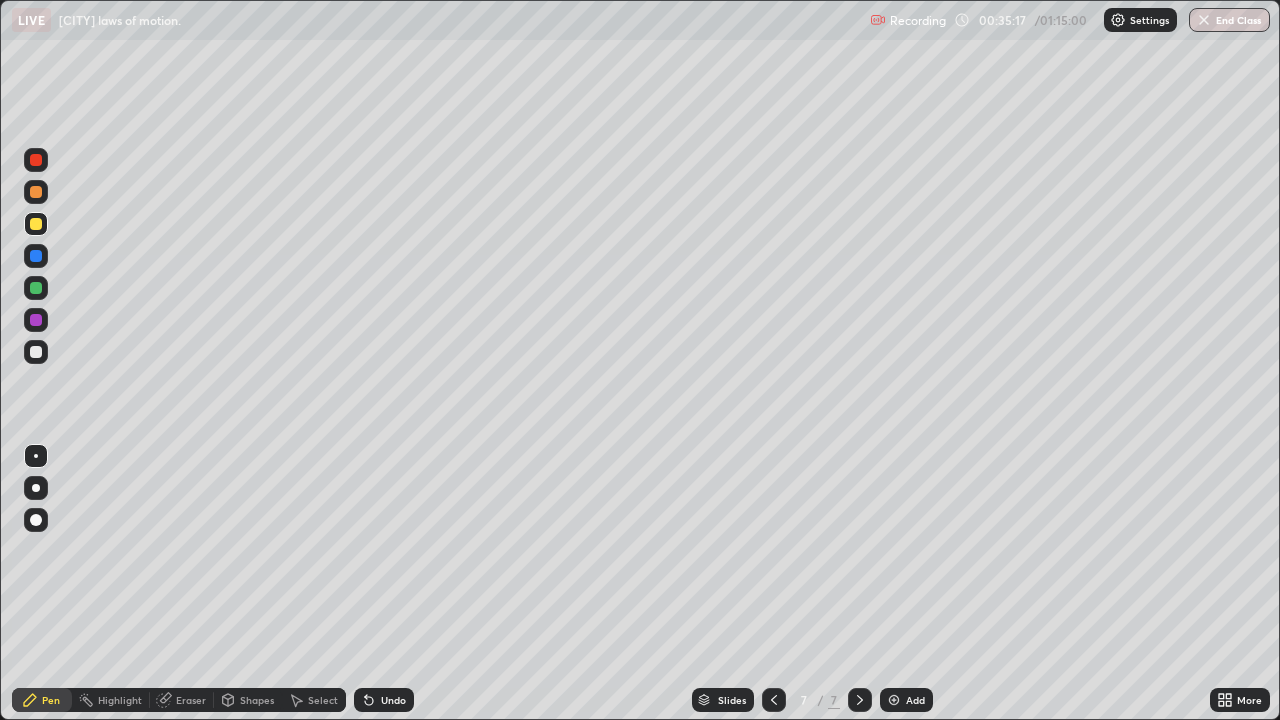 click on "Select" at bounding box center [314, 700] 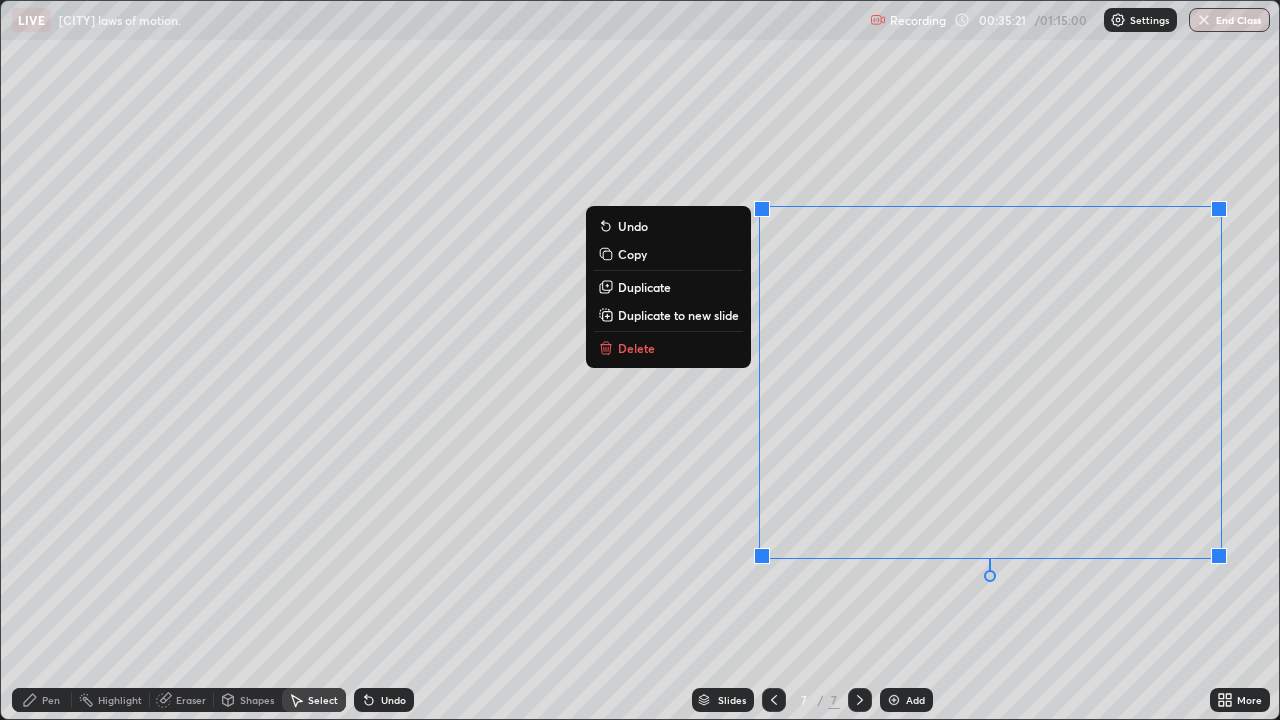 click on "Duplicate to new slide" at bounding box center (678, 315) 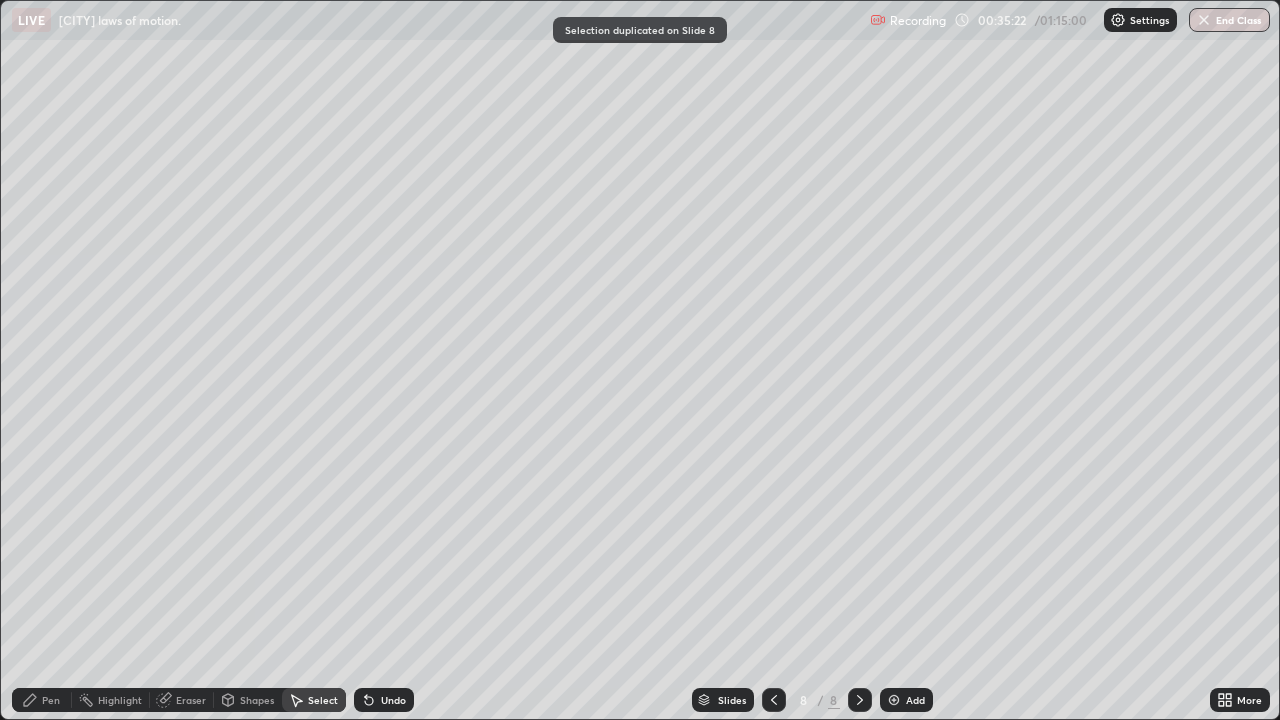 click on "Pen" at bounding box center [51, 700] 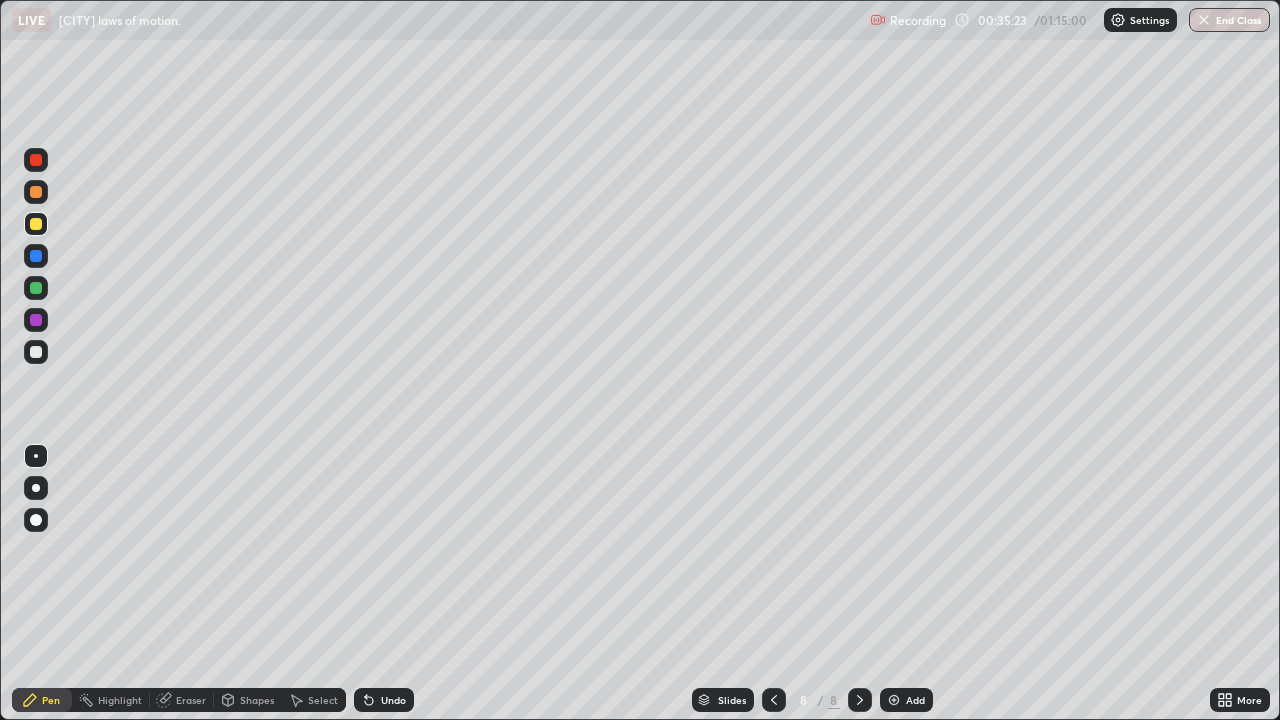 click at bounding box center (36, 320) 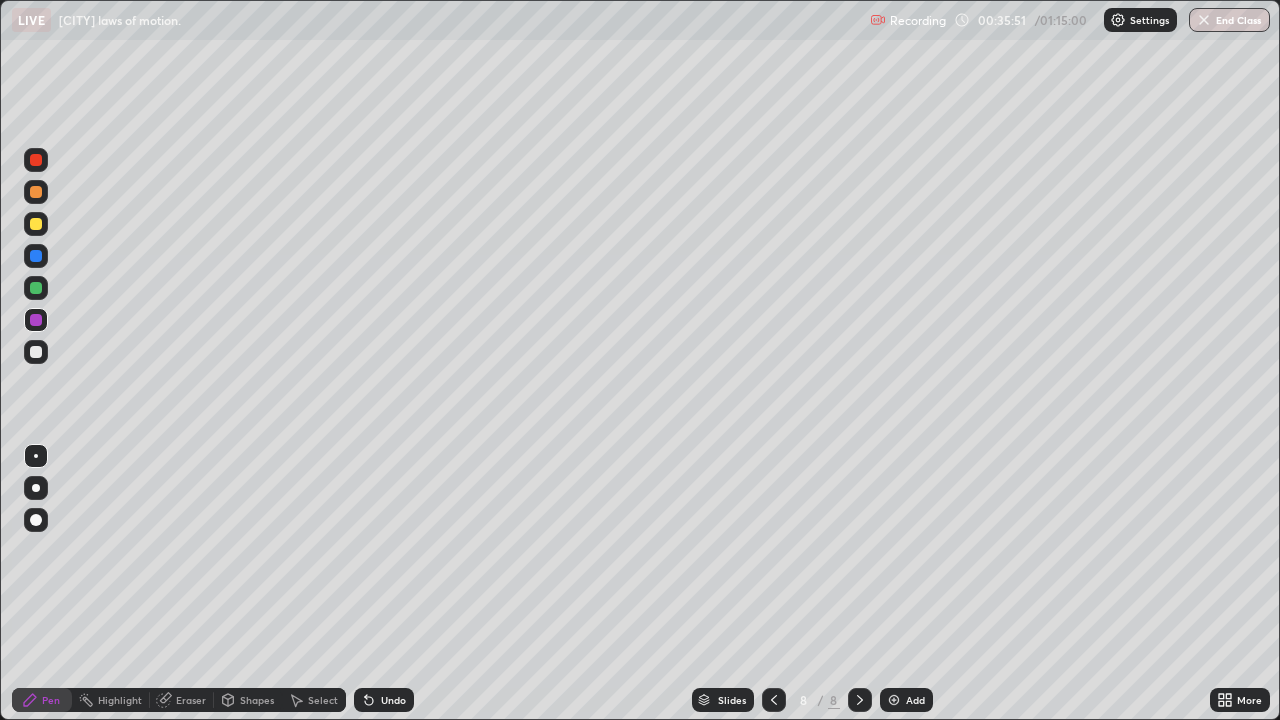 click at bounding box center (36, 352) 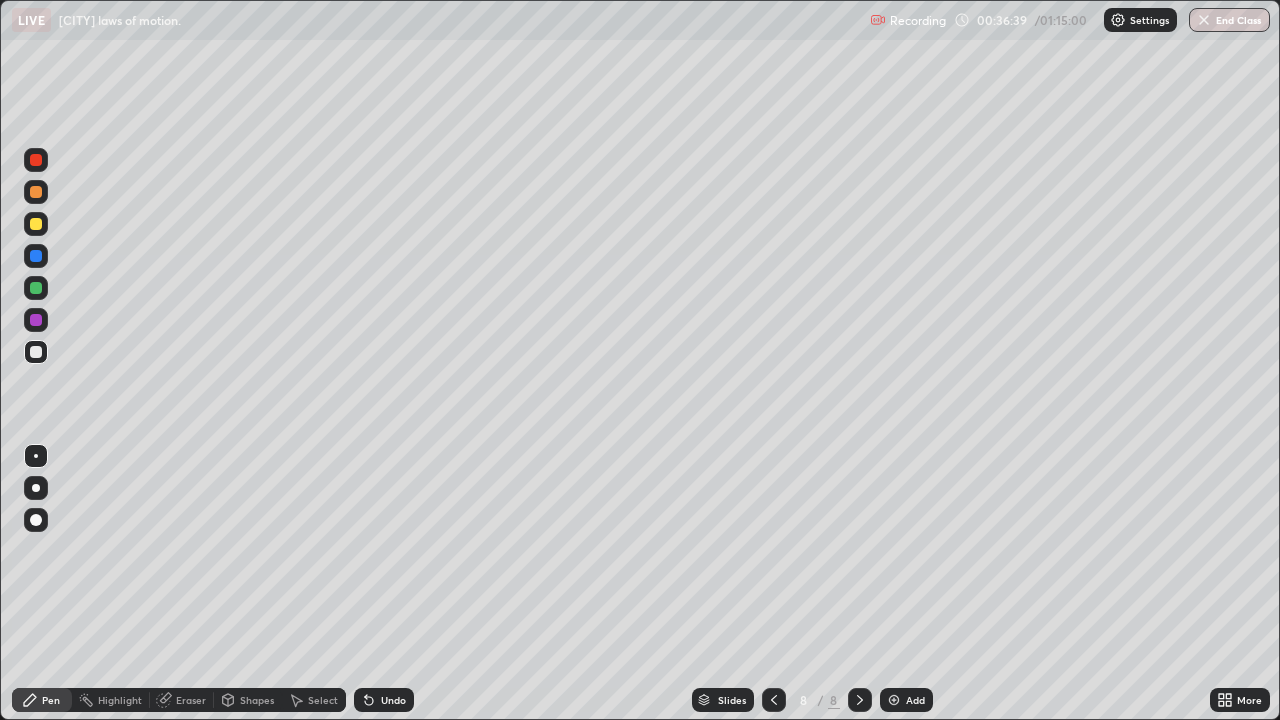 click at bounding box center [36, 224] 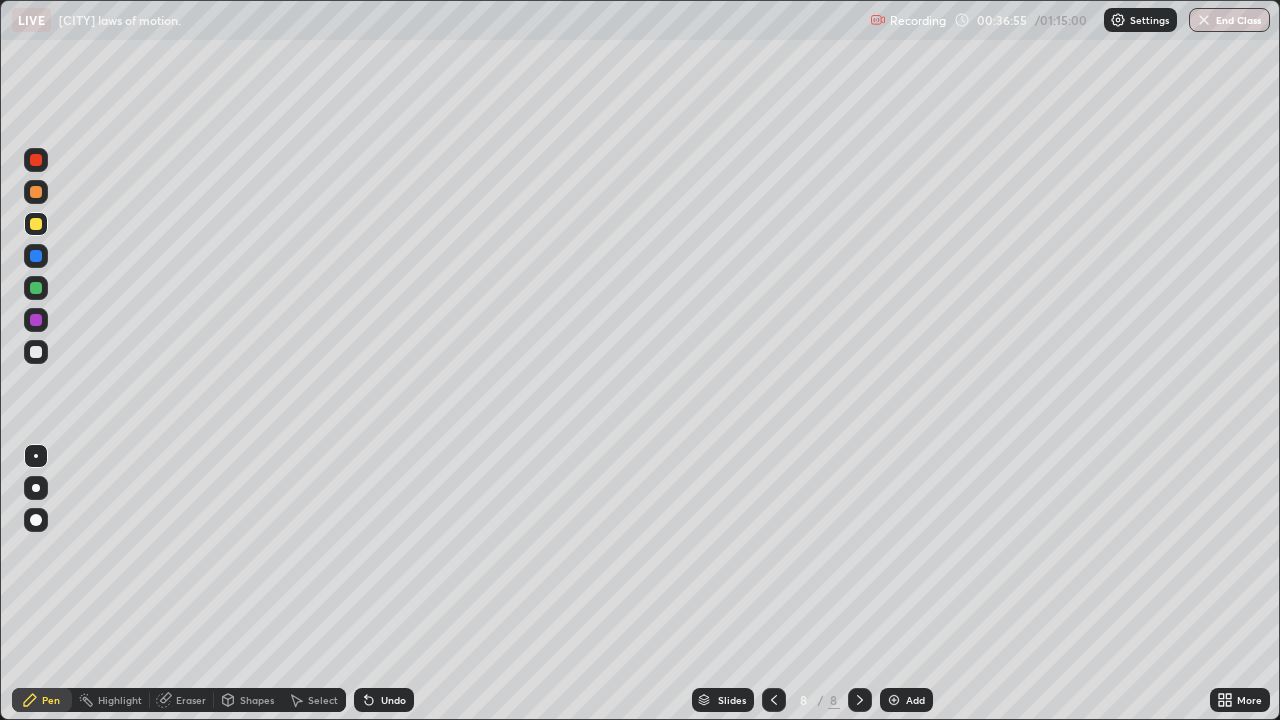 click at bounding box center [36, 352] 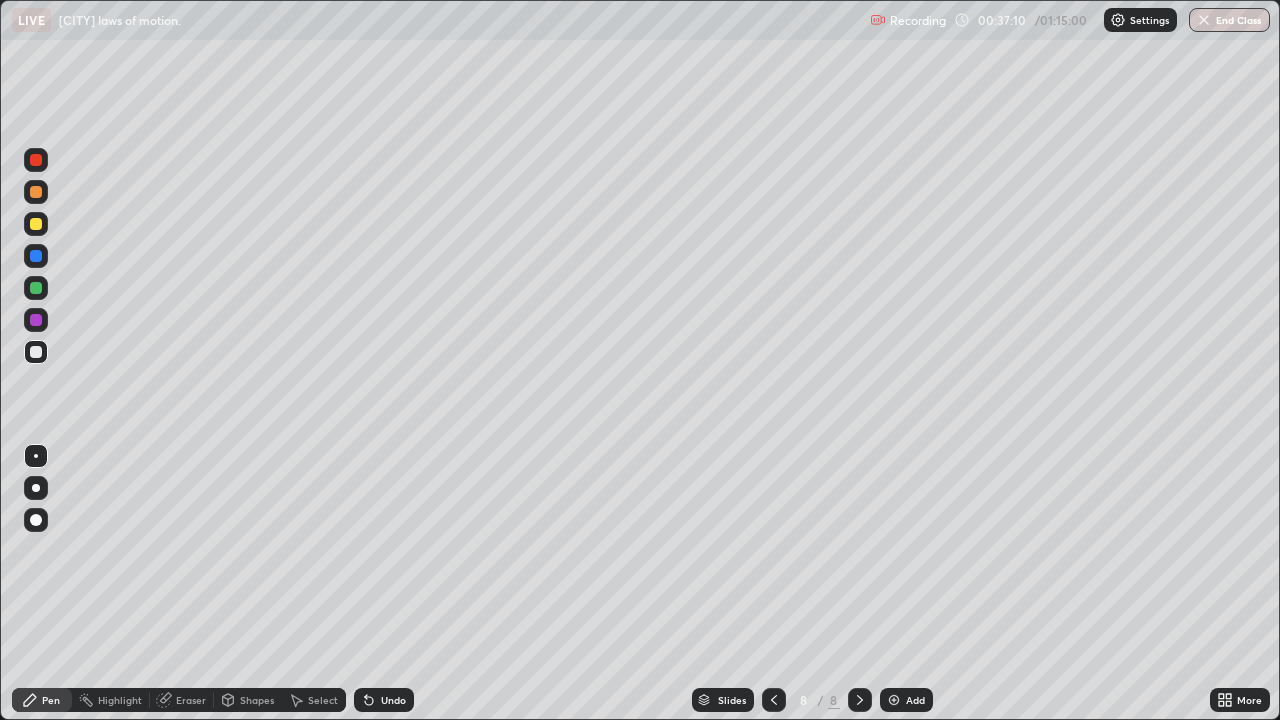 click at bounding box center [36, 224] 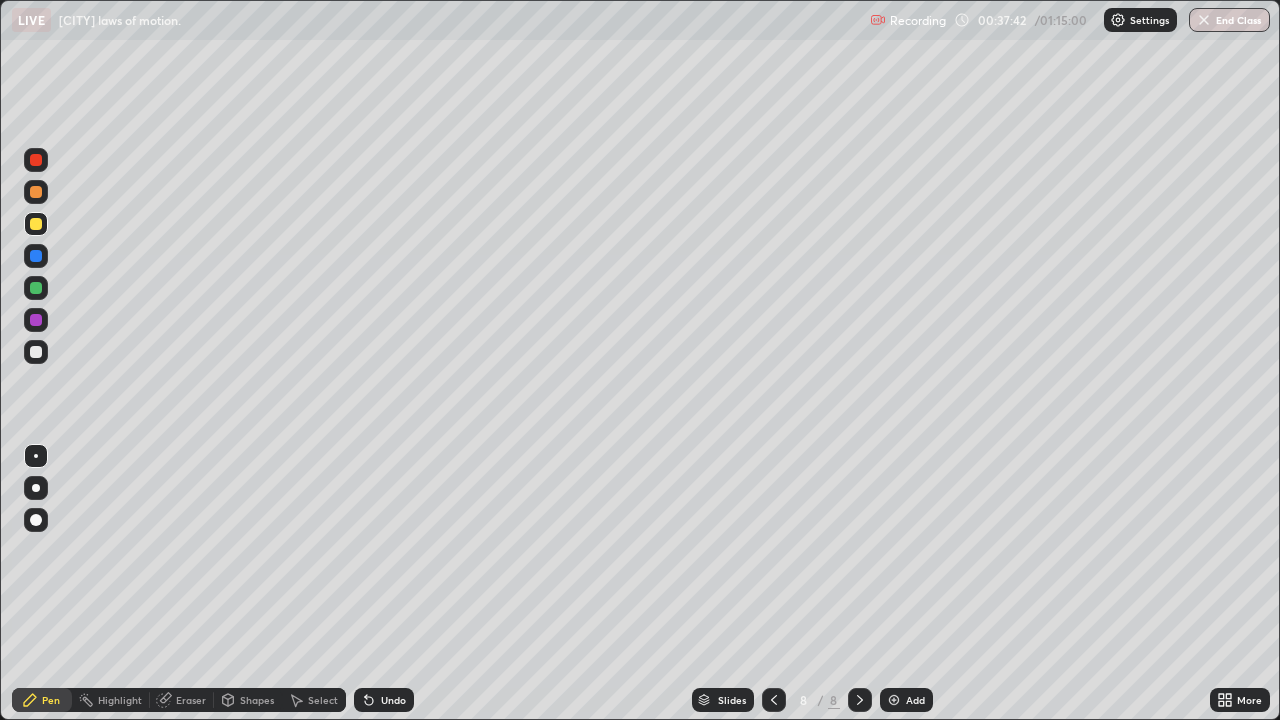 click at bounding box center (36, 288) 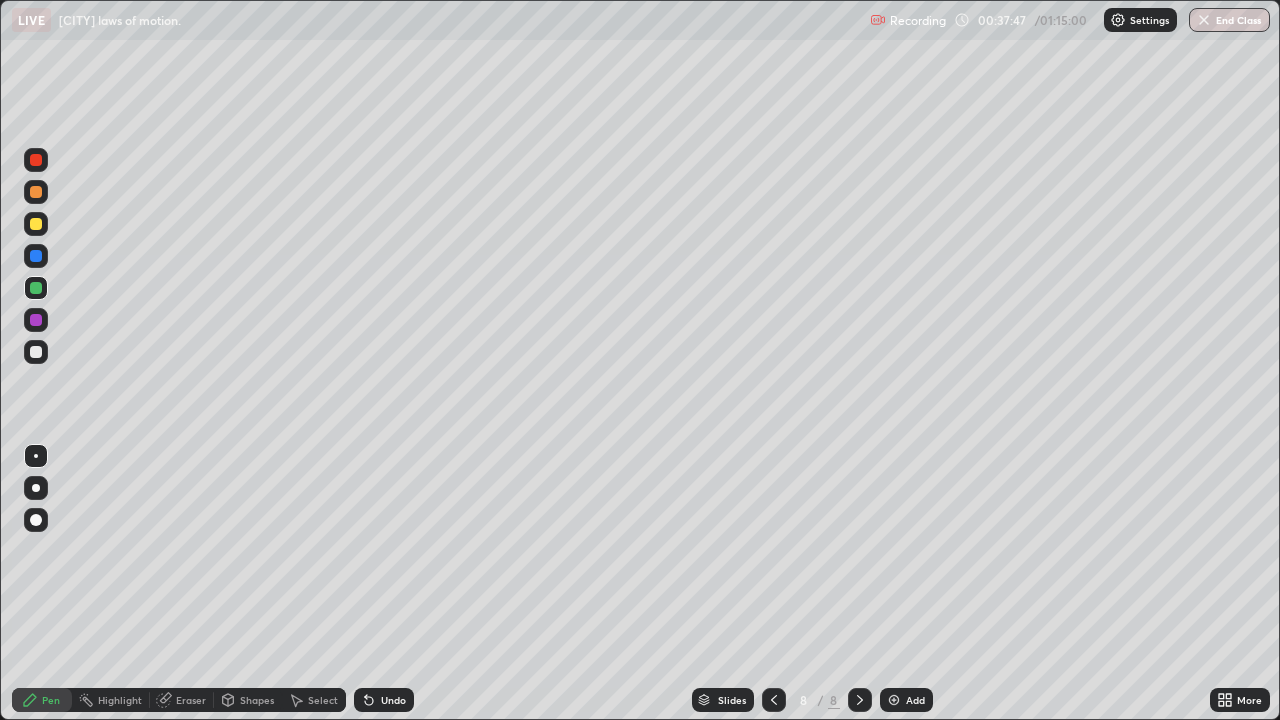 click 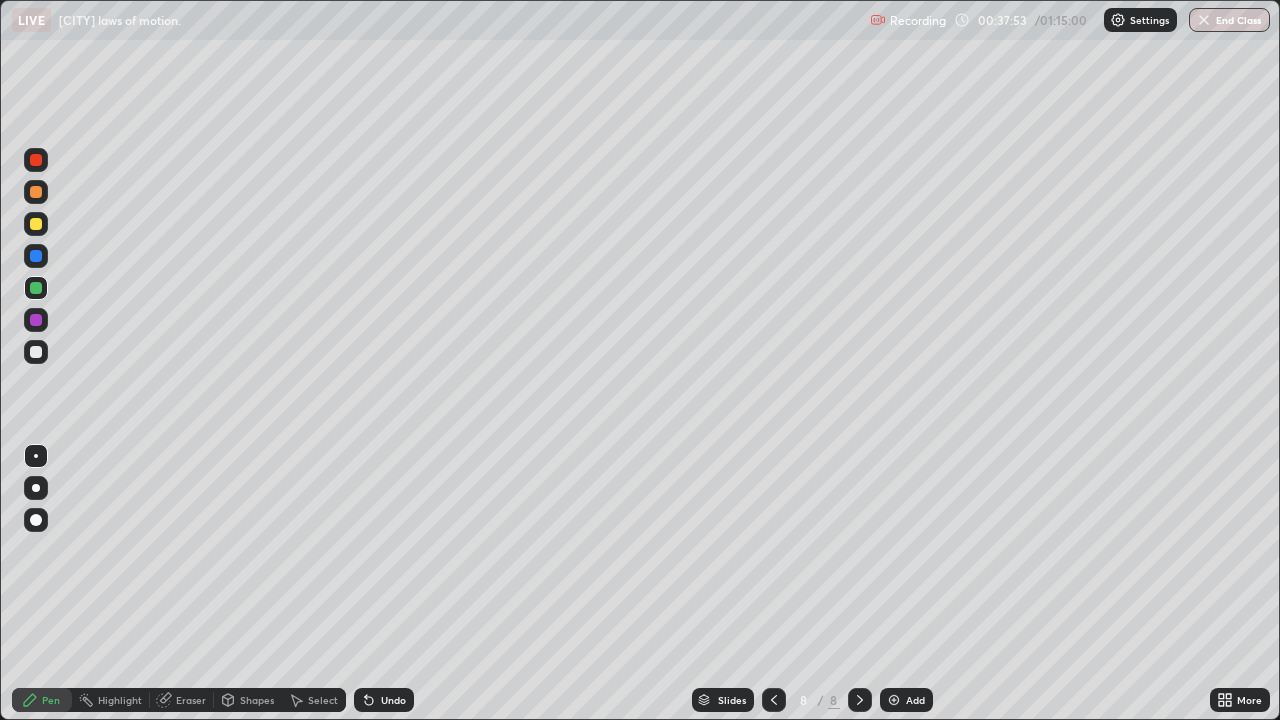 click 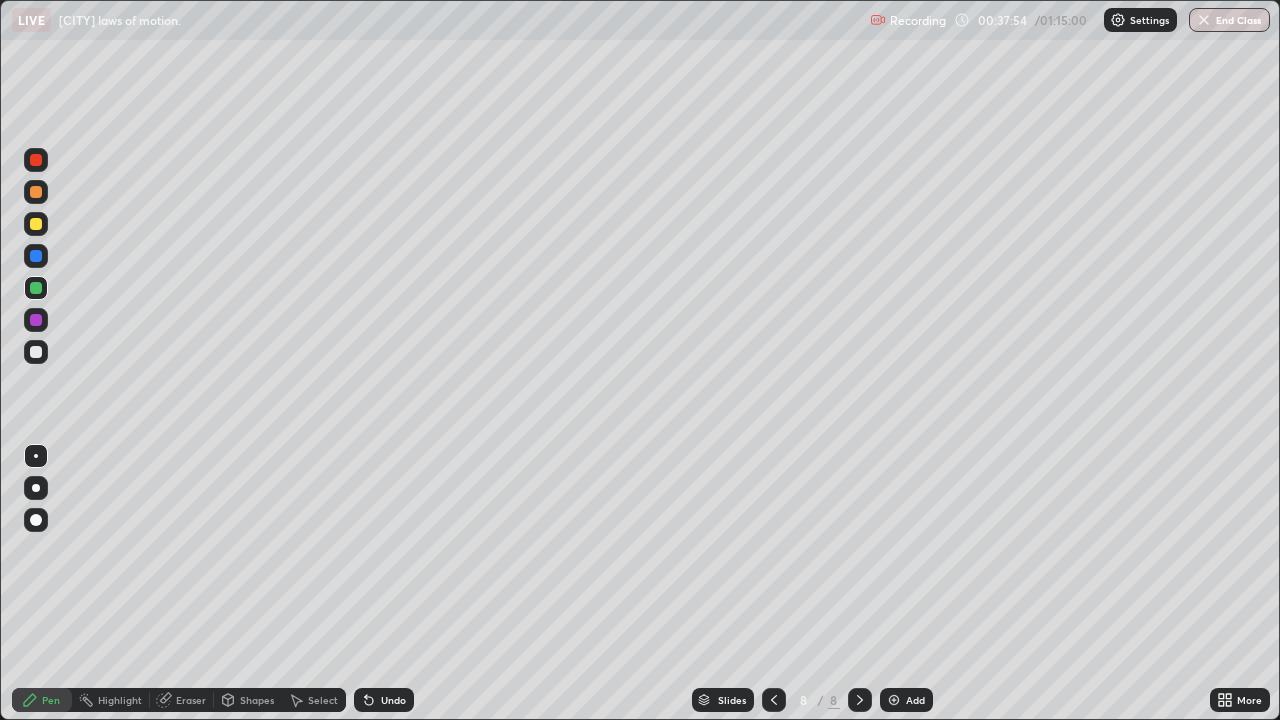 click 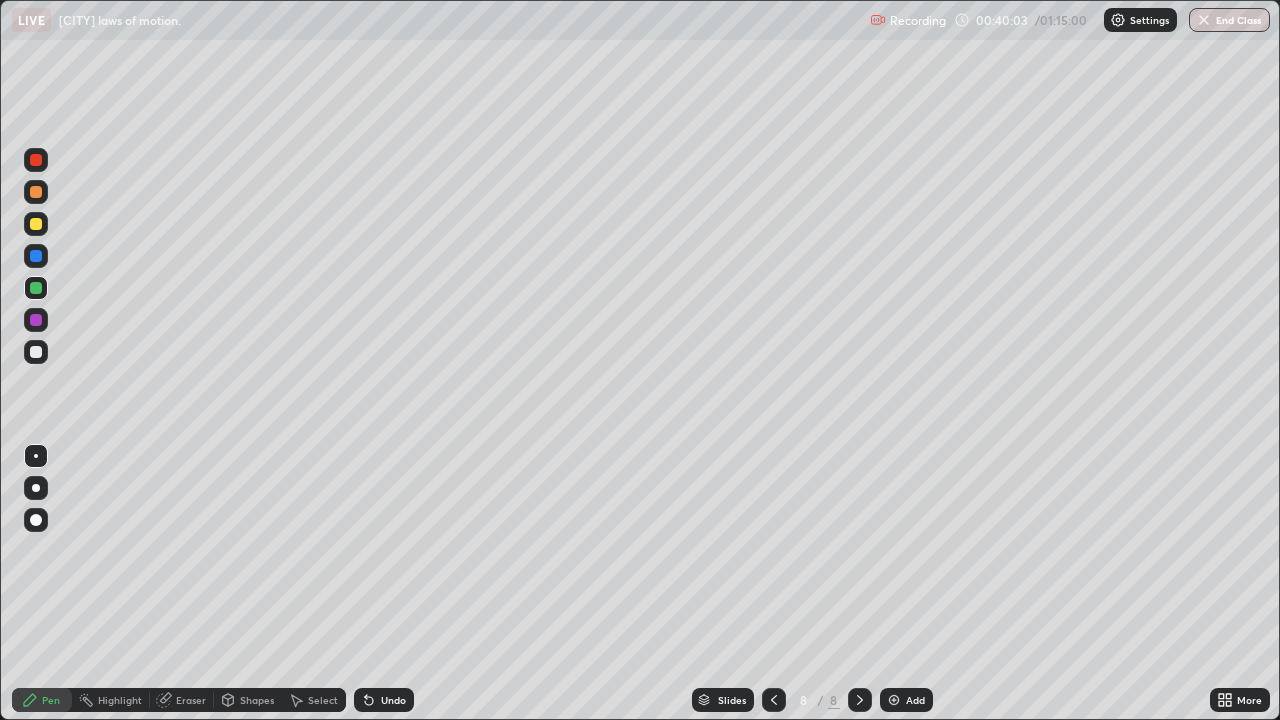 click on "Add" at bounding box center (915, 700) 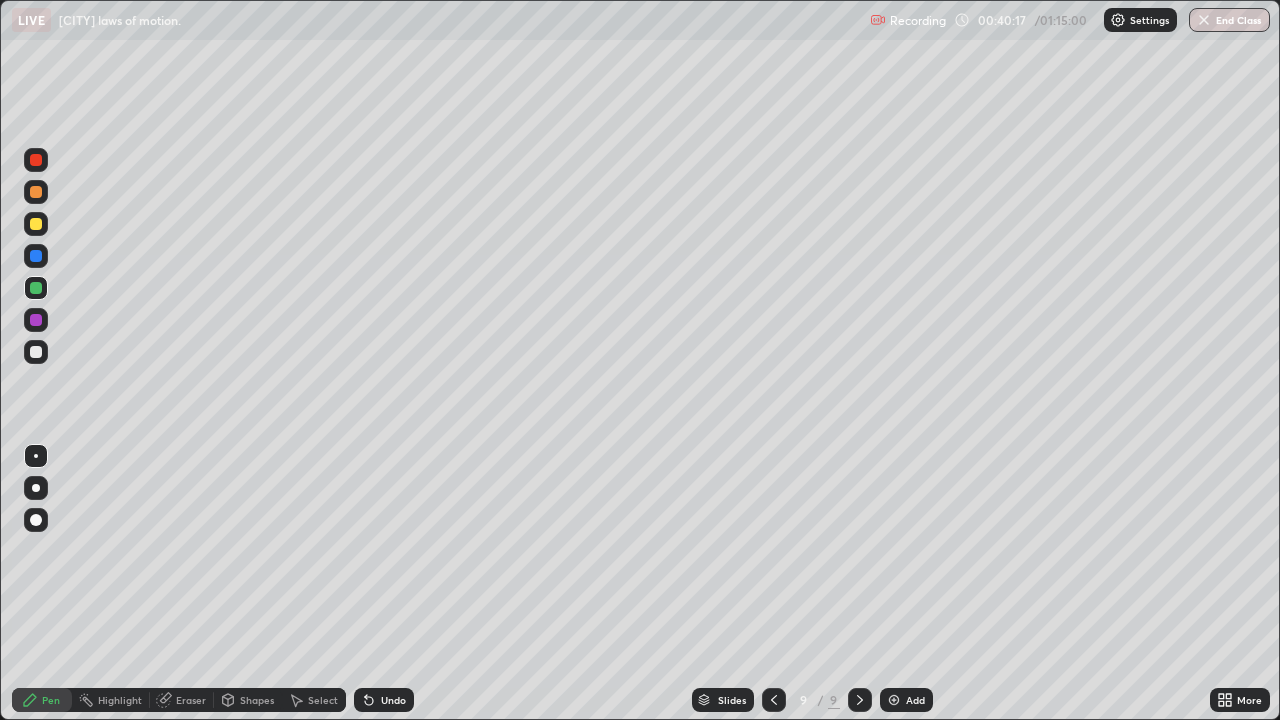 click 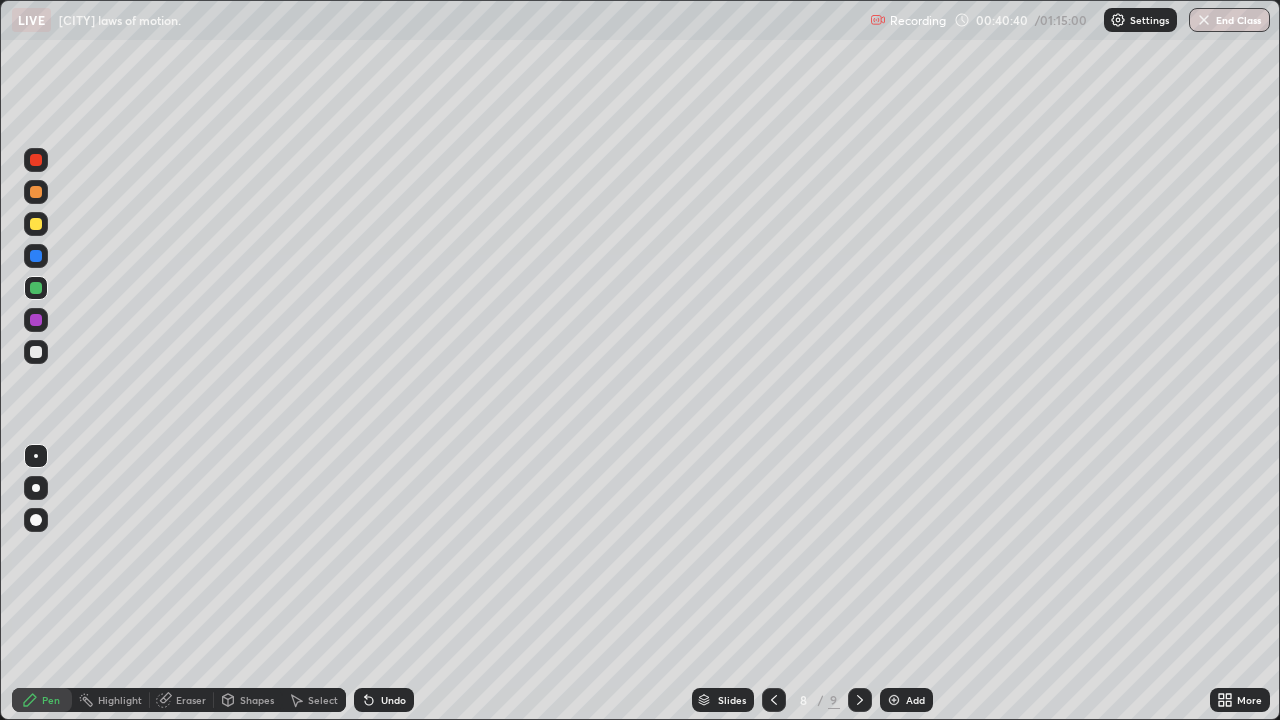 click at bounding box center (36, 224) 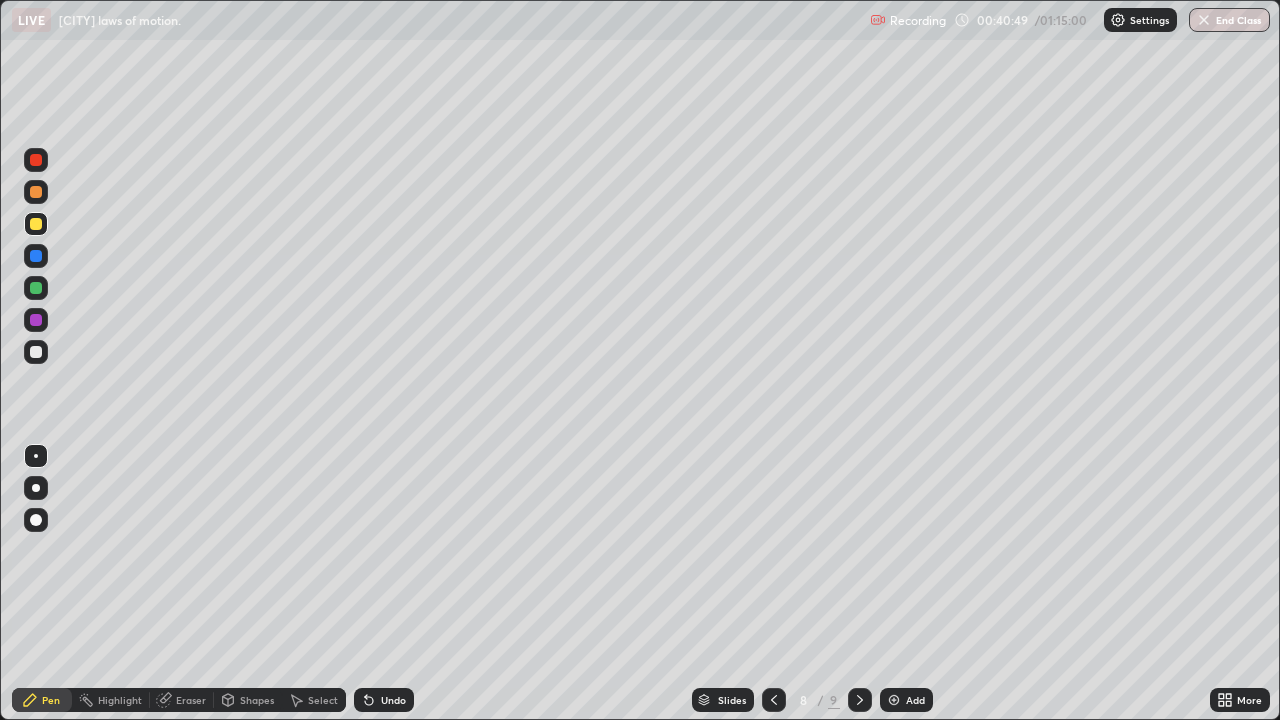 click 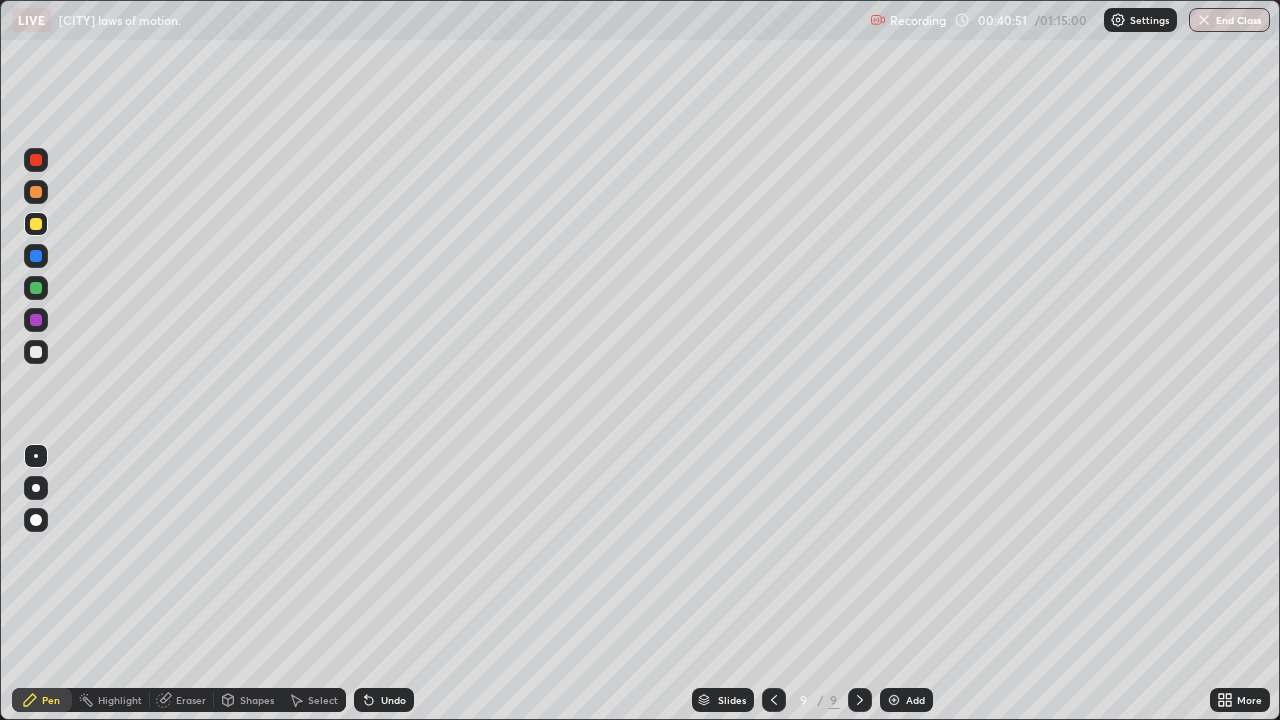 click at bounding box center [36, 352] 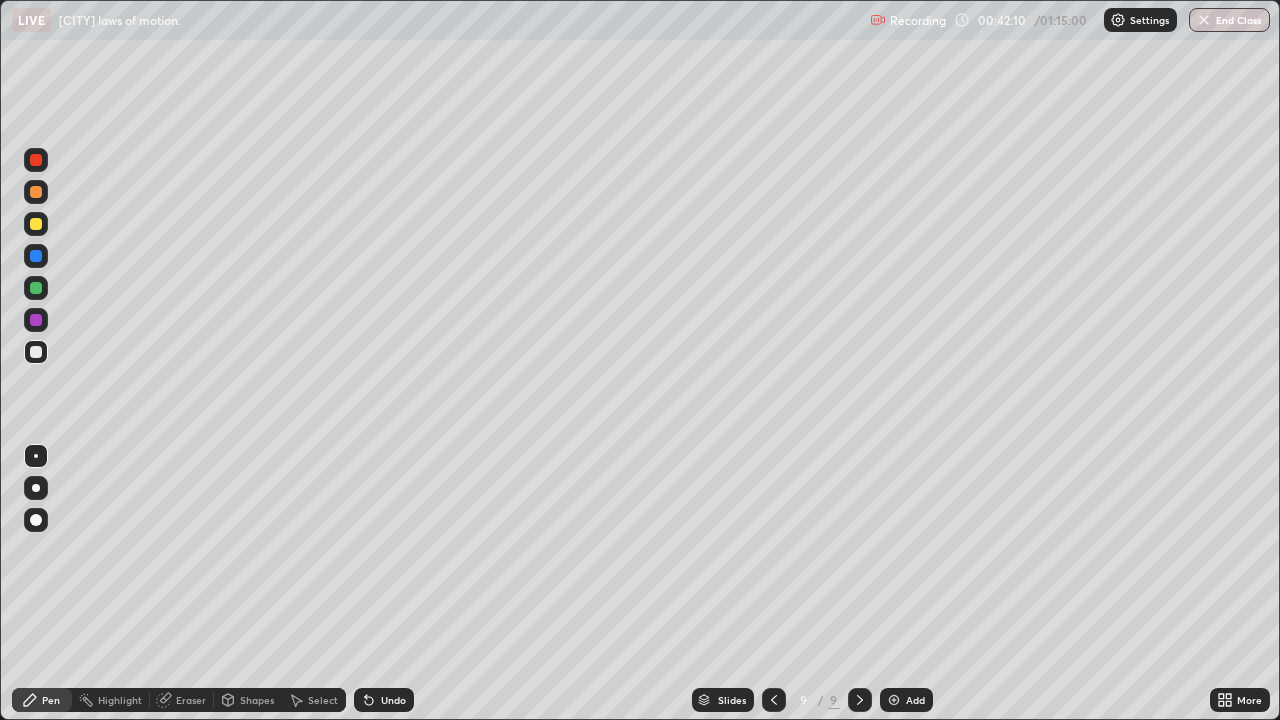 click on "Undo" at bounding box center [393, 700] 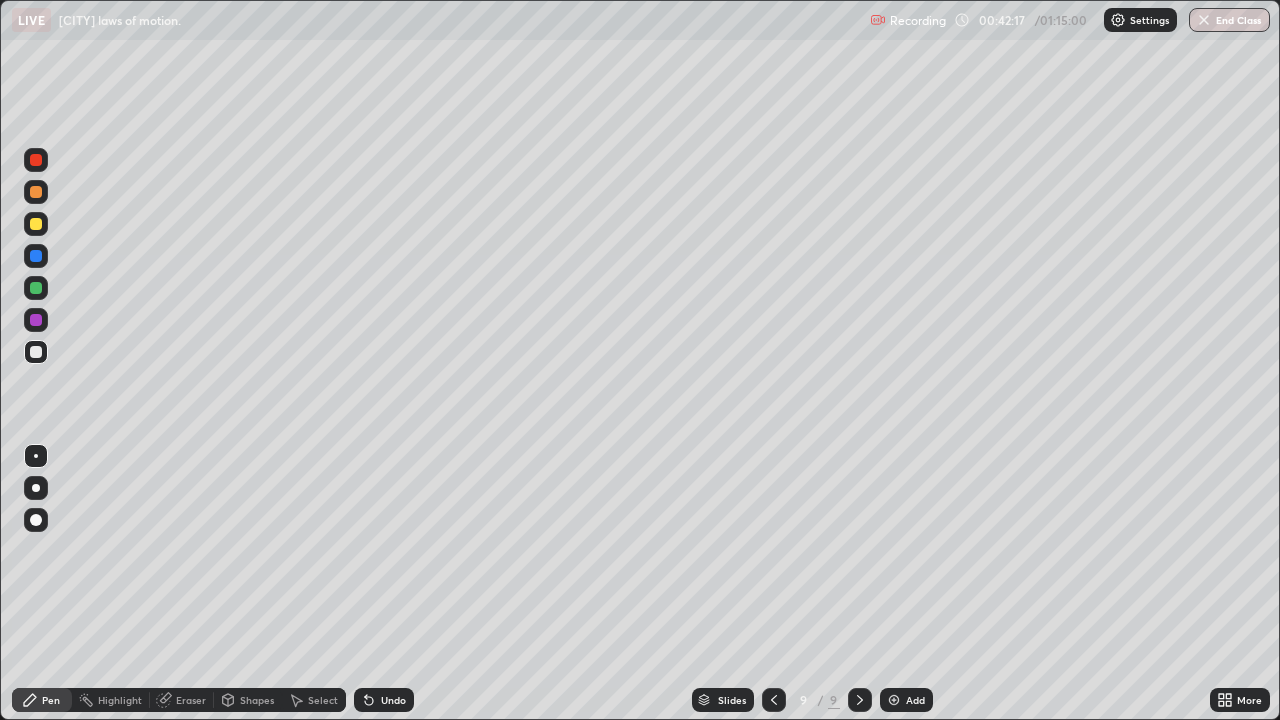 click at bounding box center (36, 320) 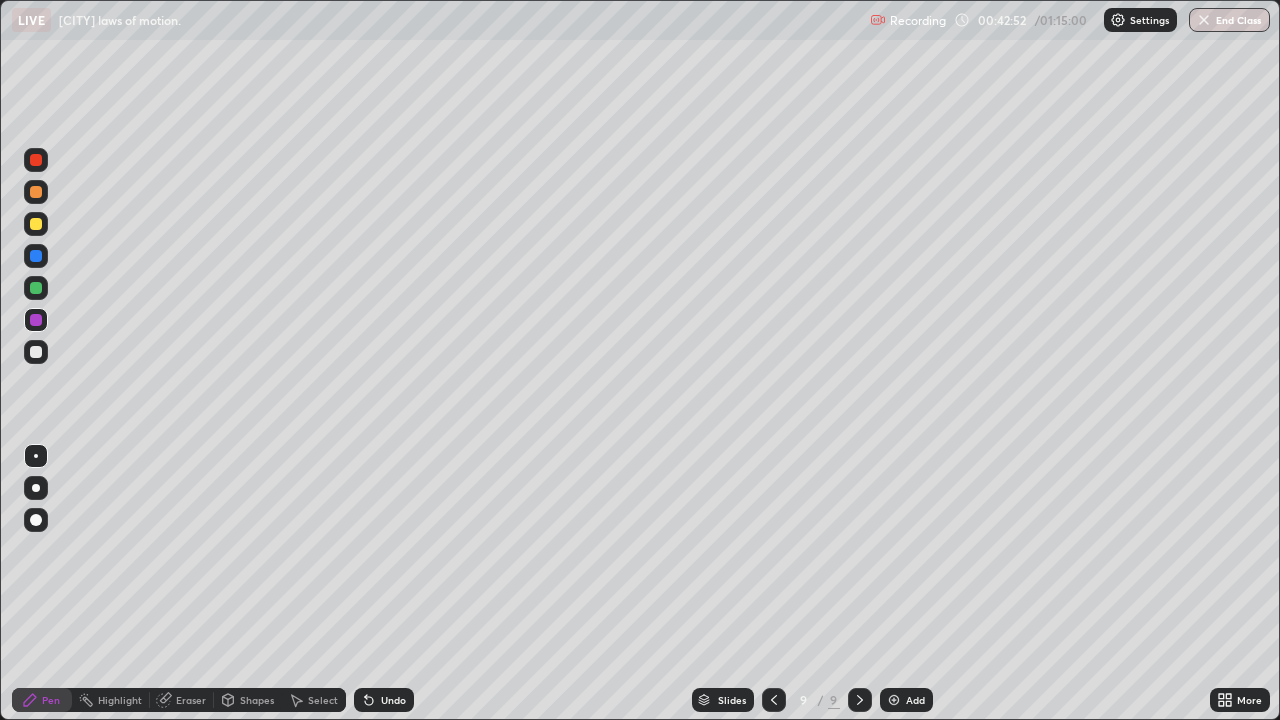 click at bounding box center [36, 352] 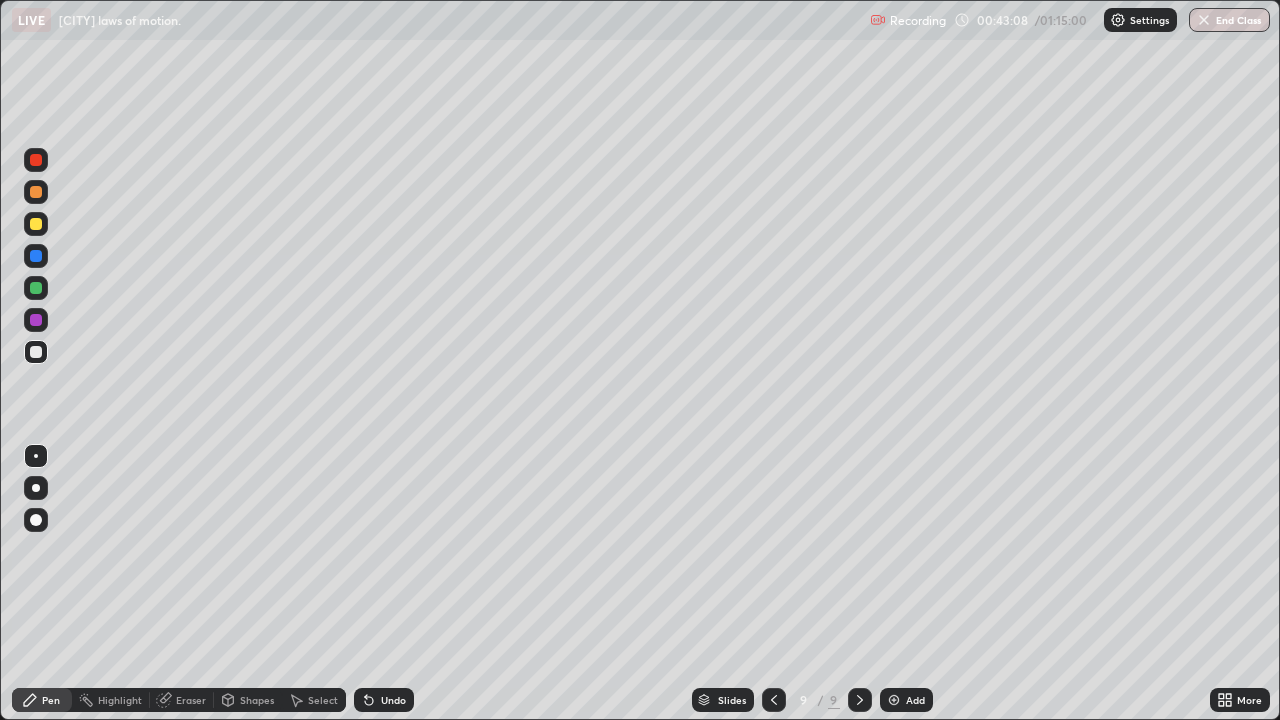 click at bounding box center [36, 288] 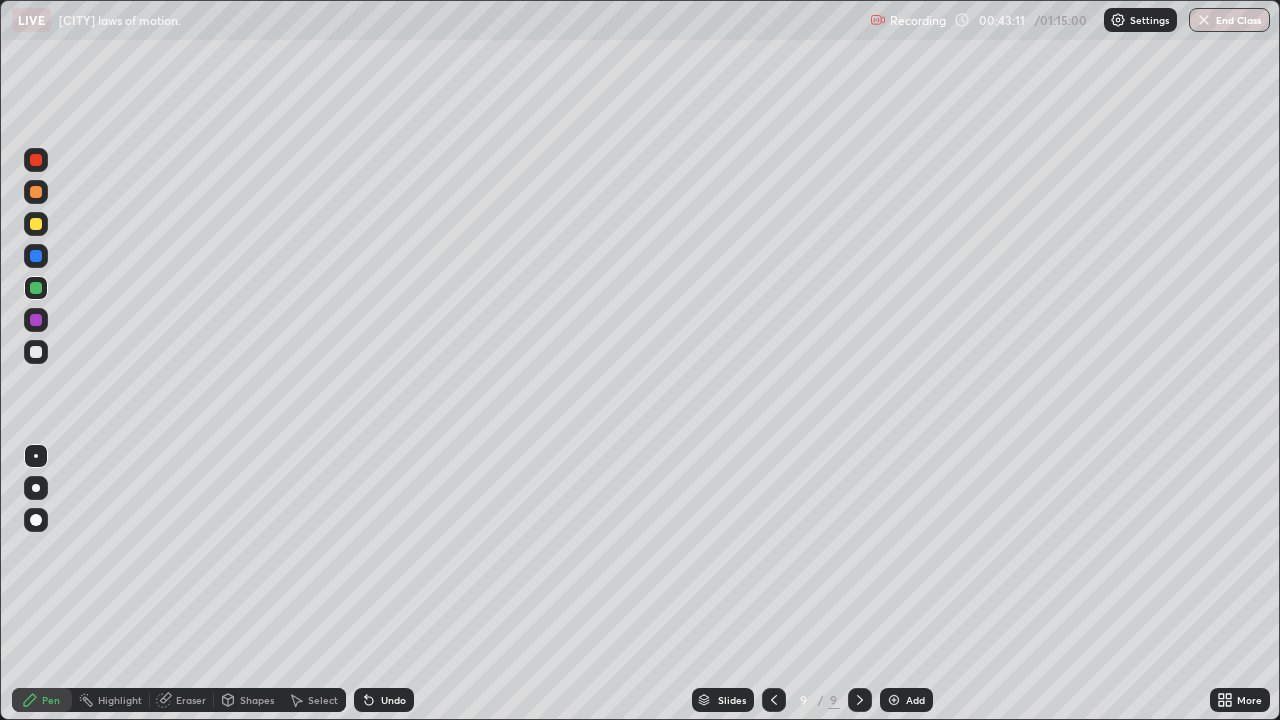 click at bounding box center (36, 352) 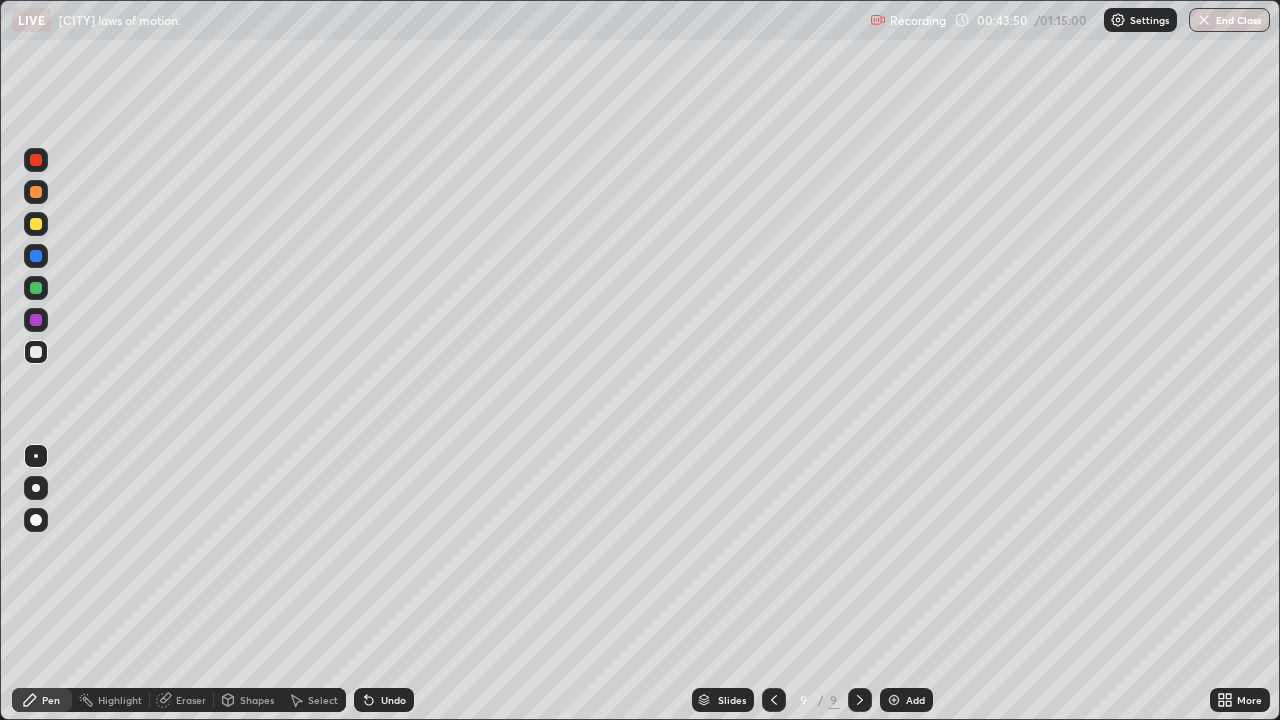 click at bounding box center [36, 352] 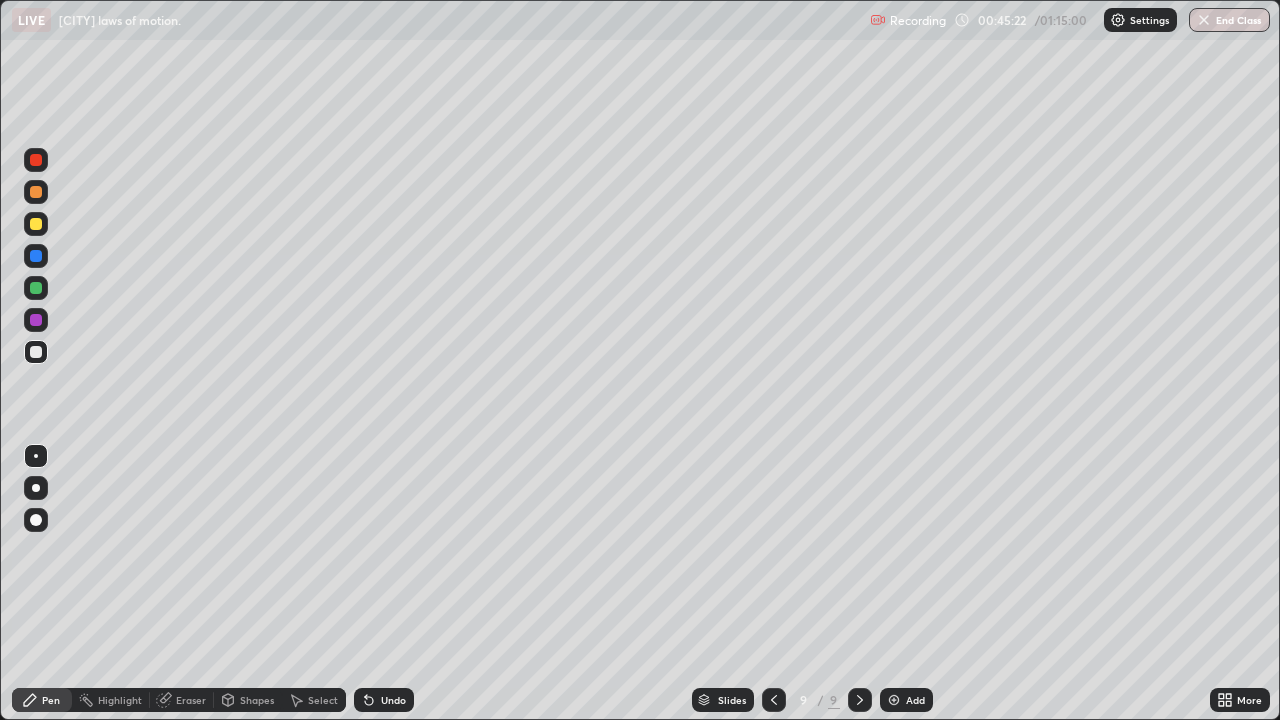 click on "Eraser" at bounding box center (191, 700) 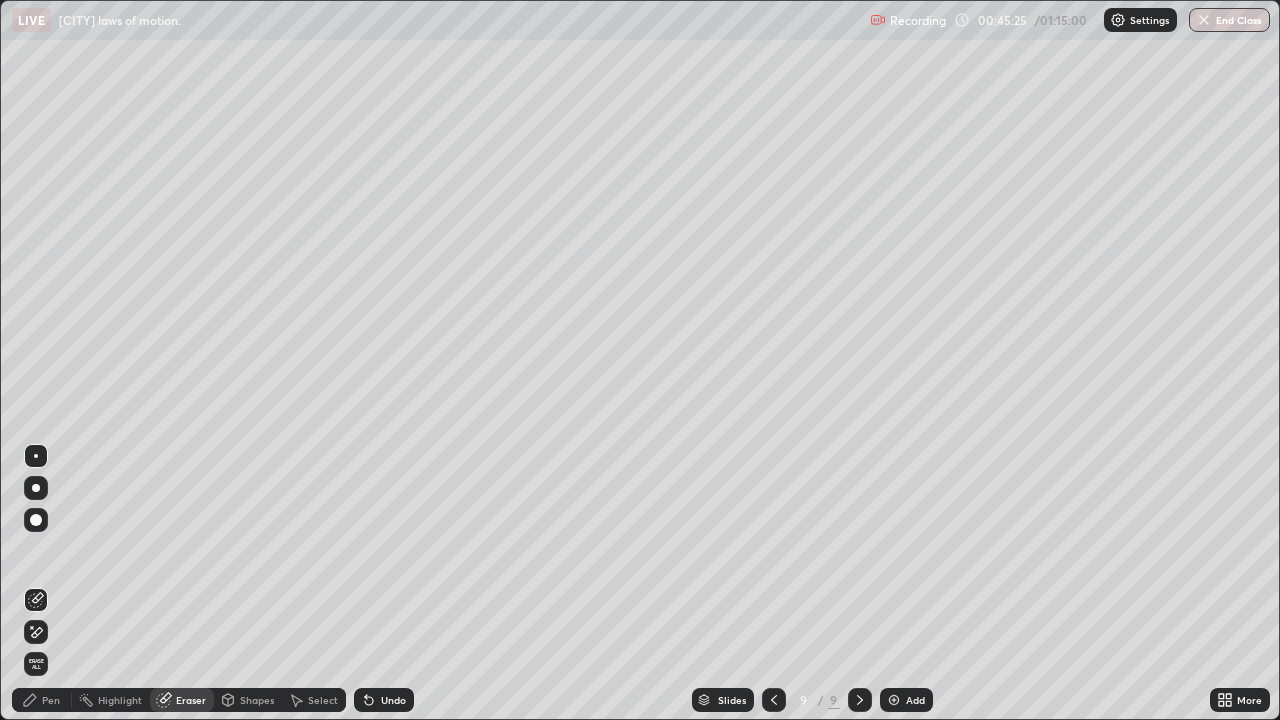 click on "Pen" at bounding box center [42, 700] 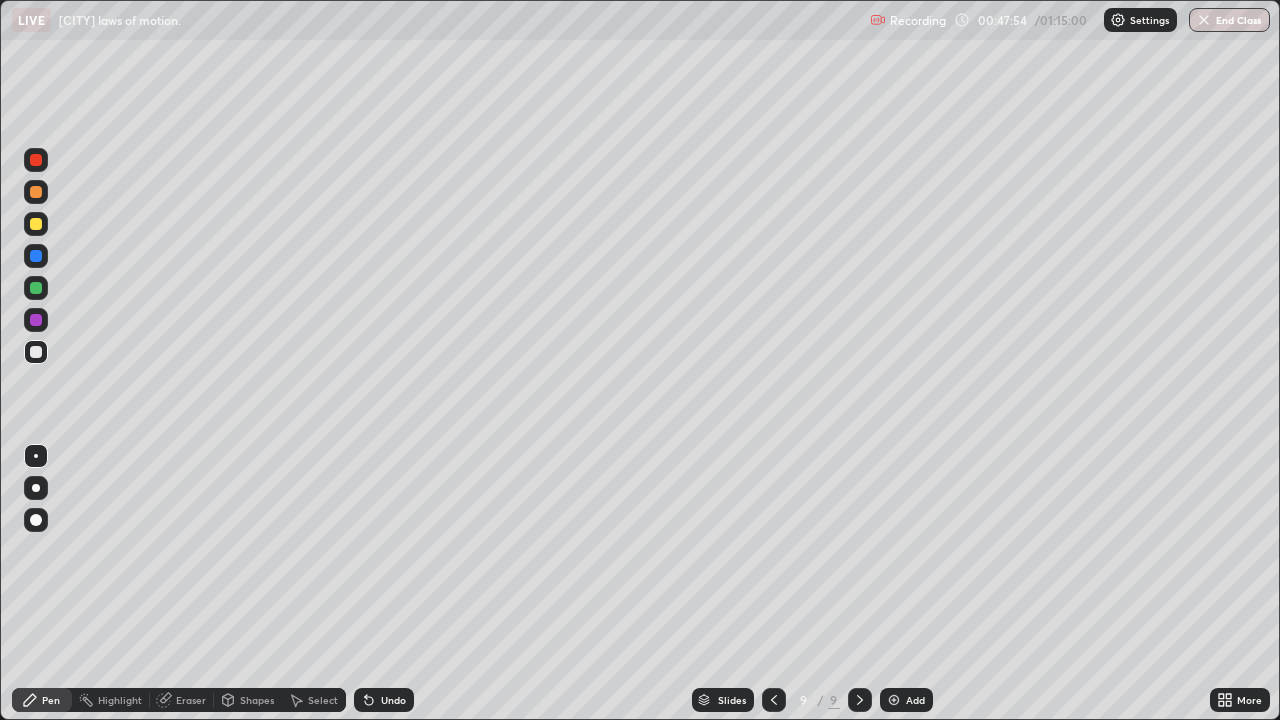 click at bounding box center (36, 288) 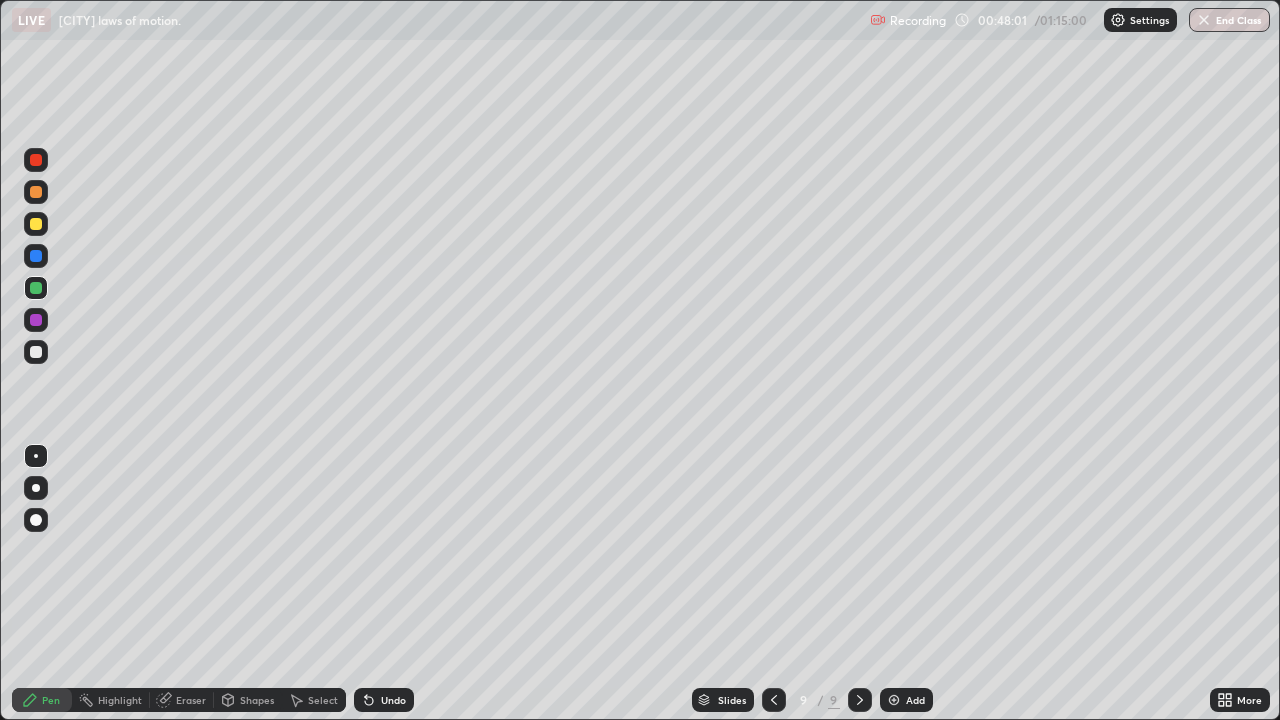 click at bounding box center [36, 224] 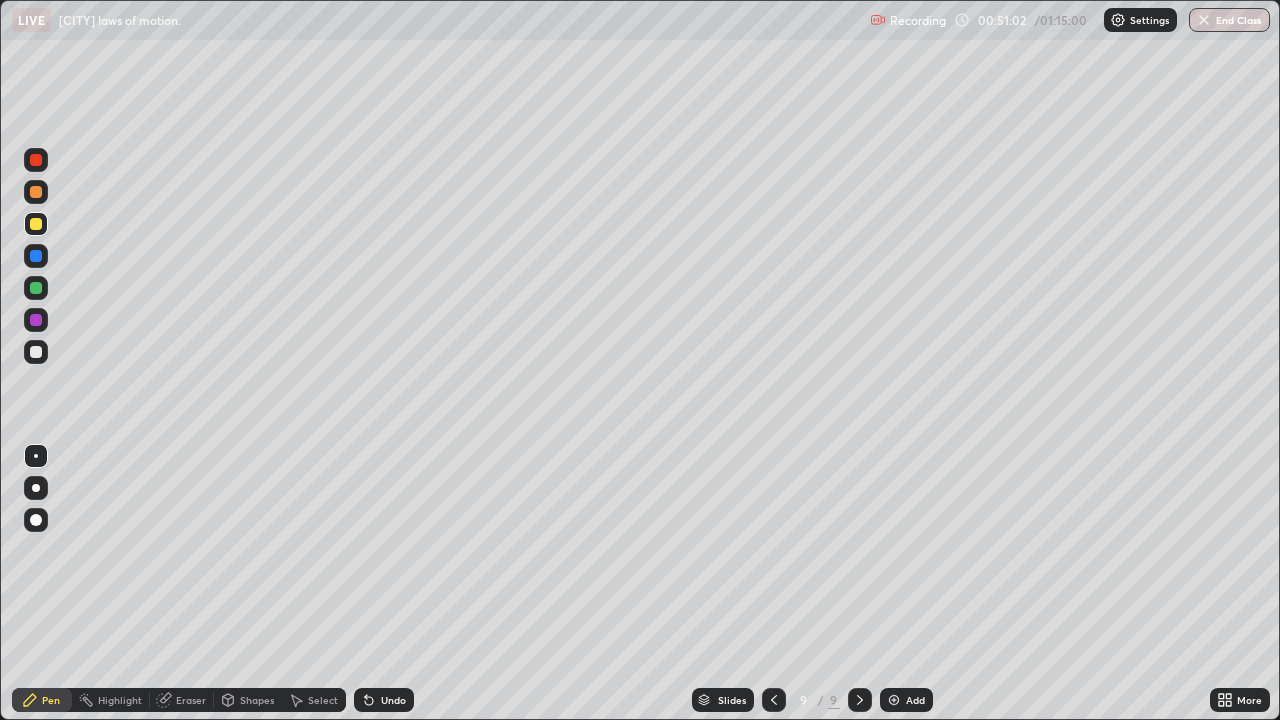 click at bounding box center (894, 700) 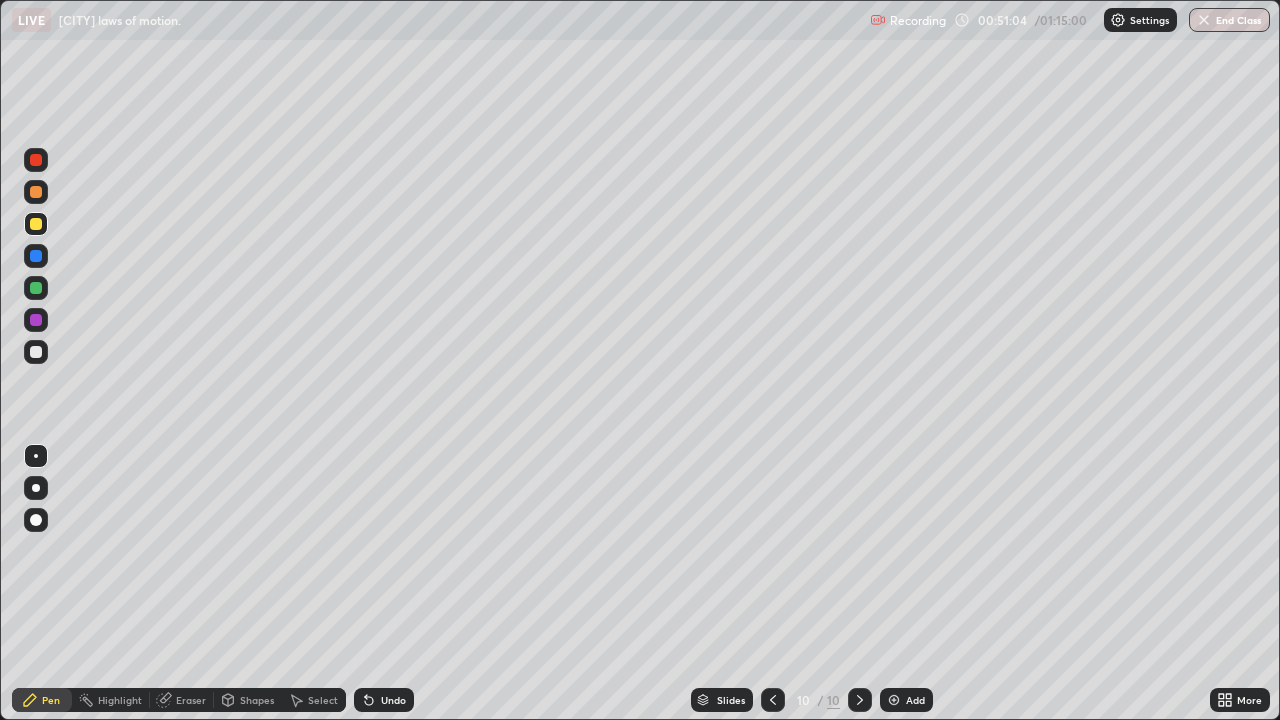 click at bounding box center [36, 352] 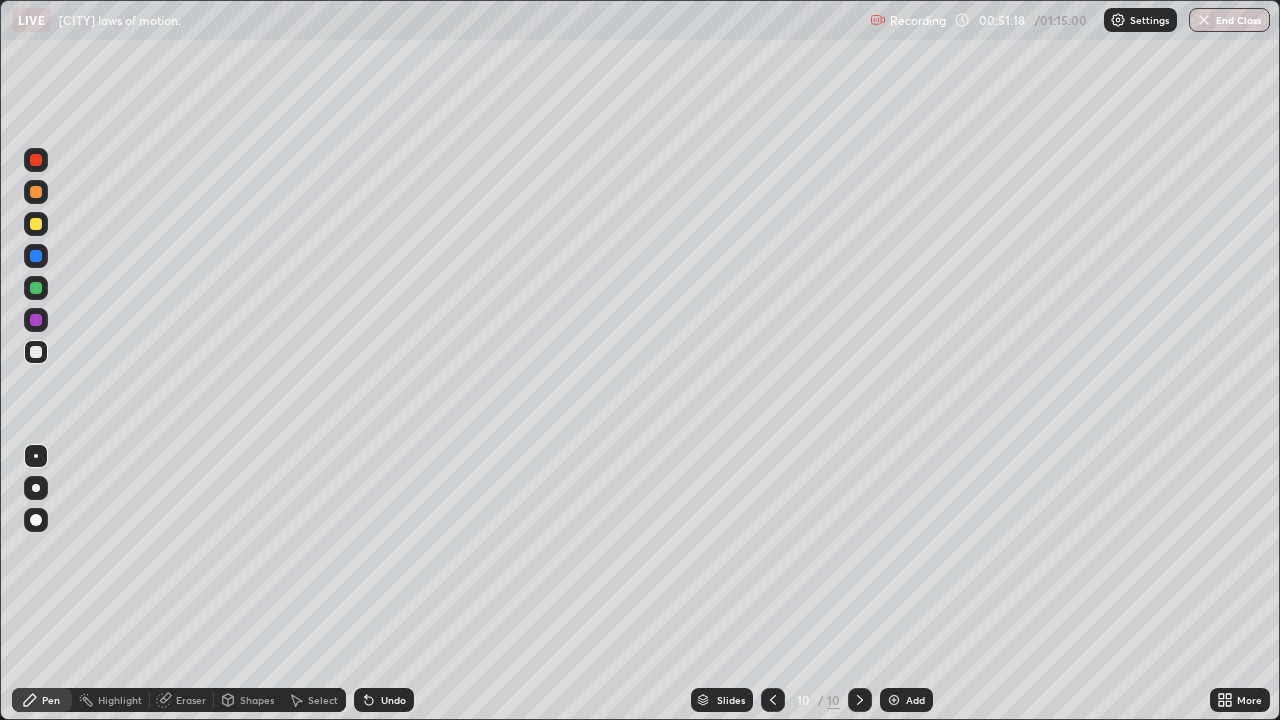 click at bounding box center [36, 224] 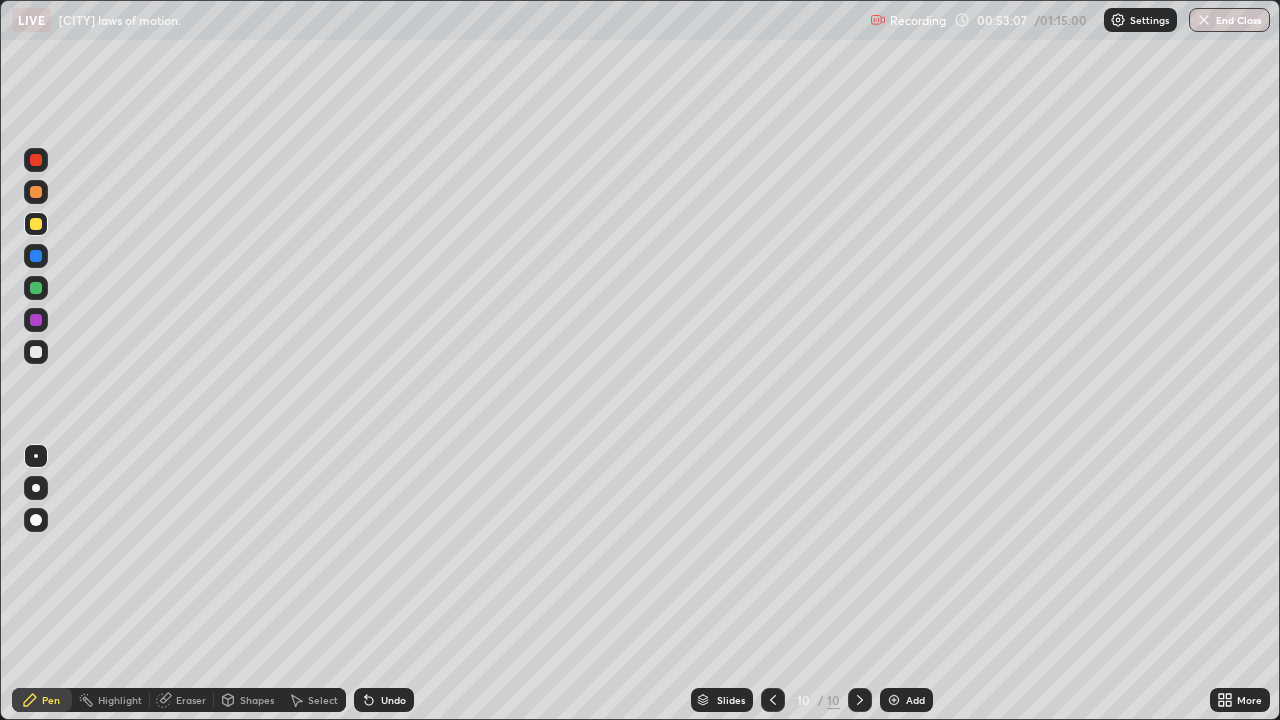 click on "Eraser" at bounding box center (182, 700) 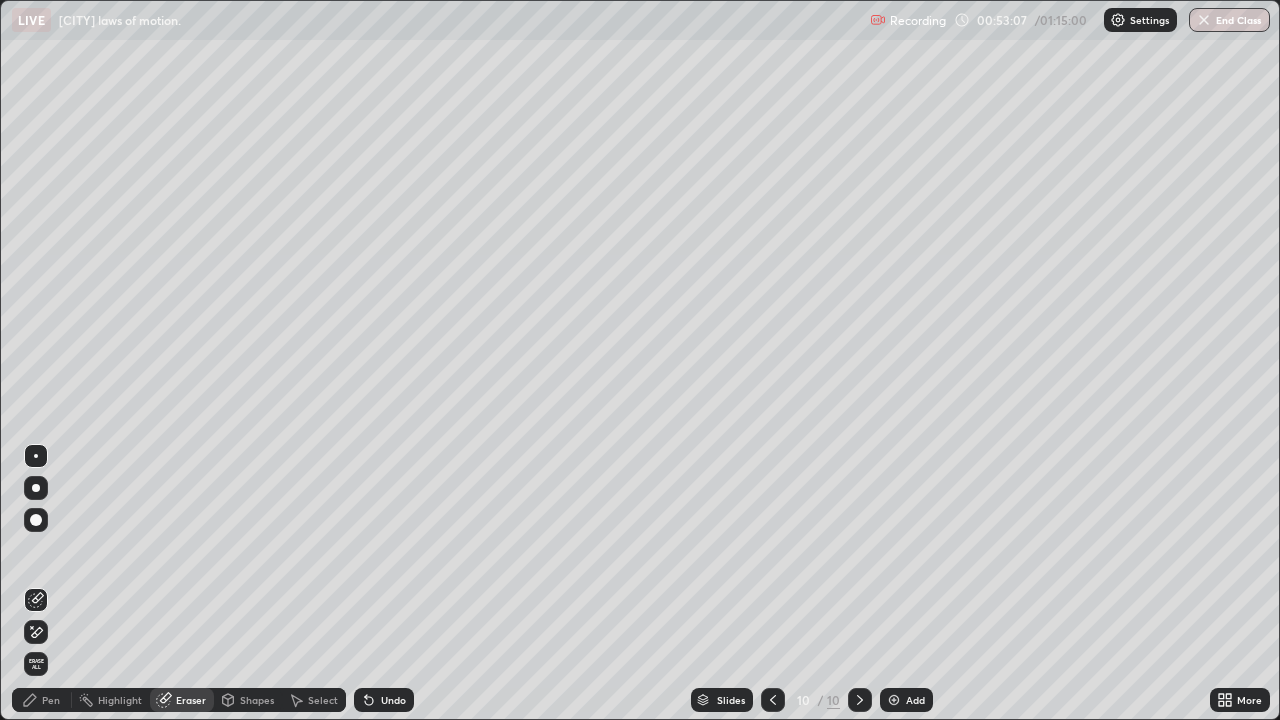 click 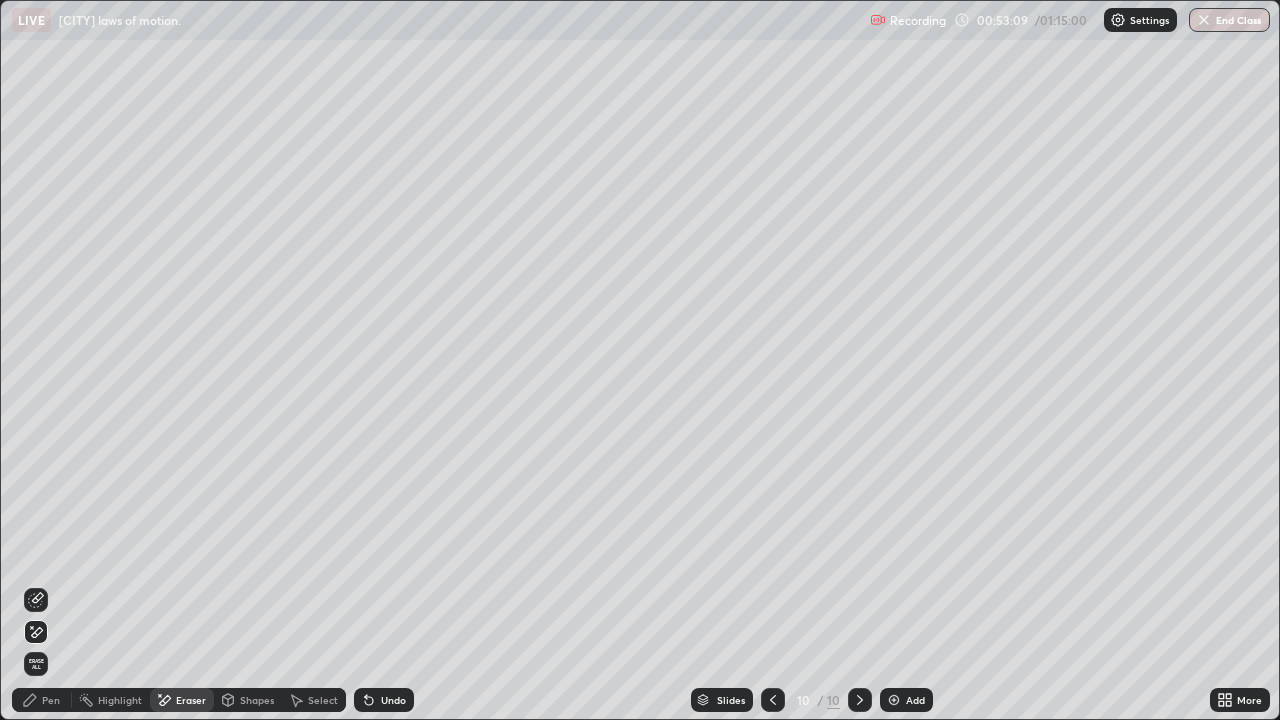 click on "Pen" at bounding box center [51, 700] 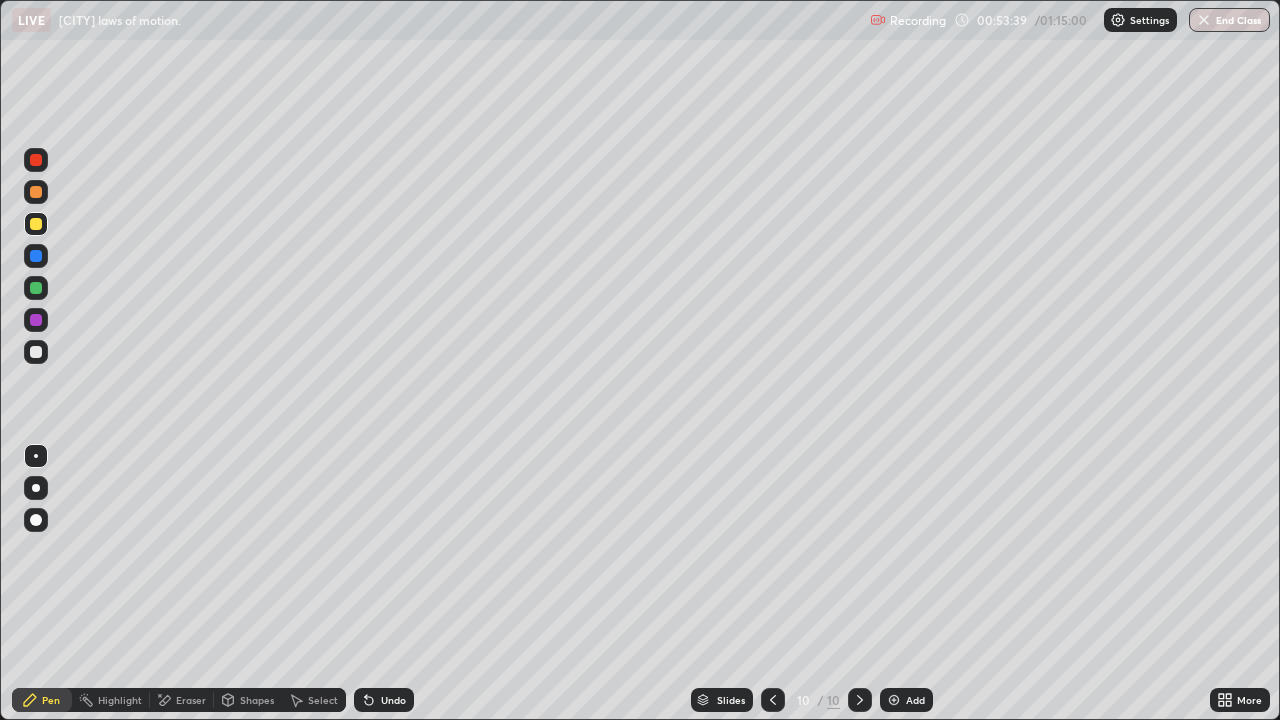 click at bounding box center [36, 288] 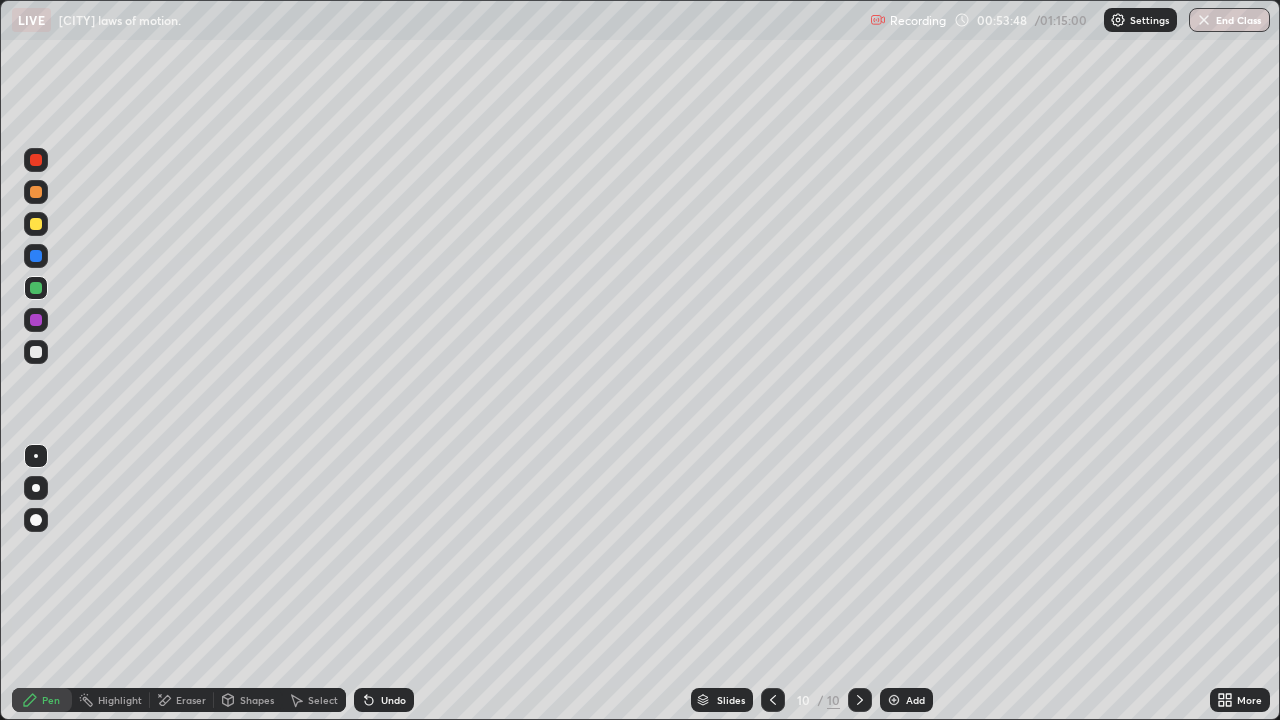 click at bounding box center (36, 224) 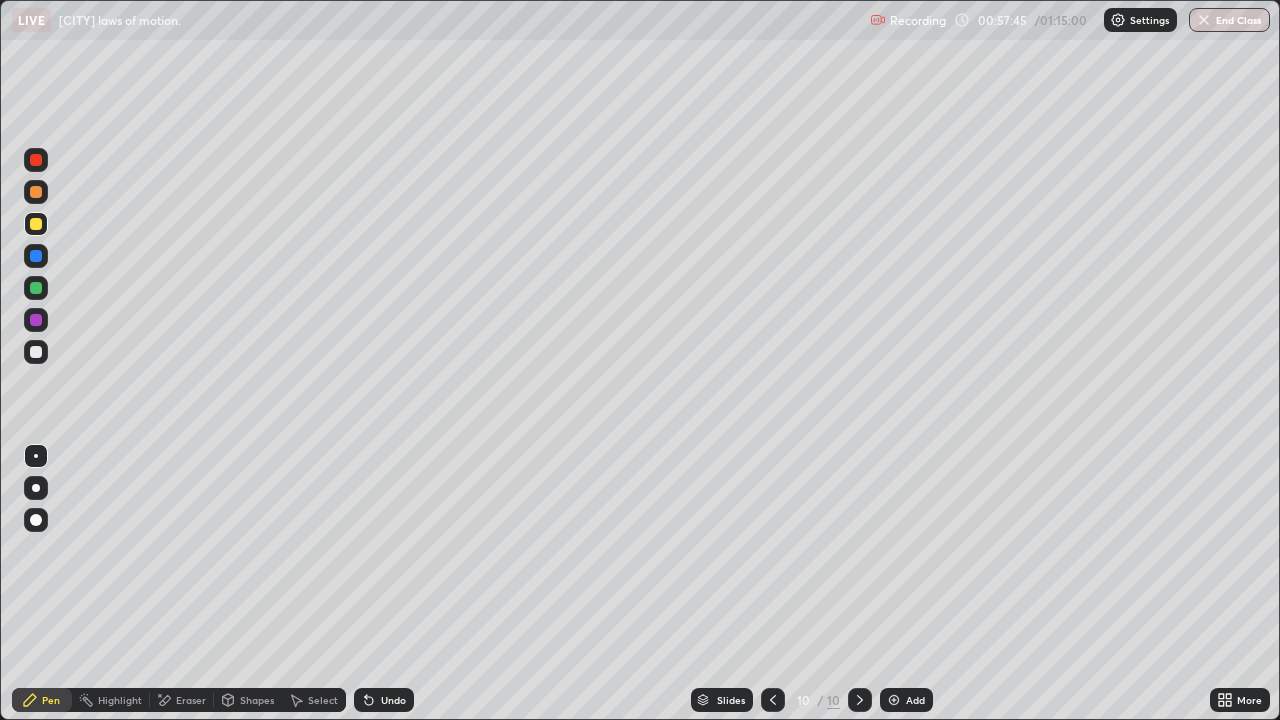 click on "Add" at bounding box center (915, 700) 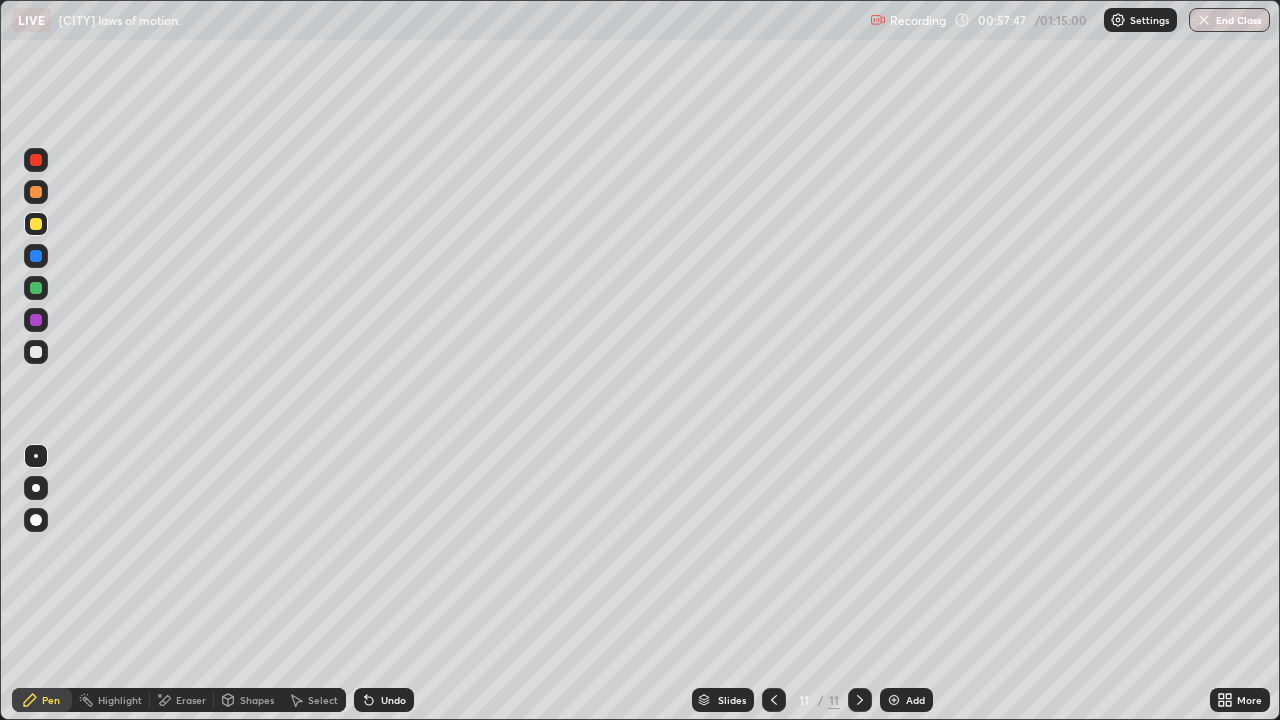 click at bounding box center (36, 352) 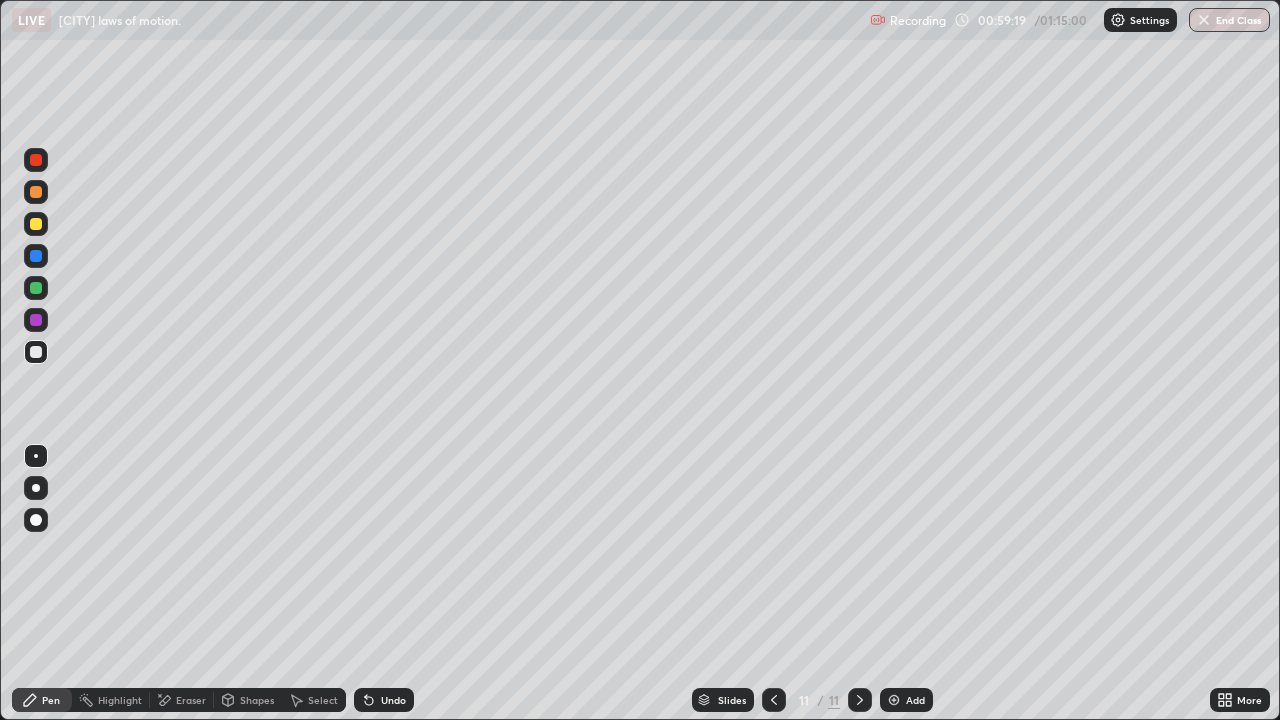 click on "Undo" at bounding box center (393, 700) 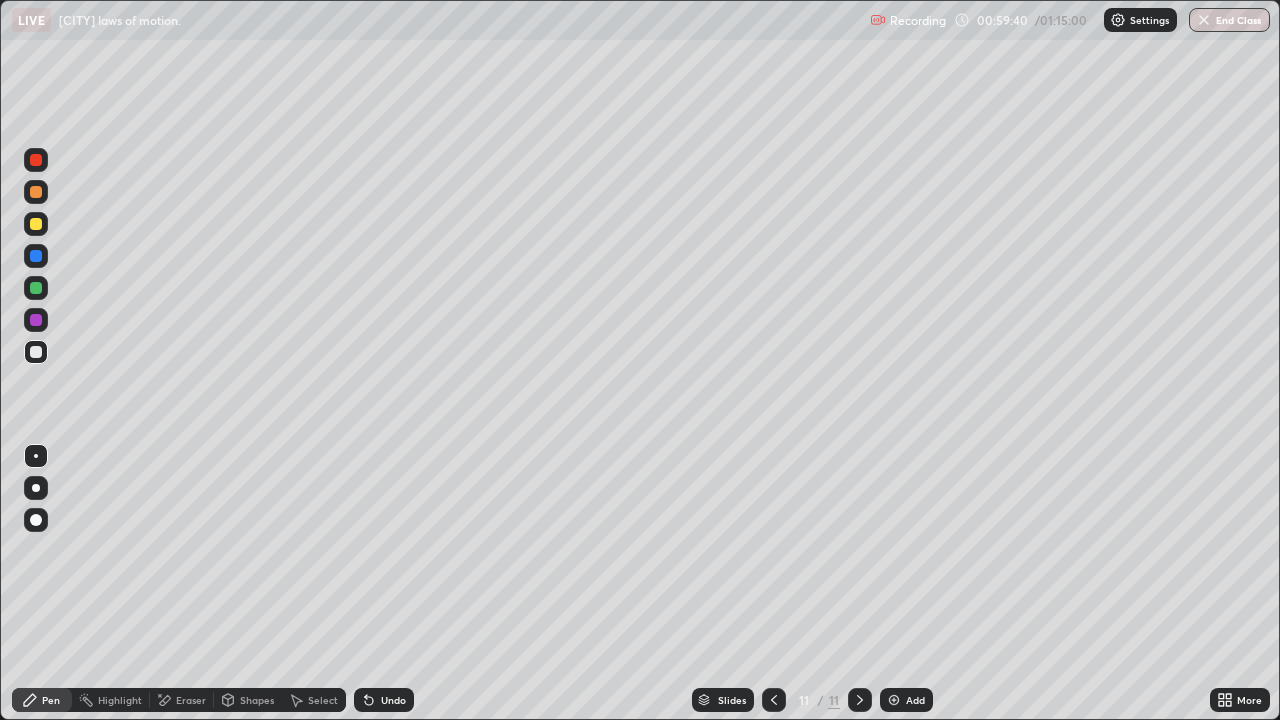 click on "Eraser" at bounding box center [191, 700] 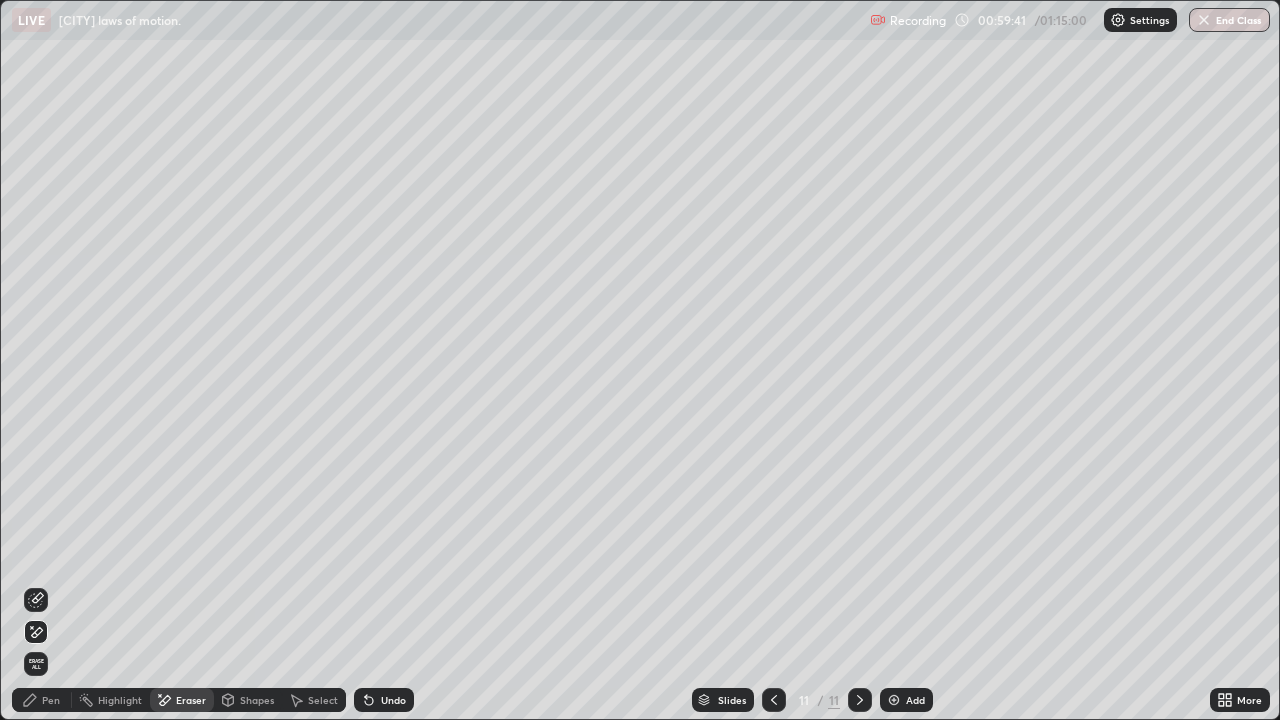 click 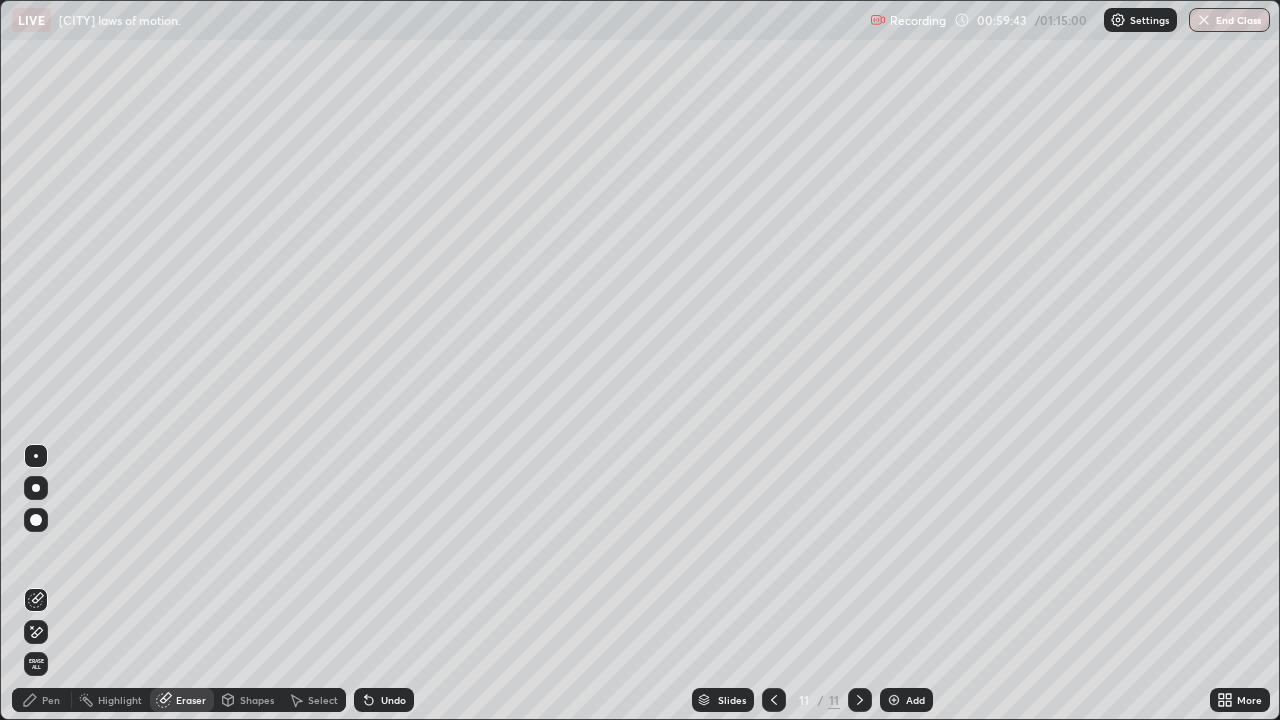 click on "Pen" at bounding box center (51, 700) 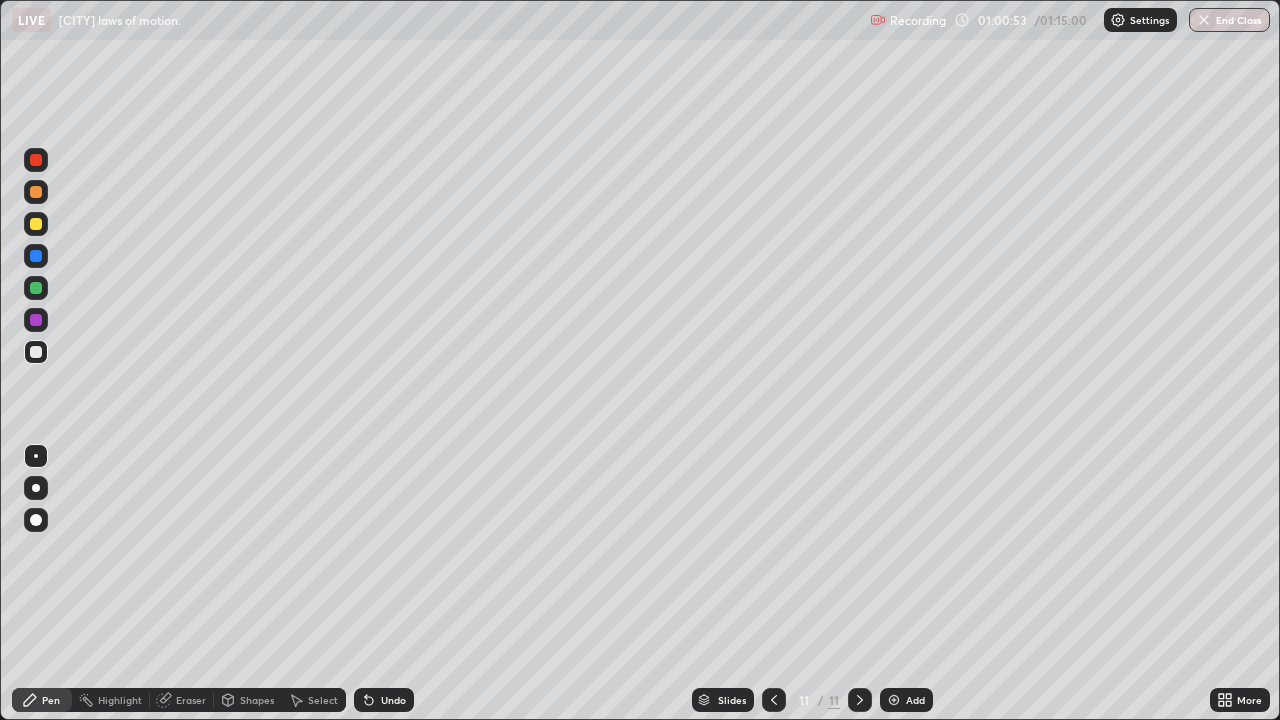 click at bounding box center (36, 224) 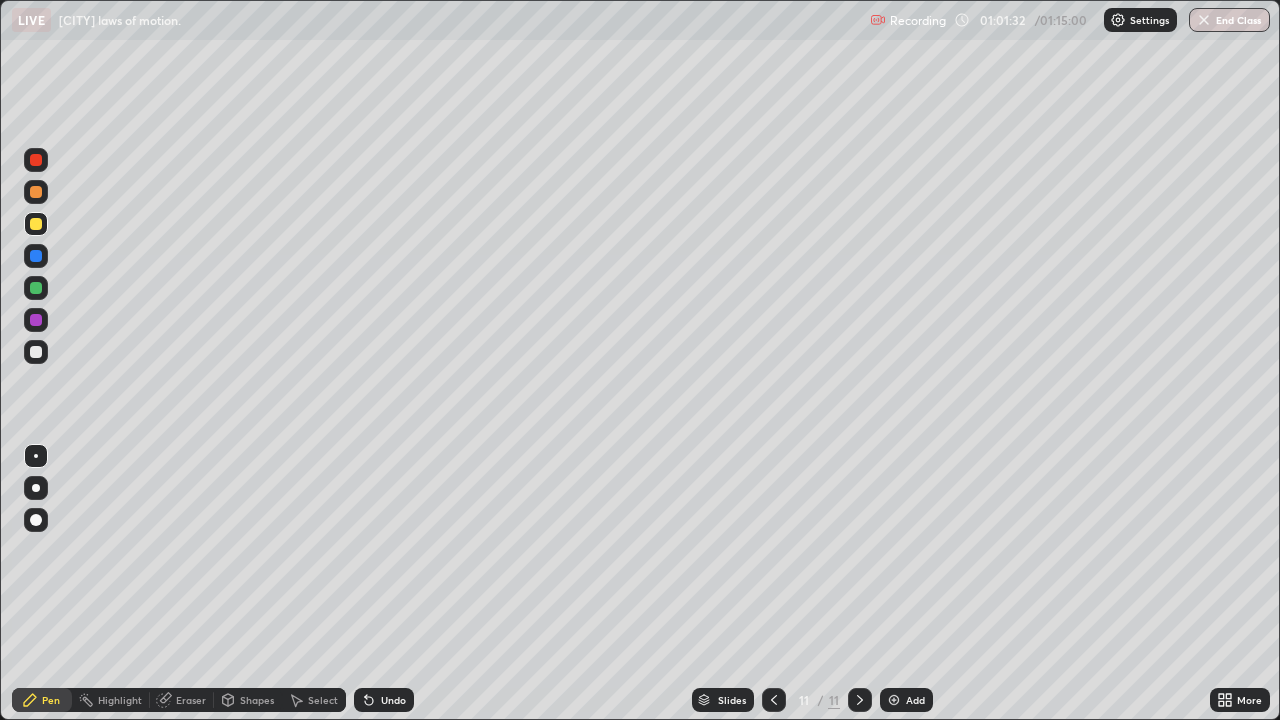 click at bounding box center [36, 352] 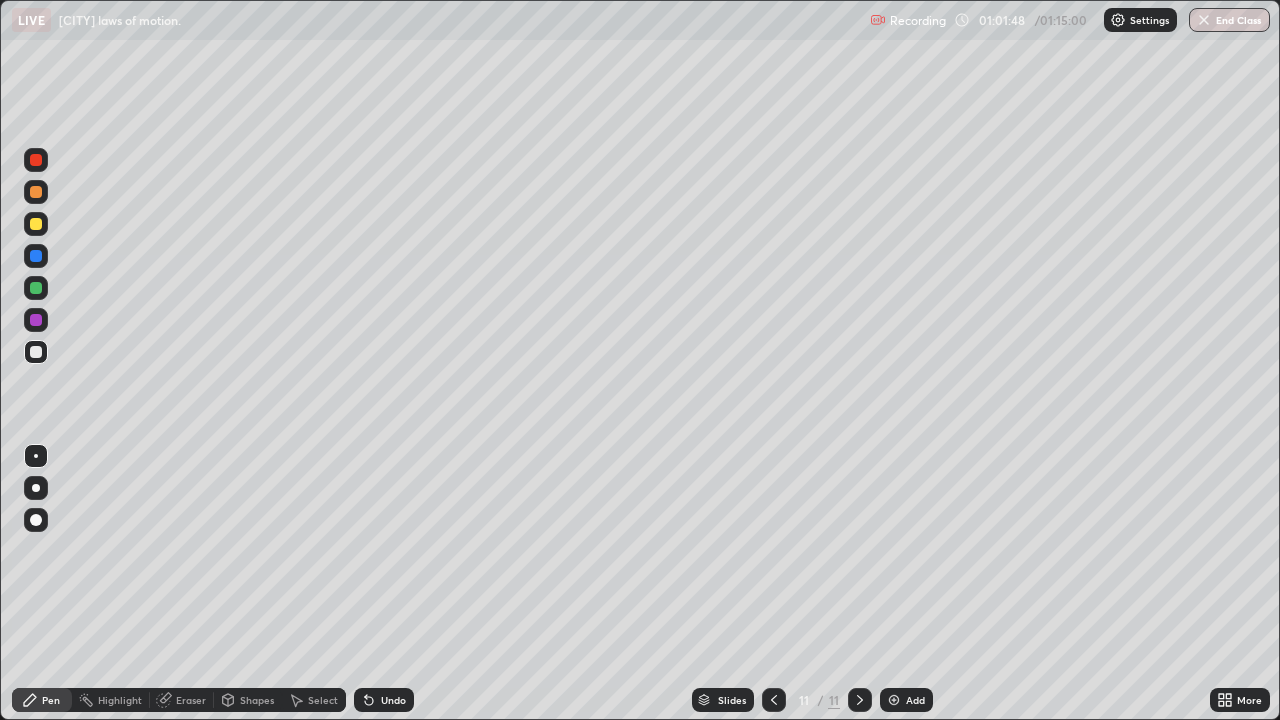 click on "Eraser" at bounding box center (182, 700) 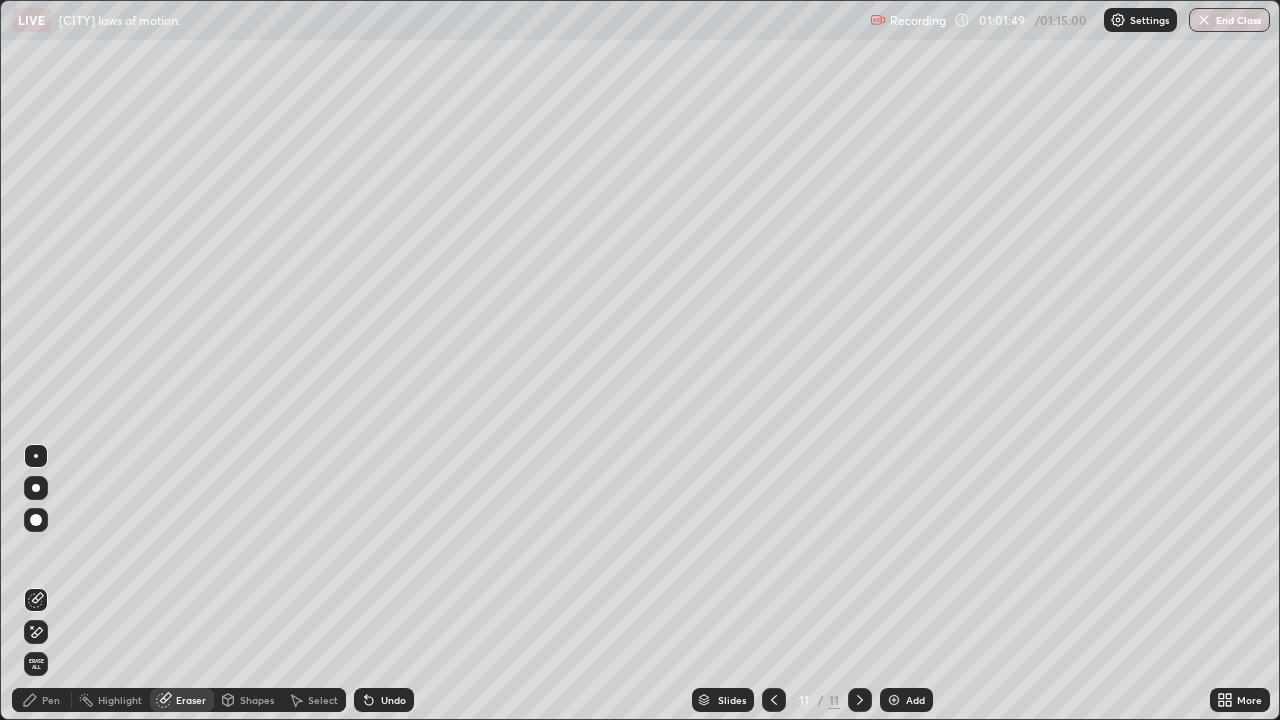 click 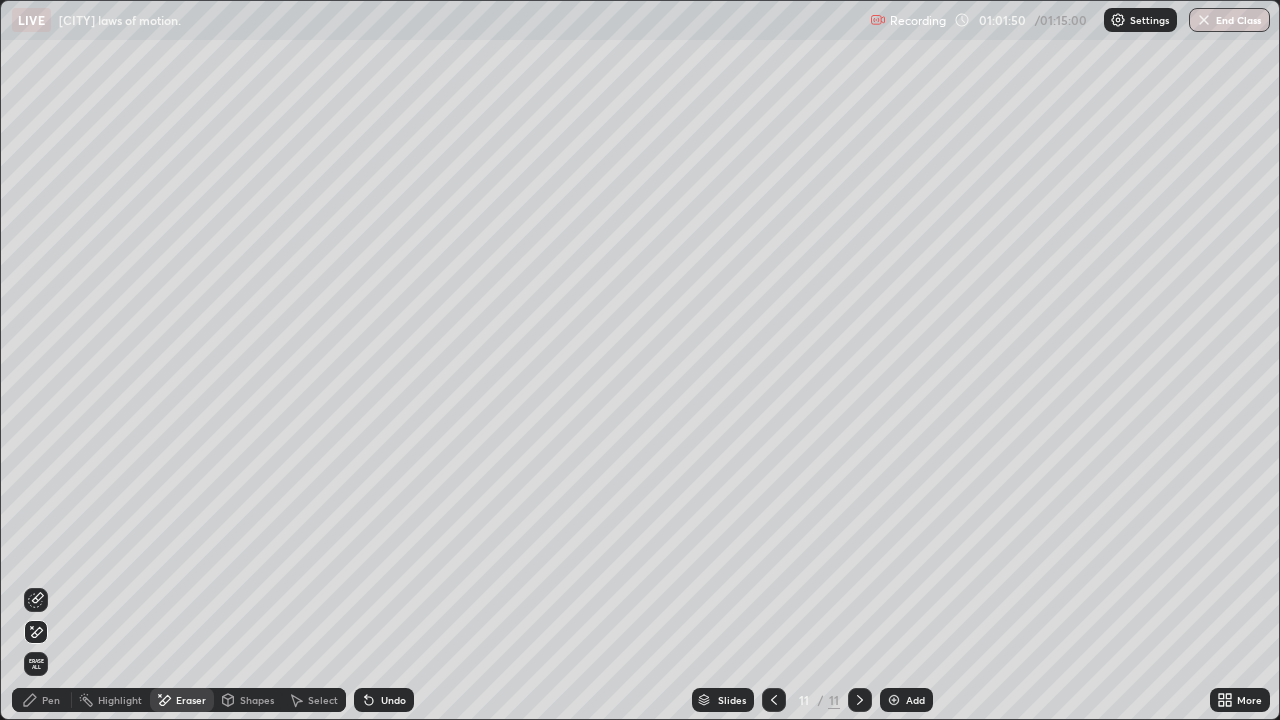 click on "Pen" at bounding box center [51, 700] 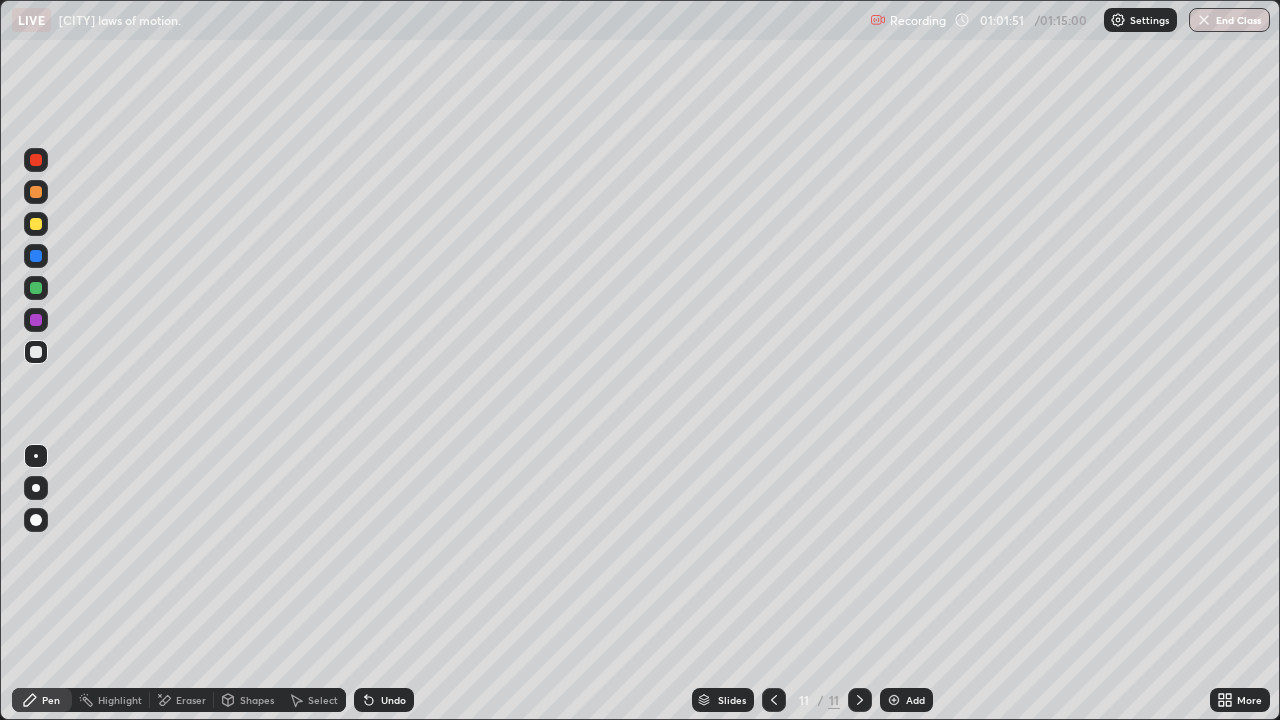 click at bounding box center (36, 192) 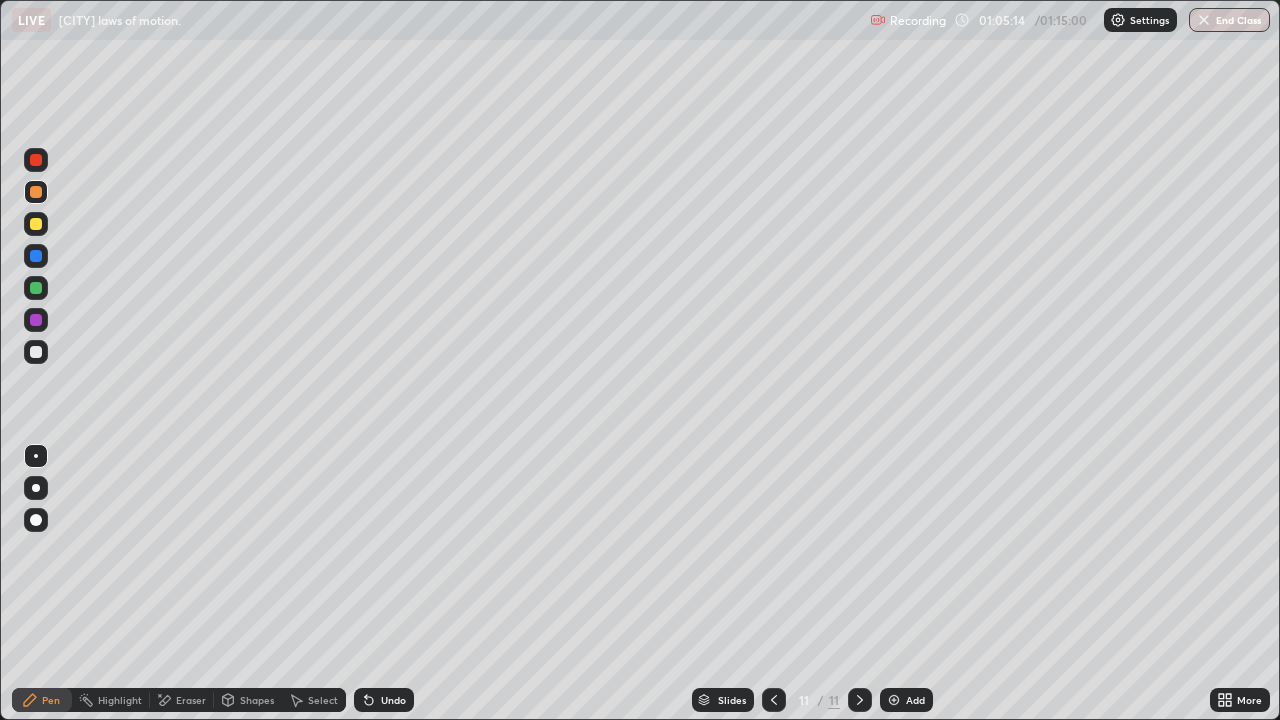 click 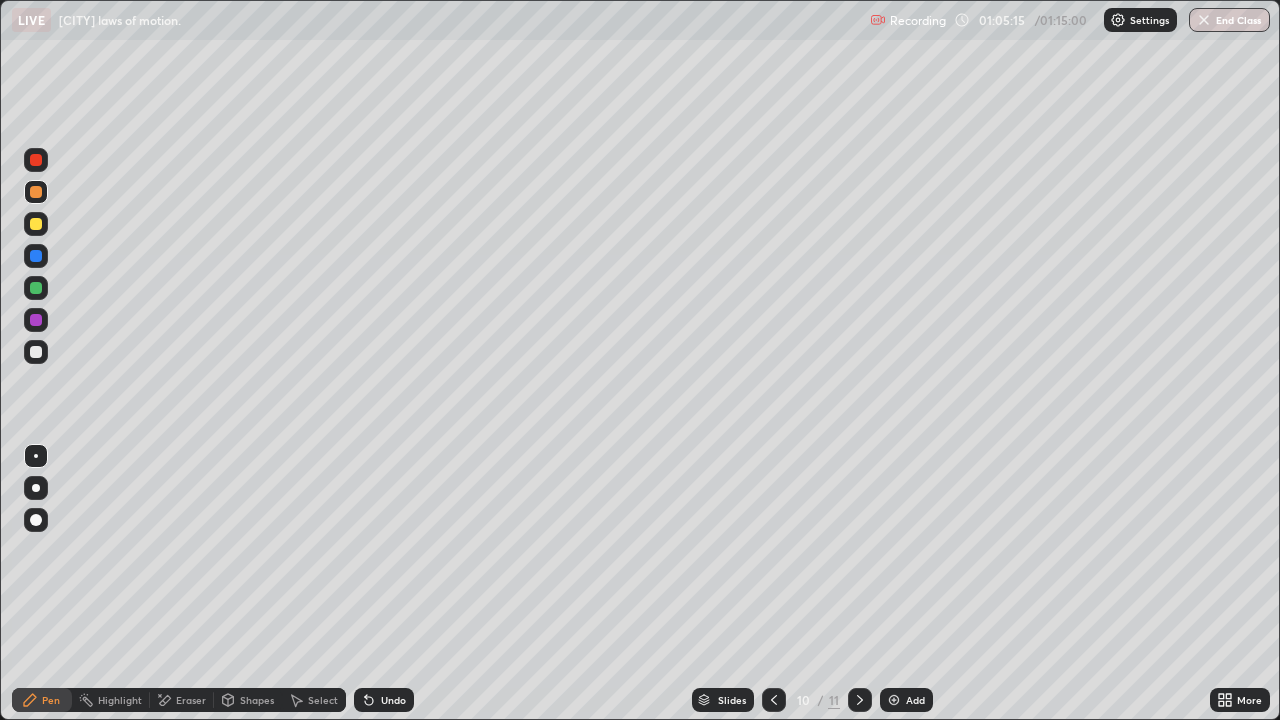 click 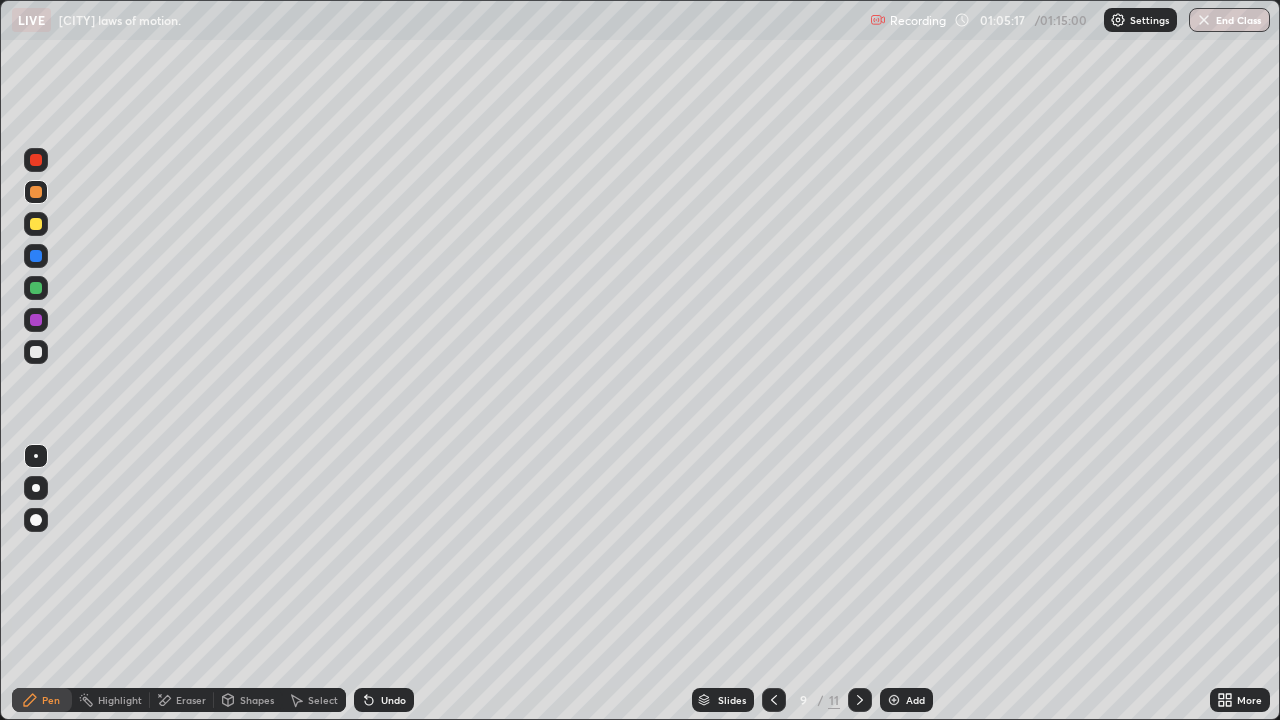 click 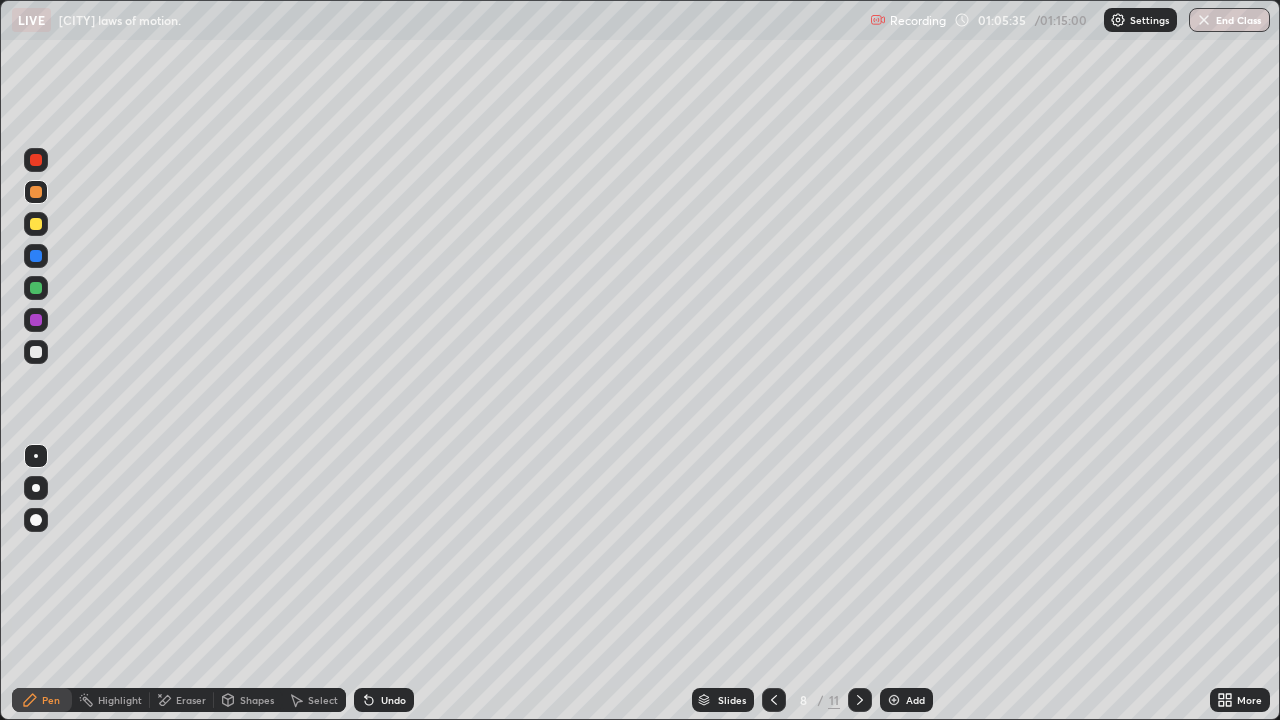 click 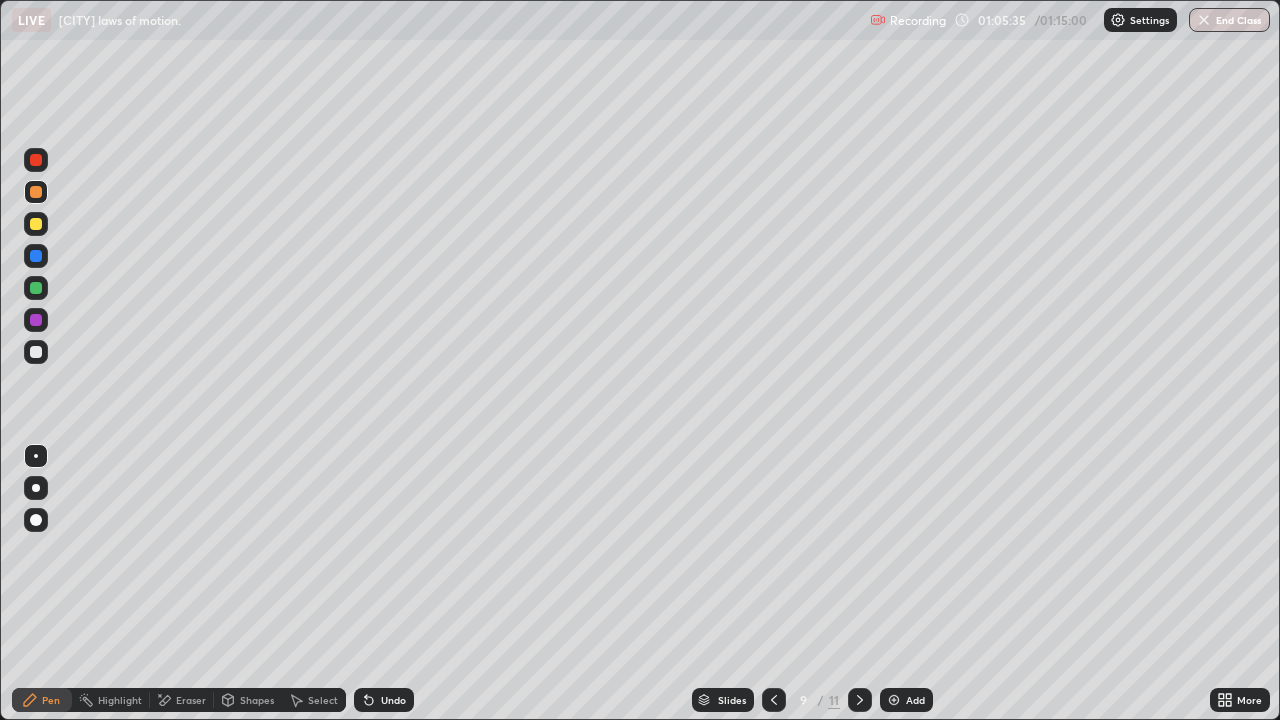 click 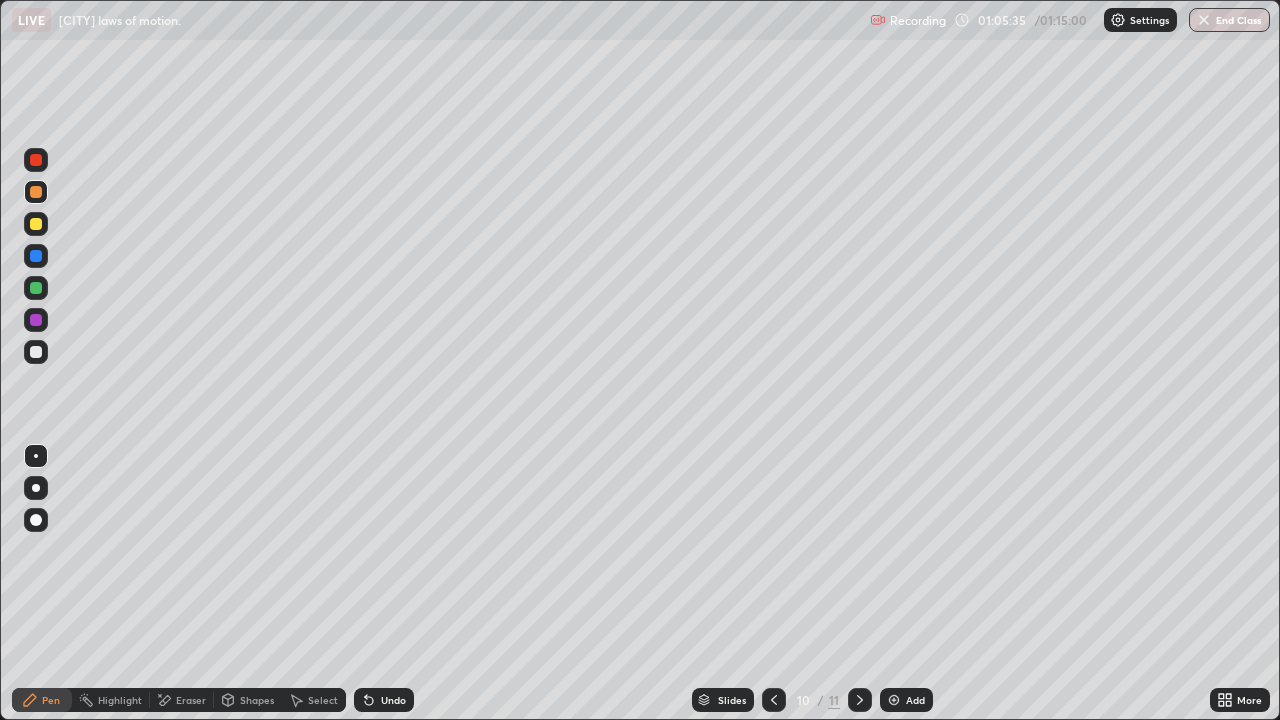 click 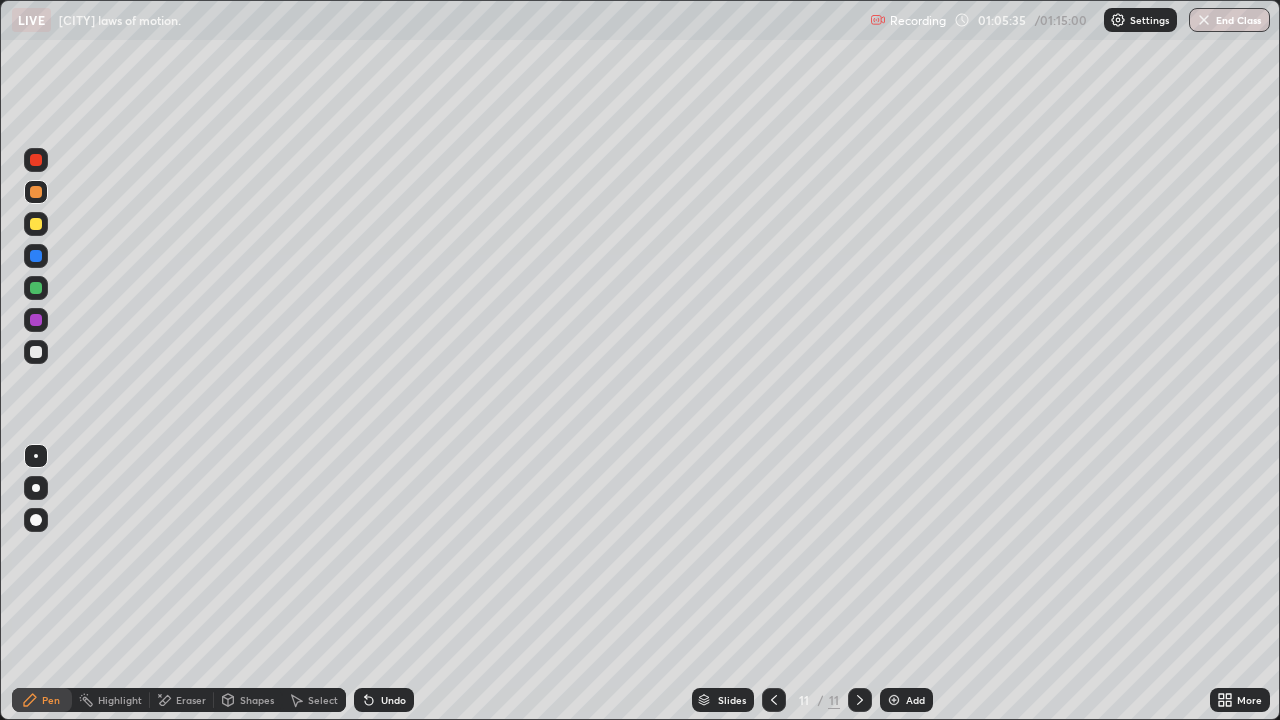 click 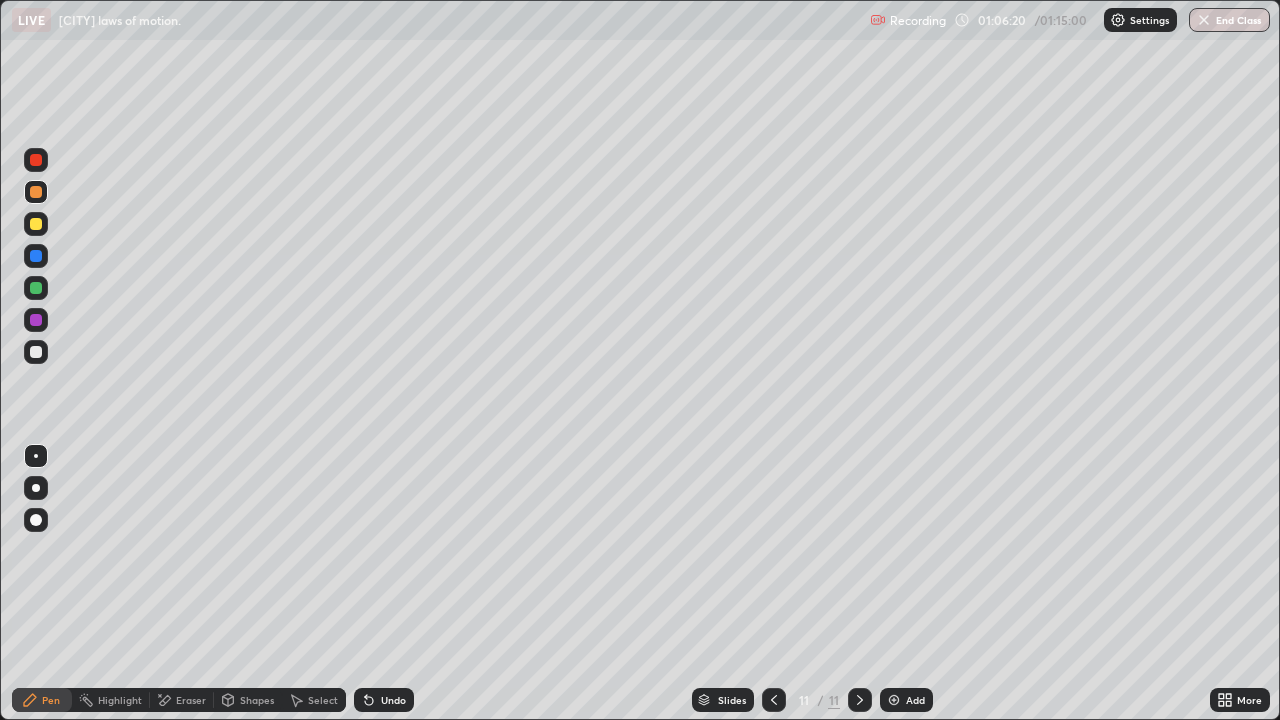 click at bounding box center [36, 288] 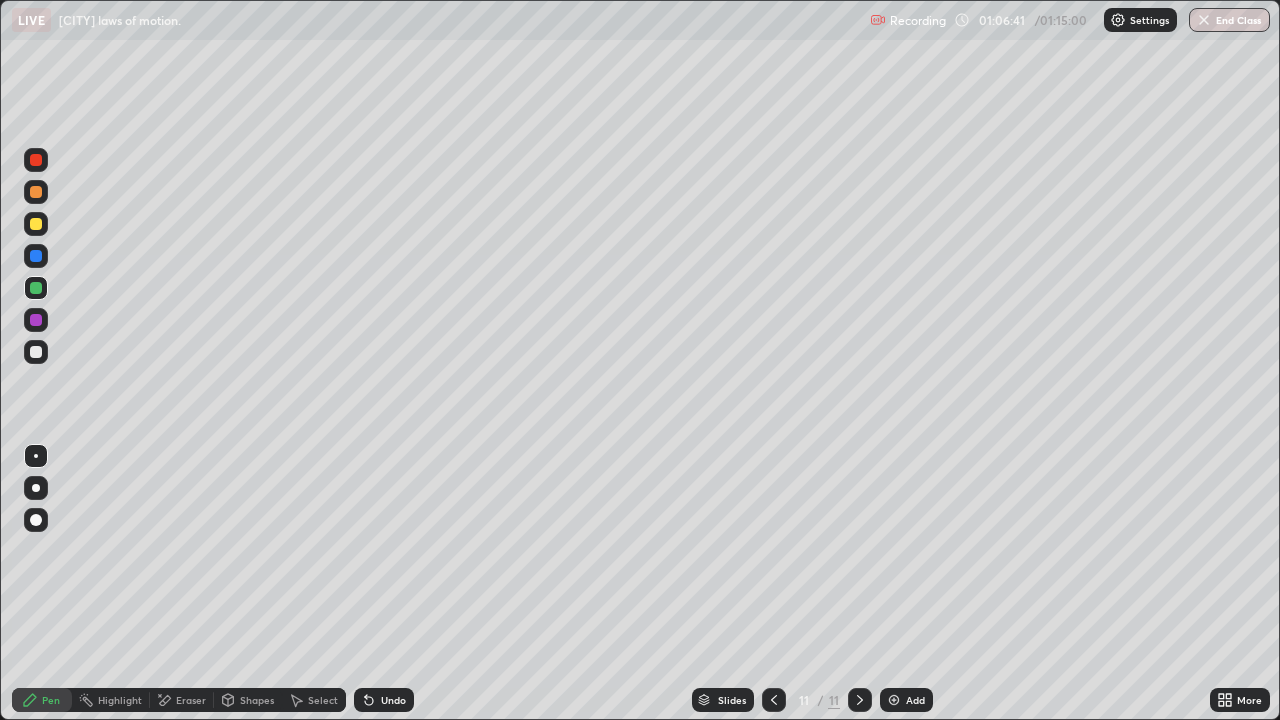 click at bounding box center (36, 224) 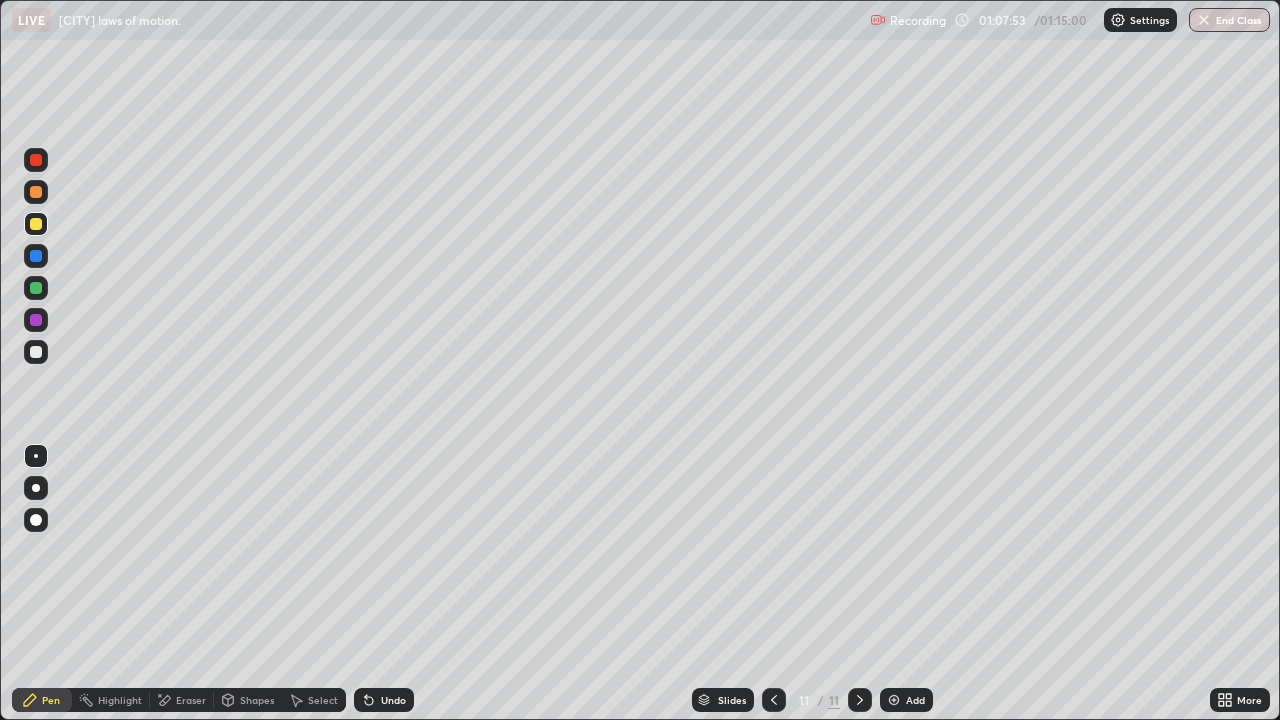 click on "Add" at bounding box center [906, 700] 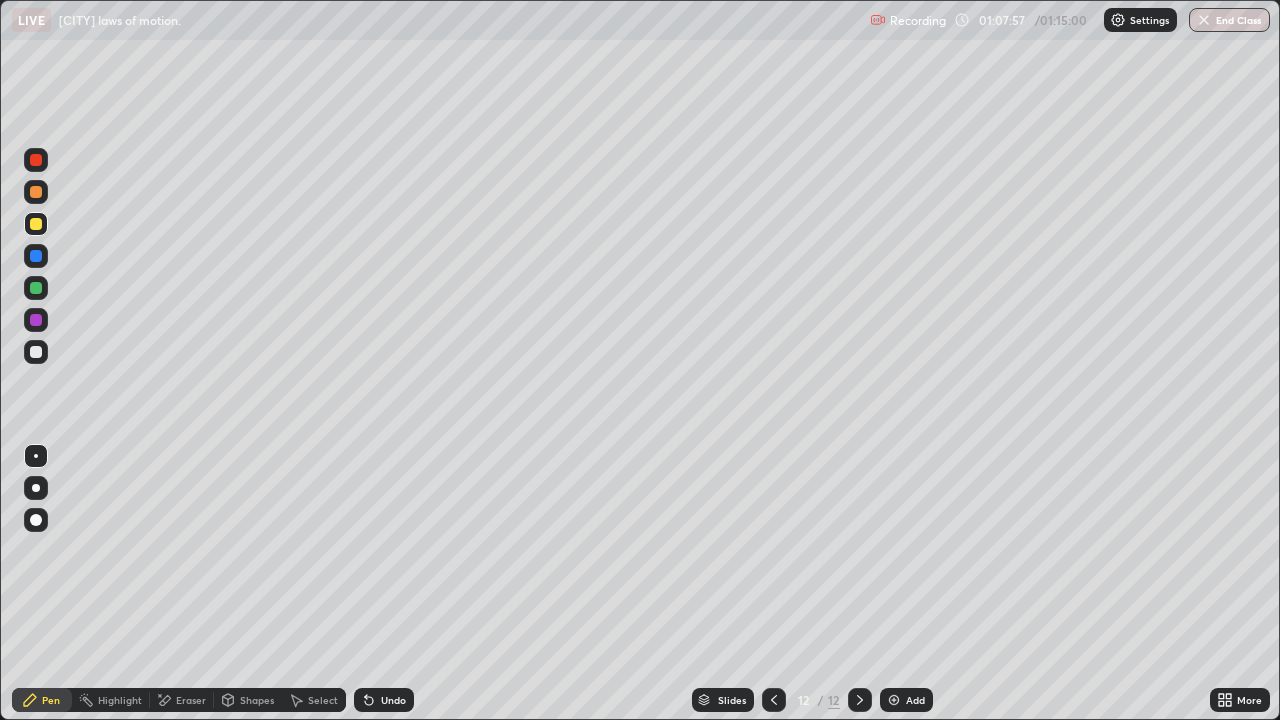 click at bounding box center (36, 352) 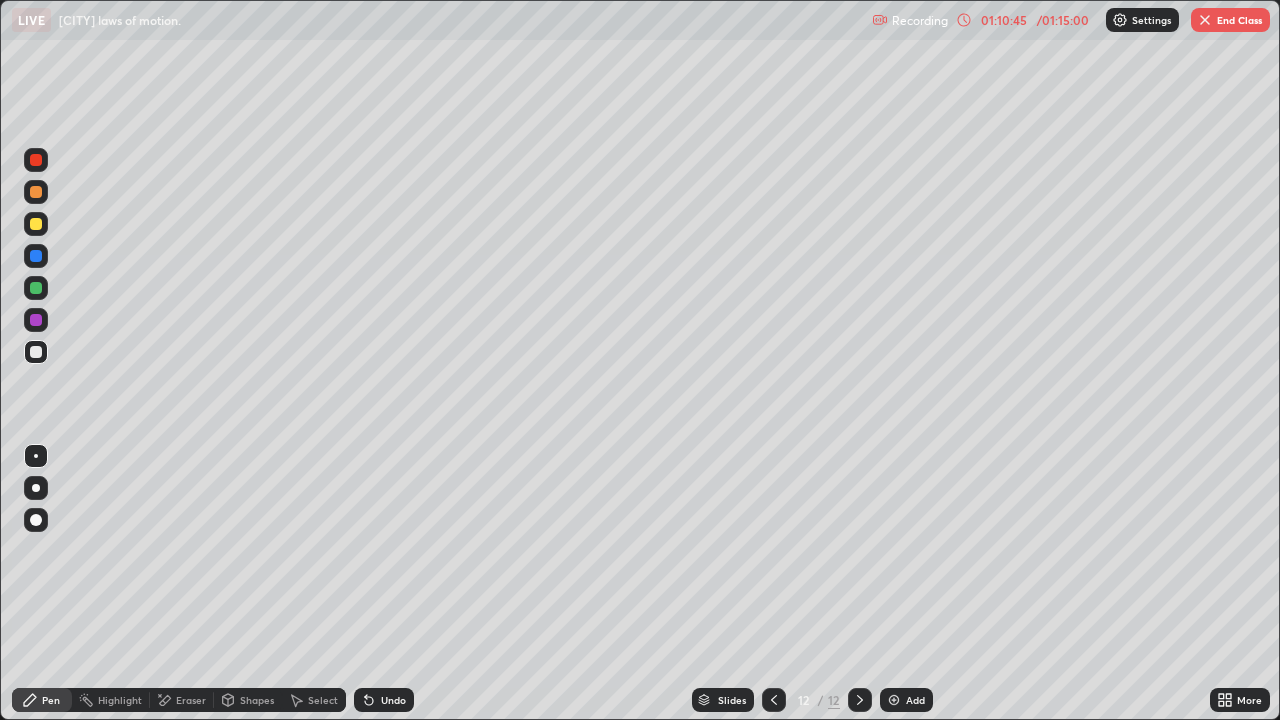 click on "End Class" at bounding box center [1230, 20] 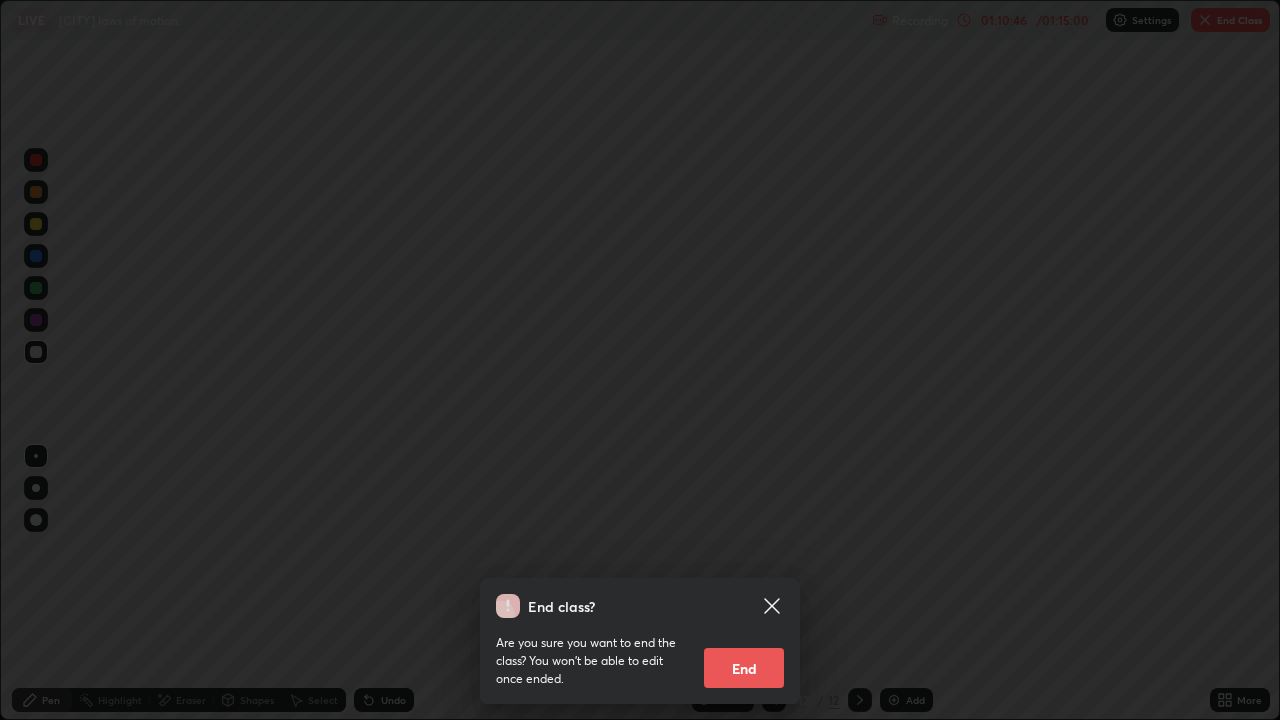 click on "End" at bounding box center (744, 668) 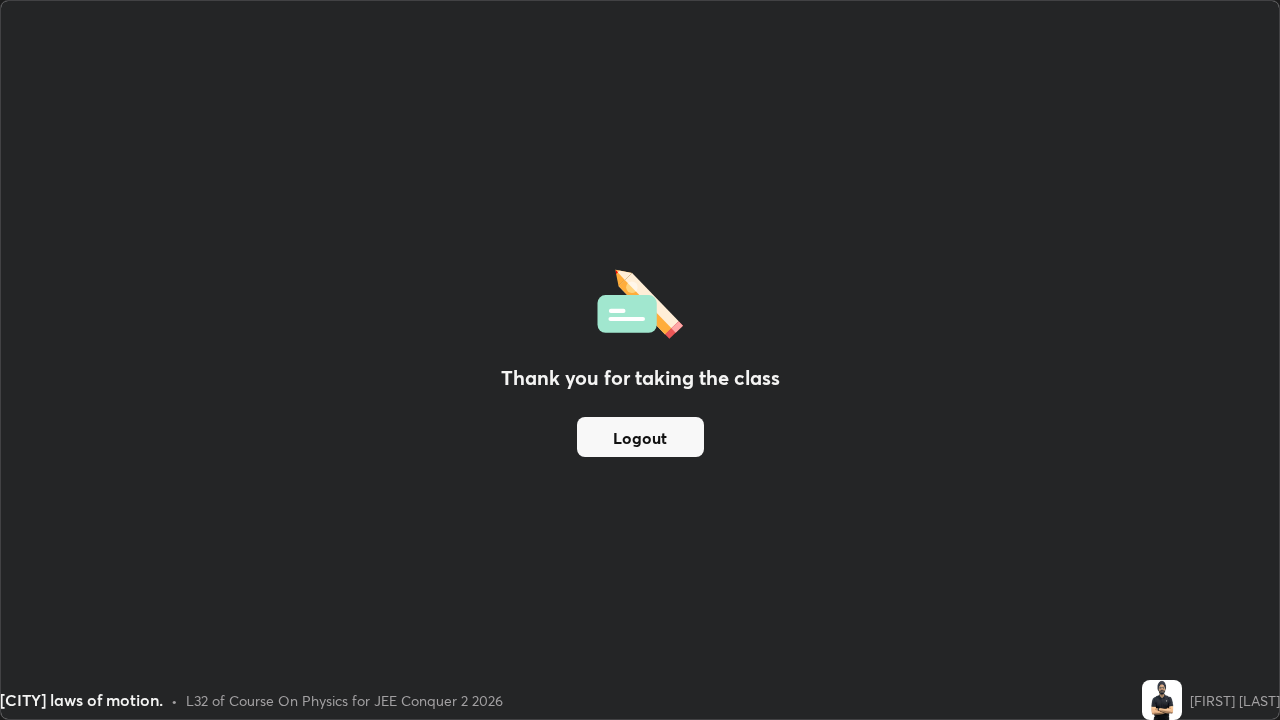click on "Logout" at bounding box center [640, 437] 